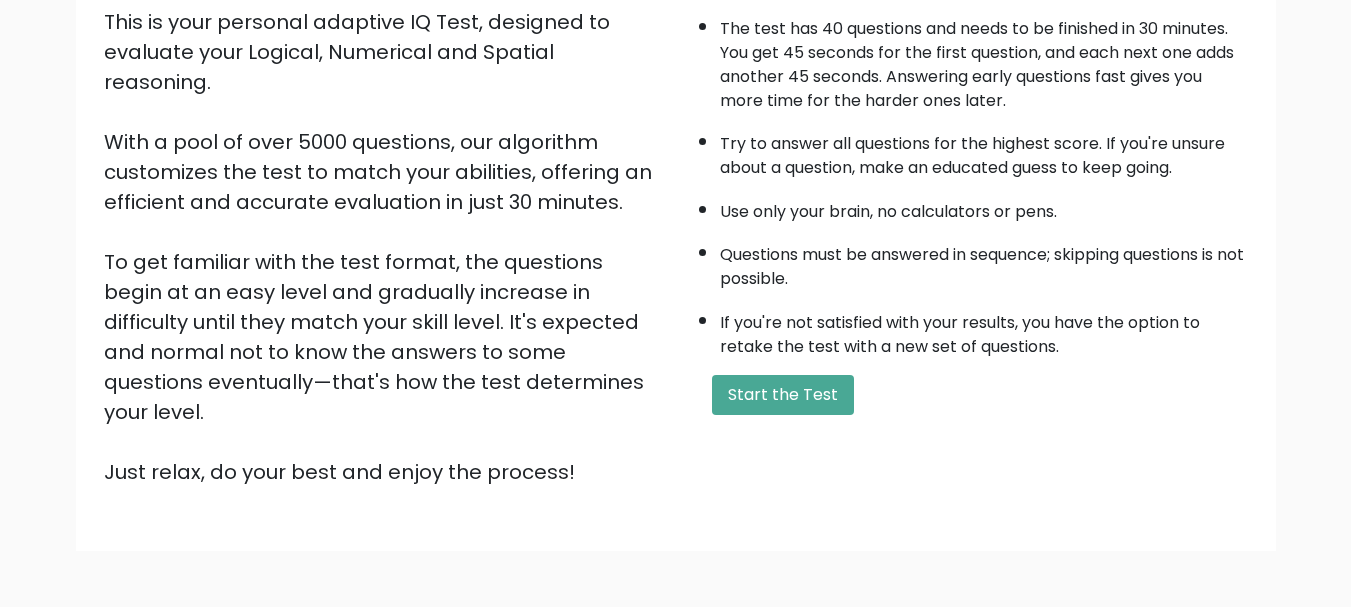 scroll, scrollTop: 240, scrollLeft: 0, axis: vertical 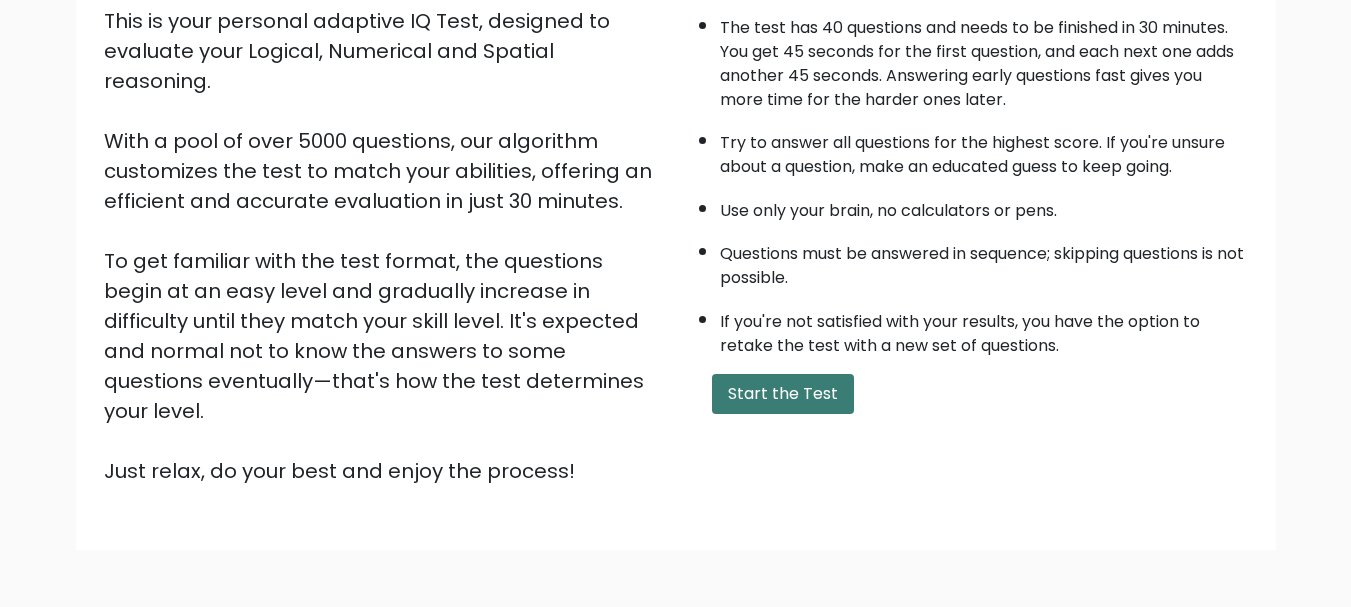 click on "Start the Test" at bounding box center [783, 394] 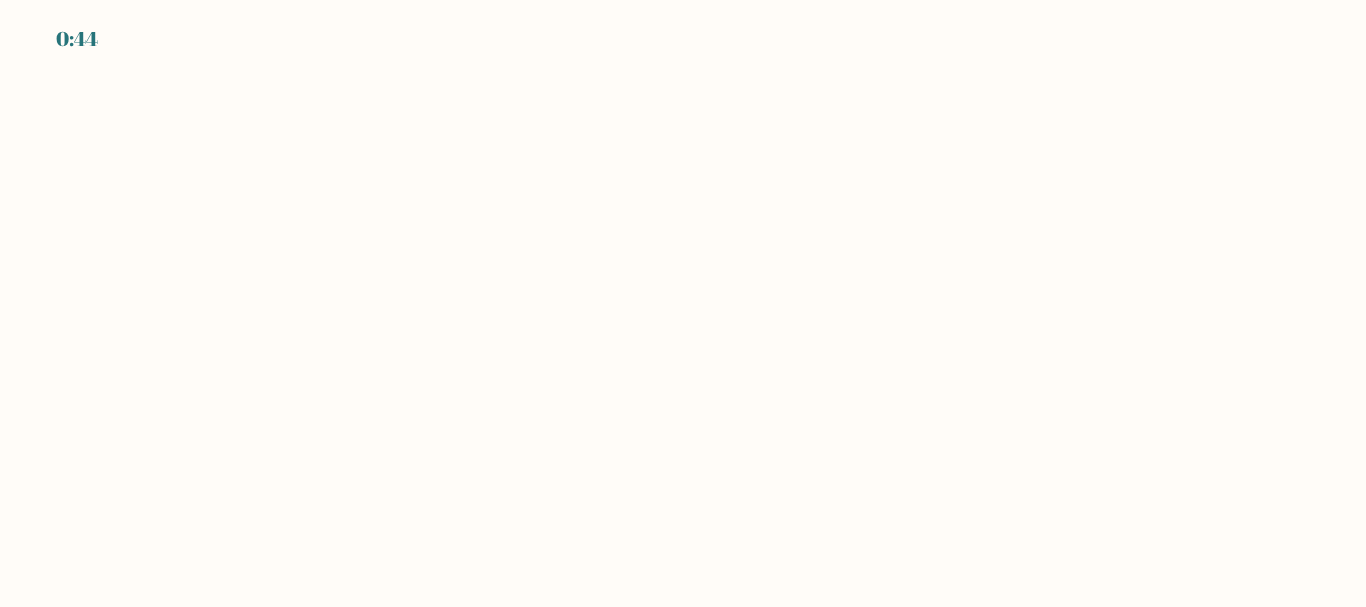 scroll, scrollTop: 0, scrollLeft: 0, axis: both 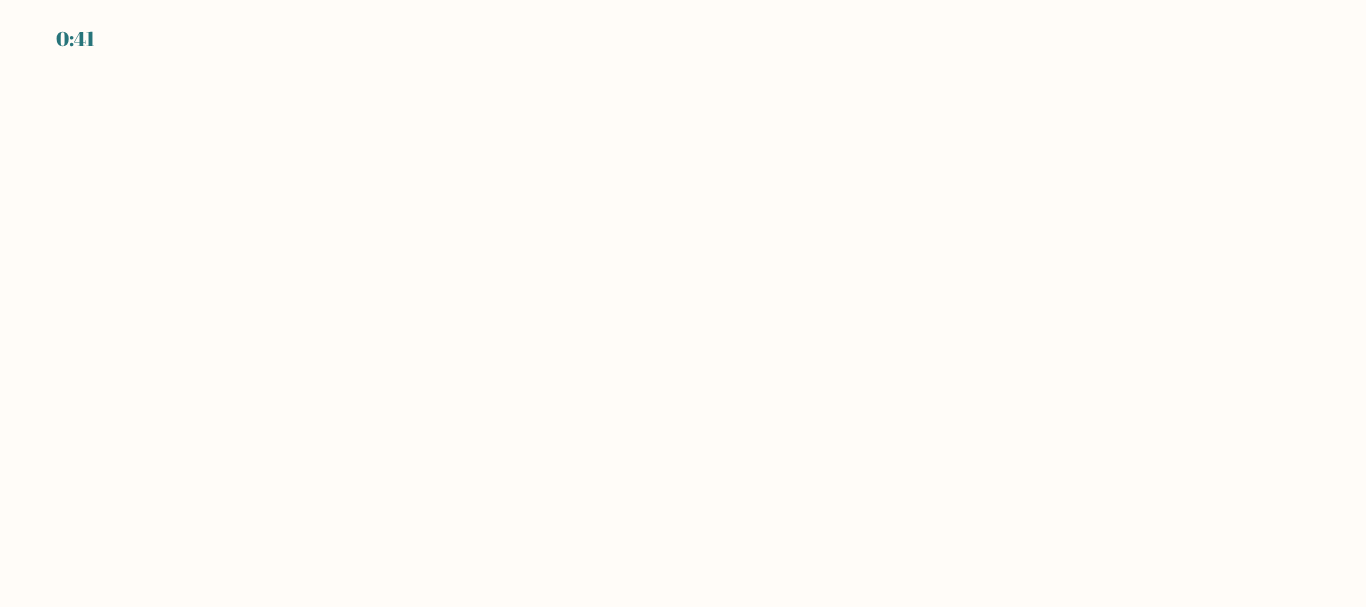 click on "0:41" at bounding box center [683, 303] 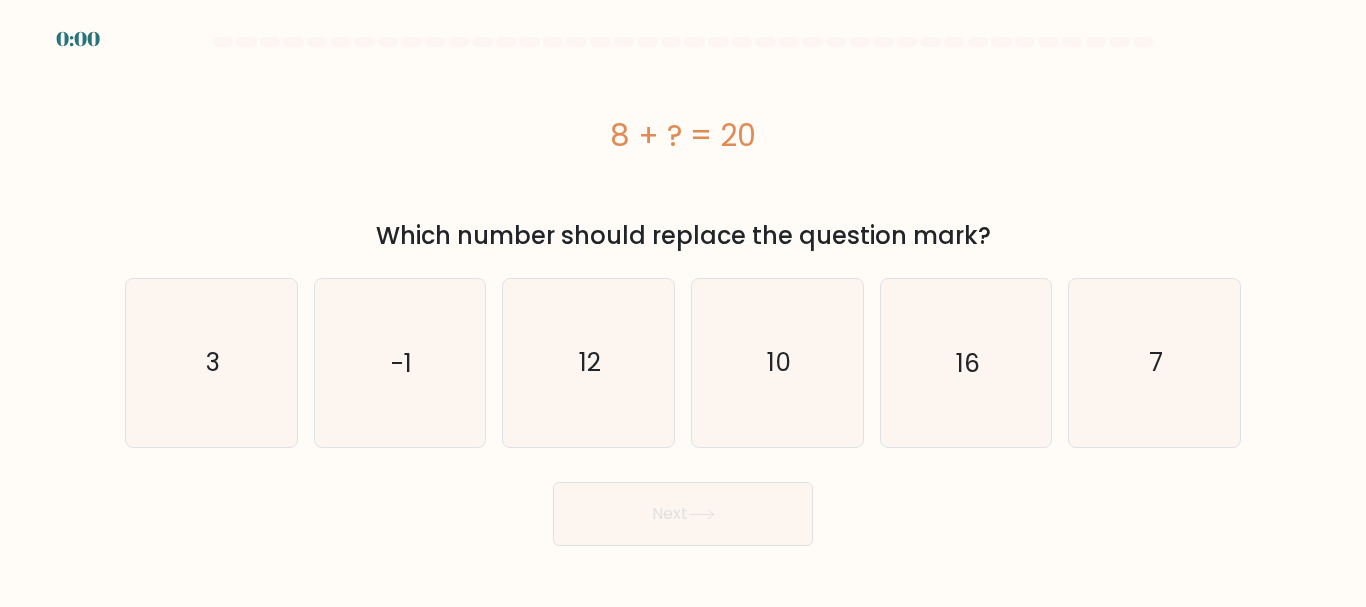 scroll, scrollTop: 0, scrollLeft: 0, axis: both 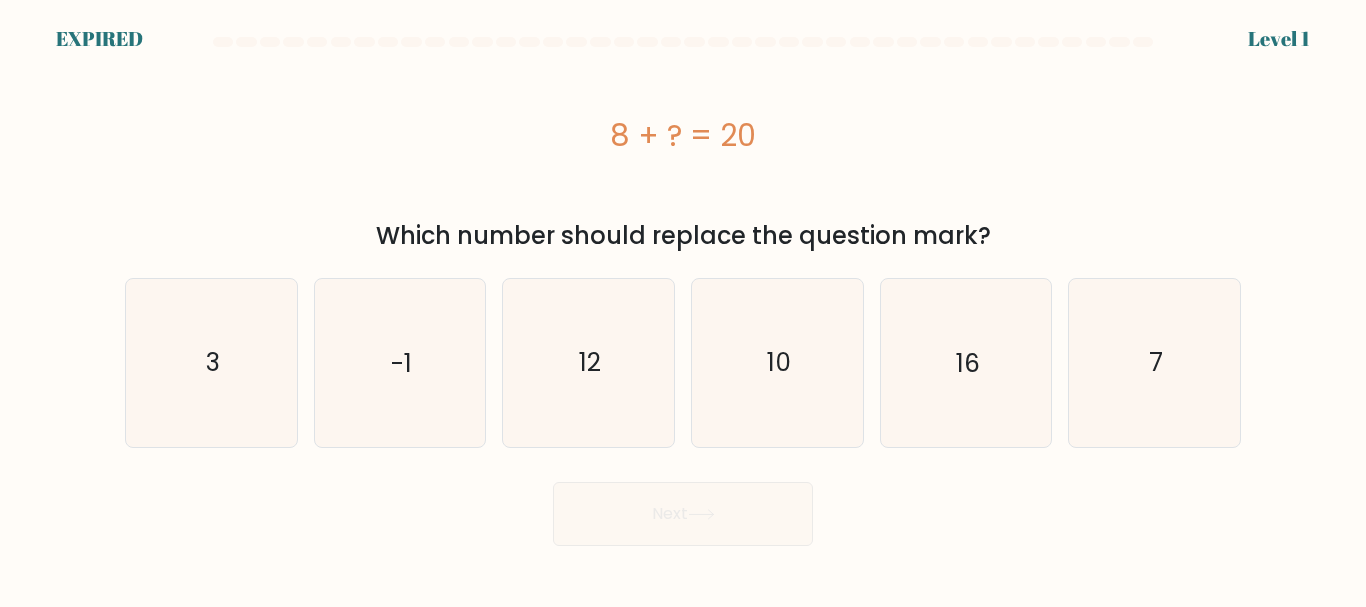 click on "EXPIRED" at bounding box center (99, 39) 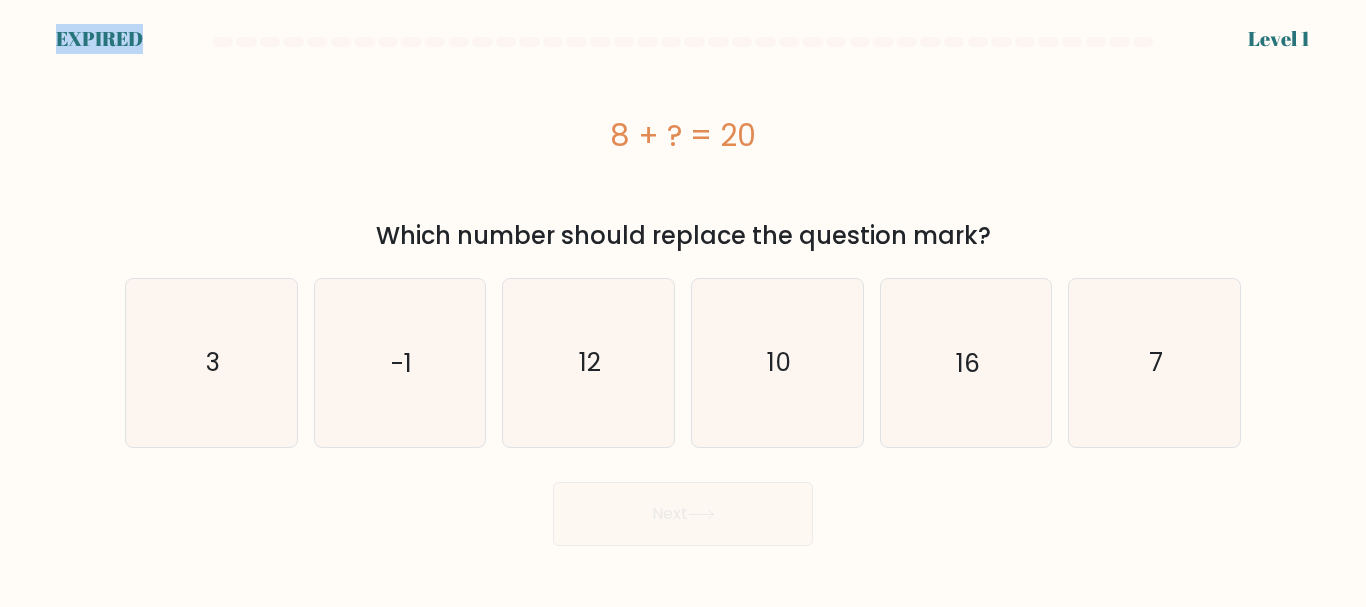 click on "EXPIRED" at bounding box center (99, 39) 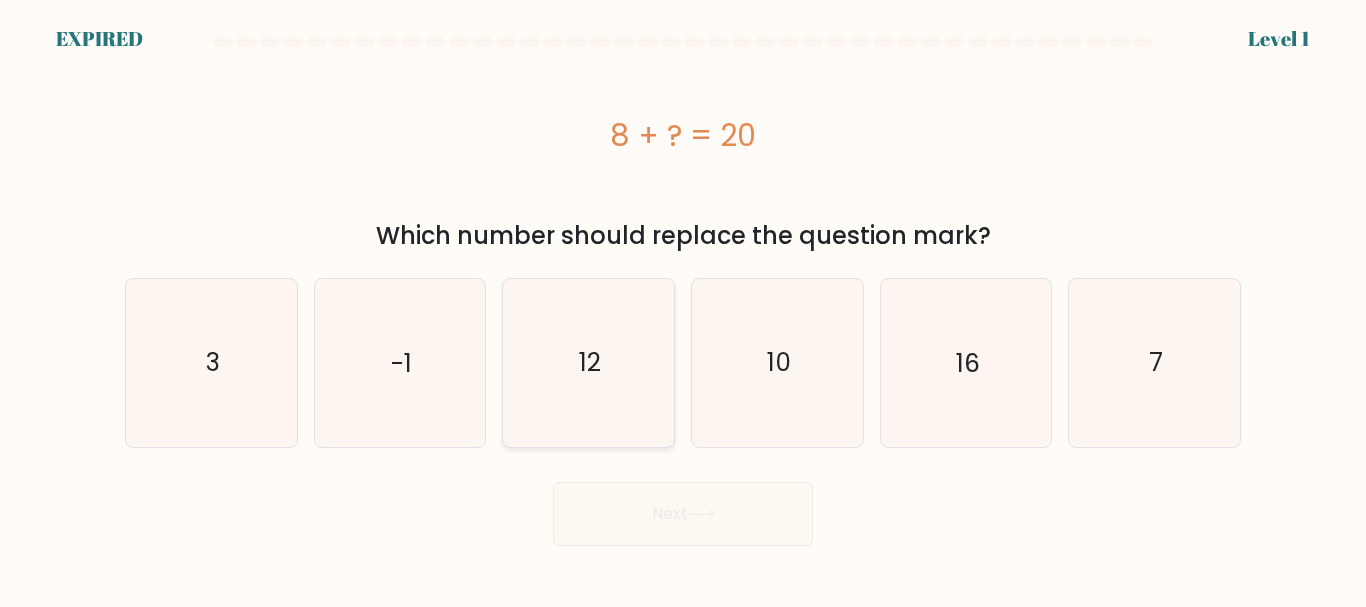 click on "12" 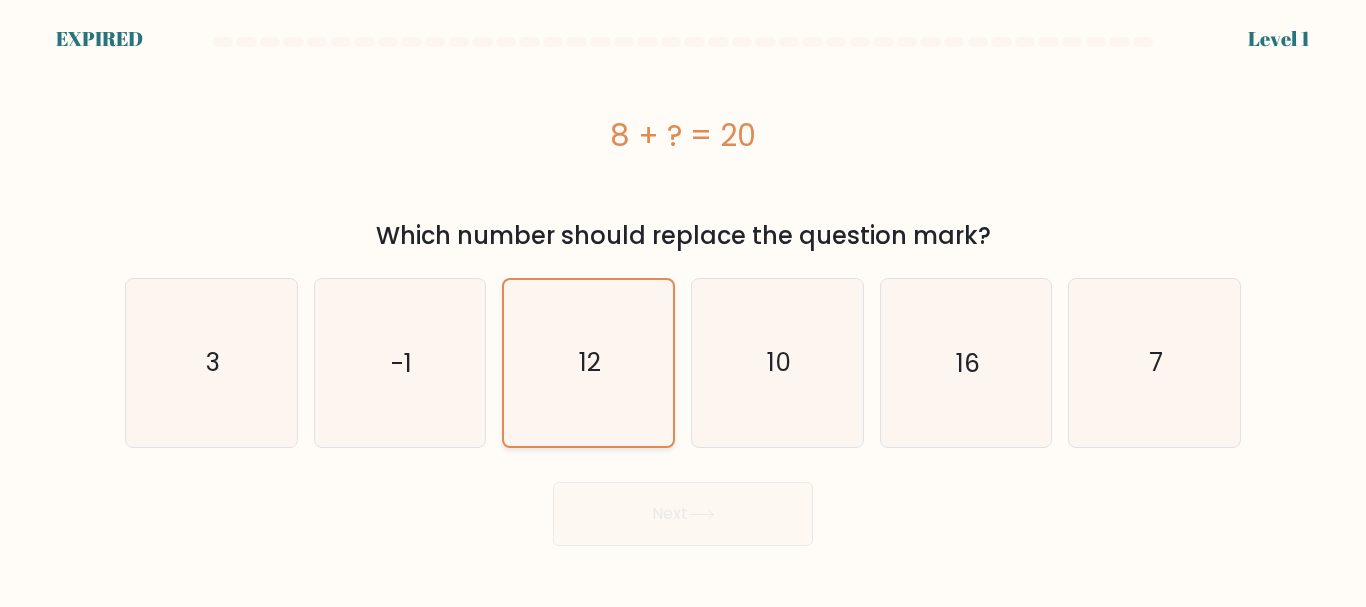 click on "12" 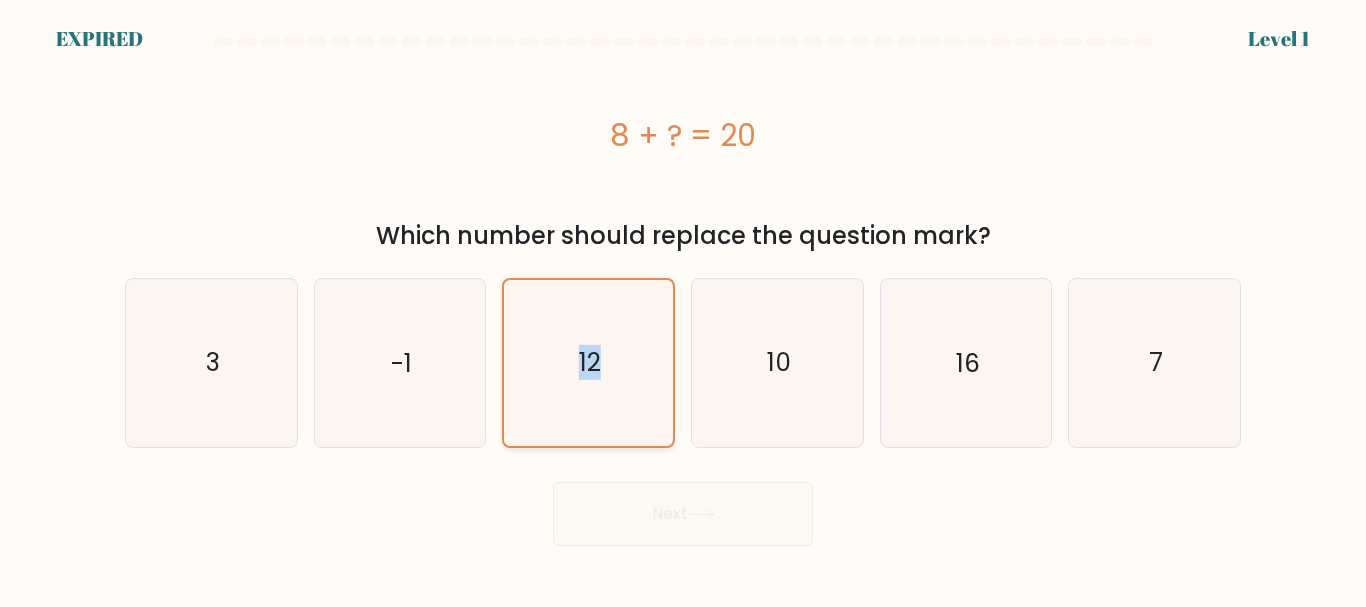 click on "12" 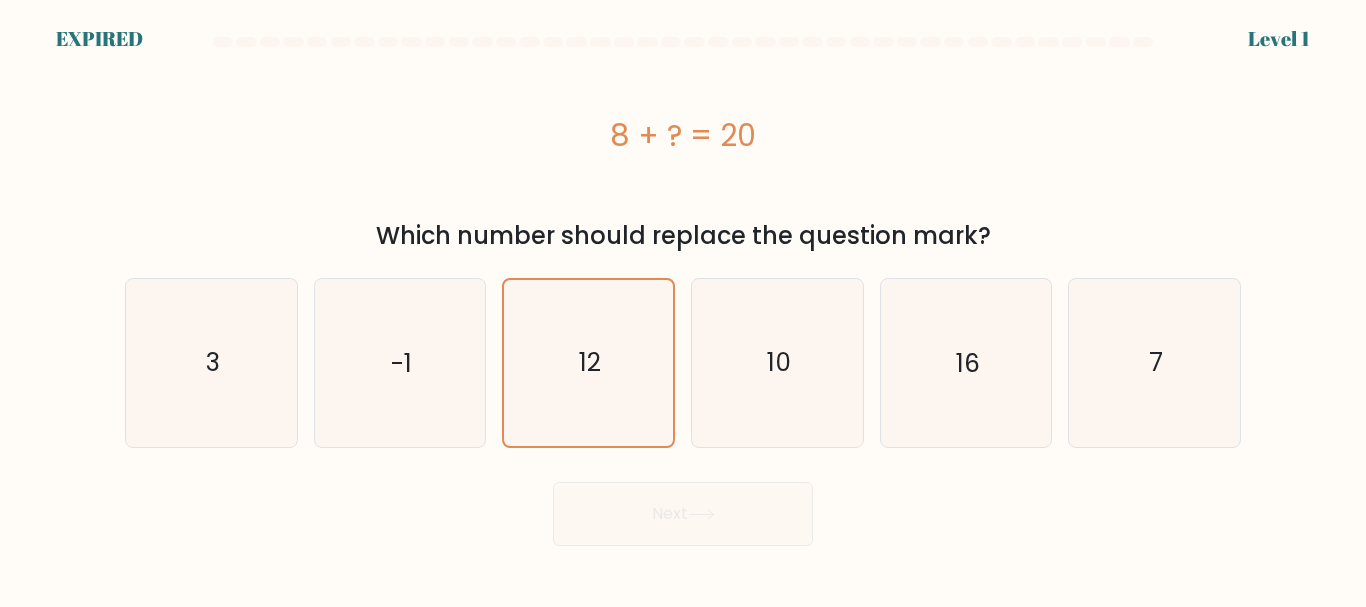 click on "Next" at bounding box center (683, 509) 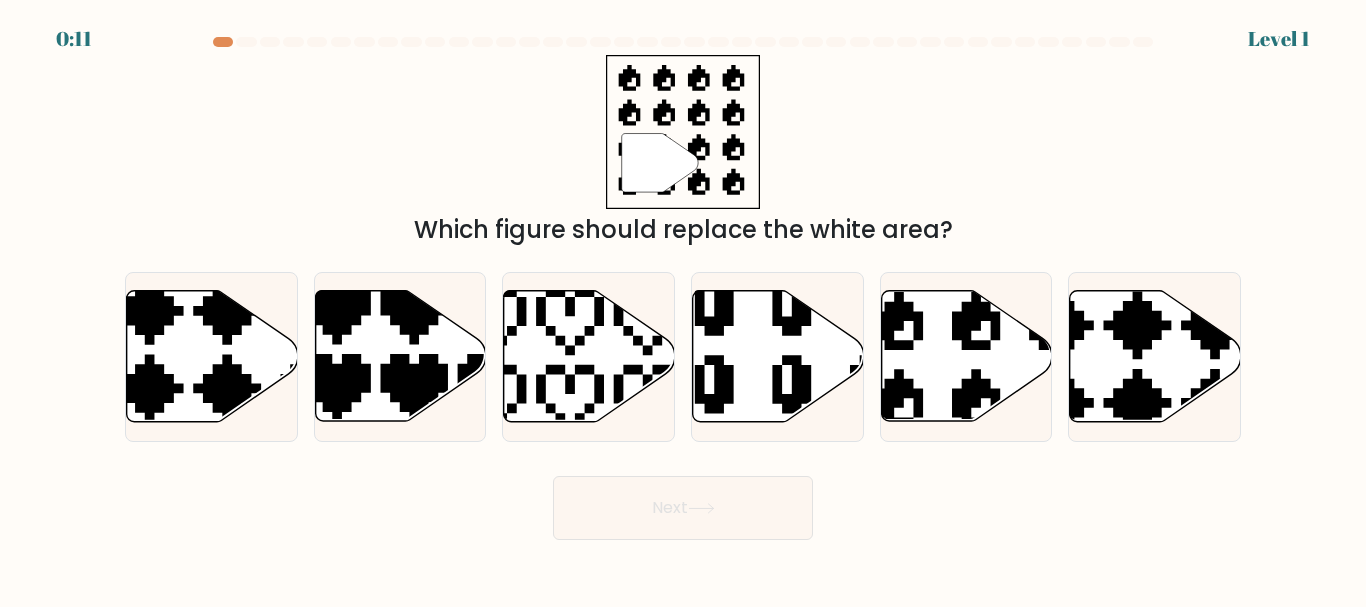 scroll, scrollTop: 0, scrollLeft: 0, axis: both 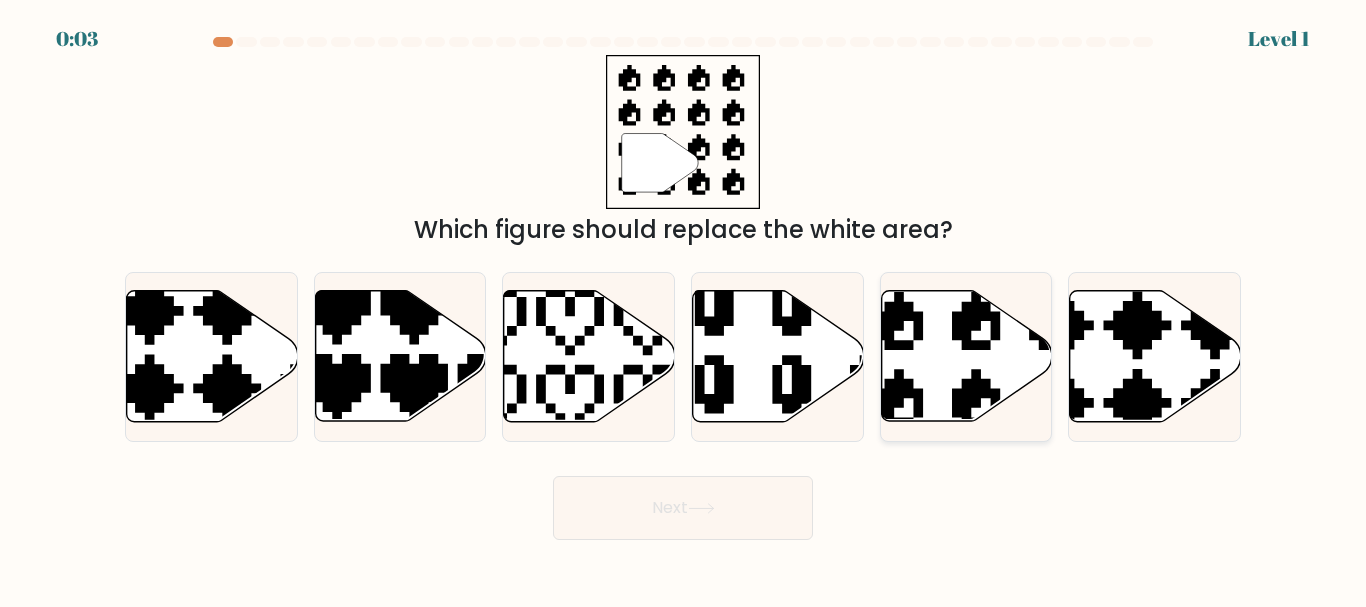 click 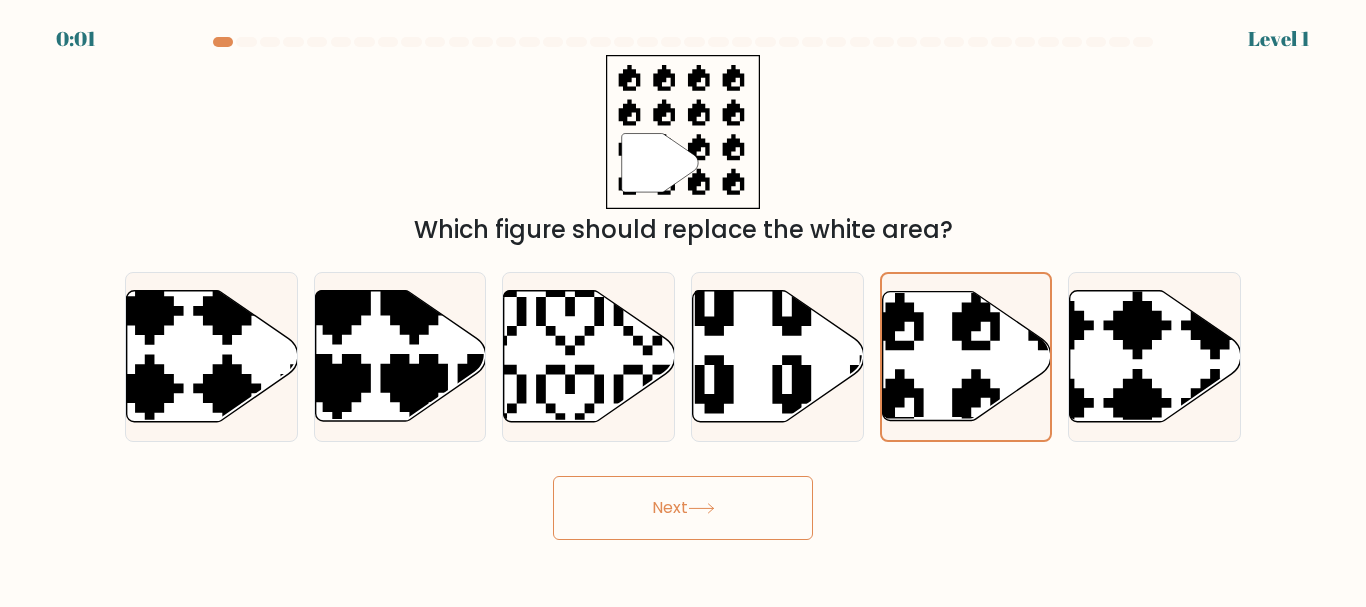 click 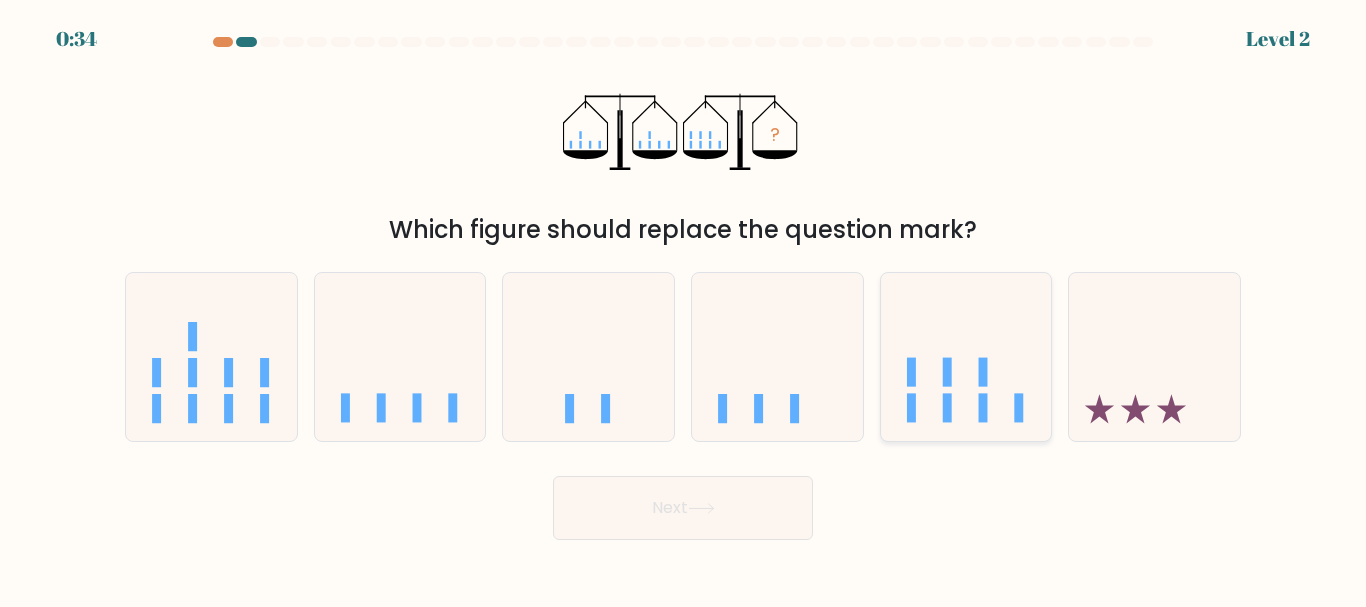 click 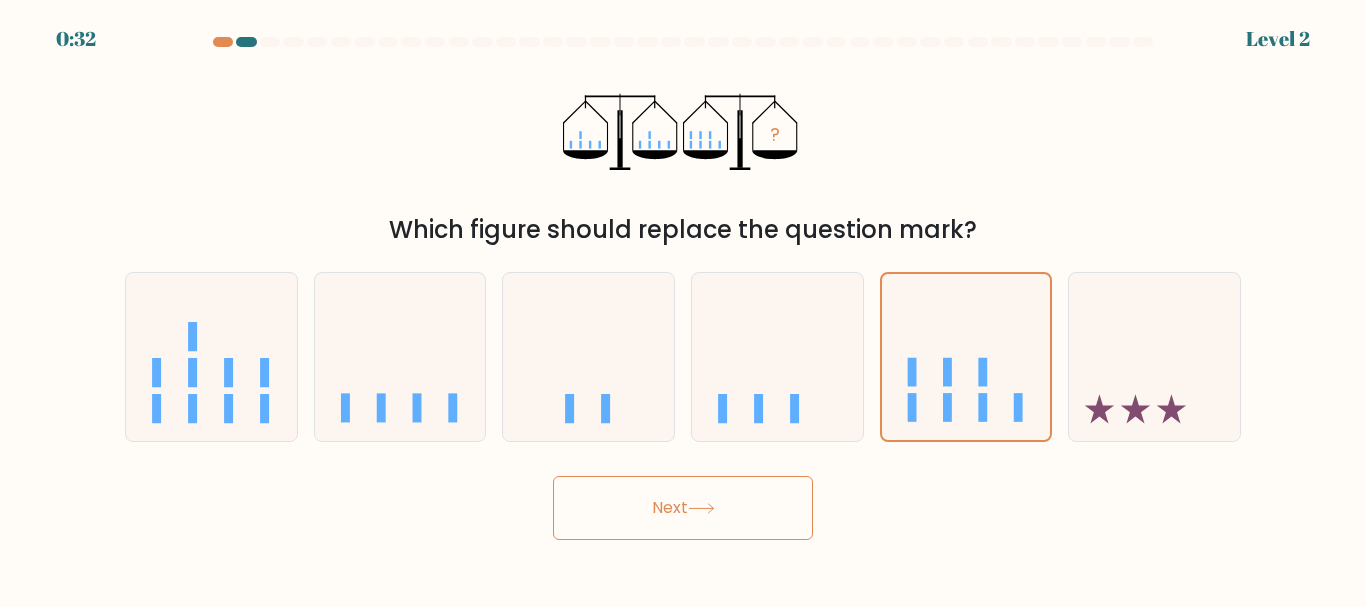 click on "Next" at bounding box center [683, 508] 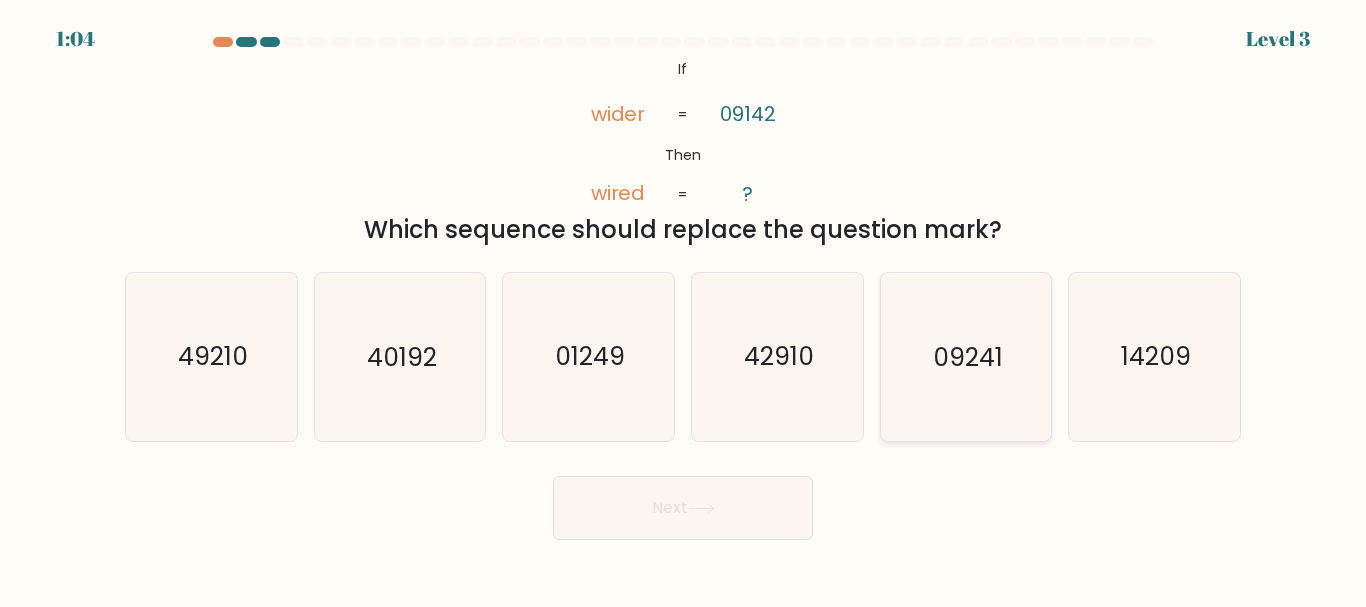 click on "09241" 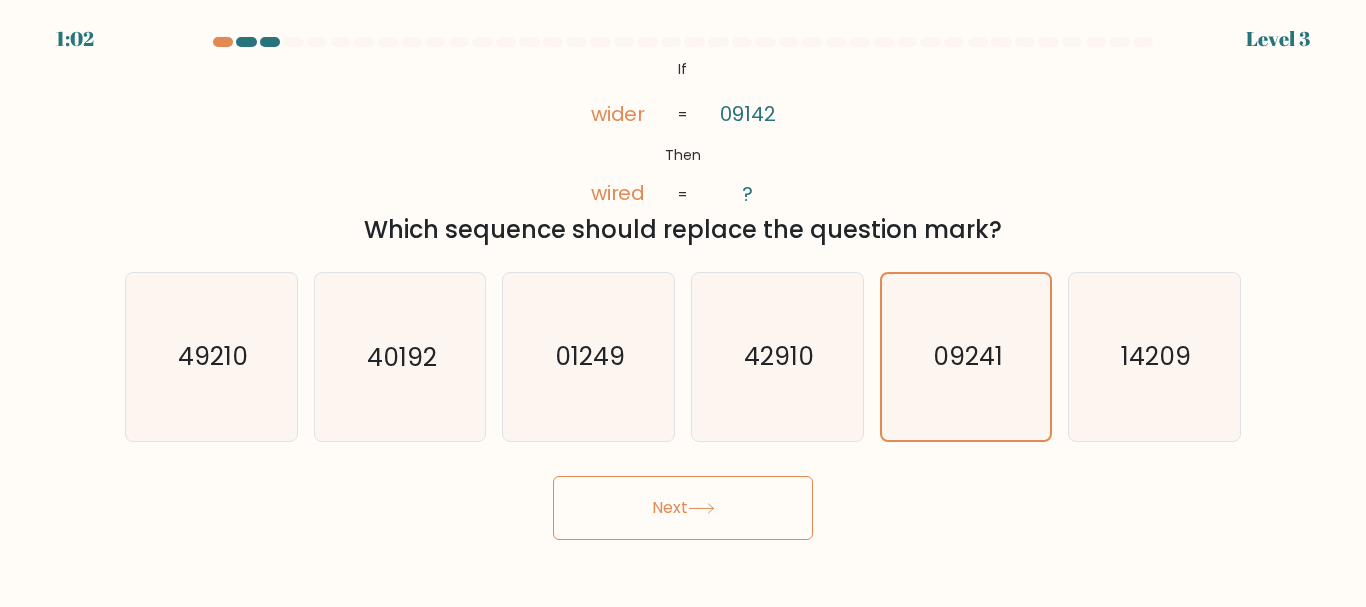 click on "Next" at bounding box center (683, 508) 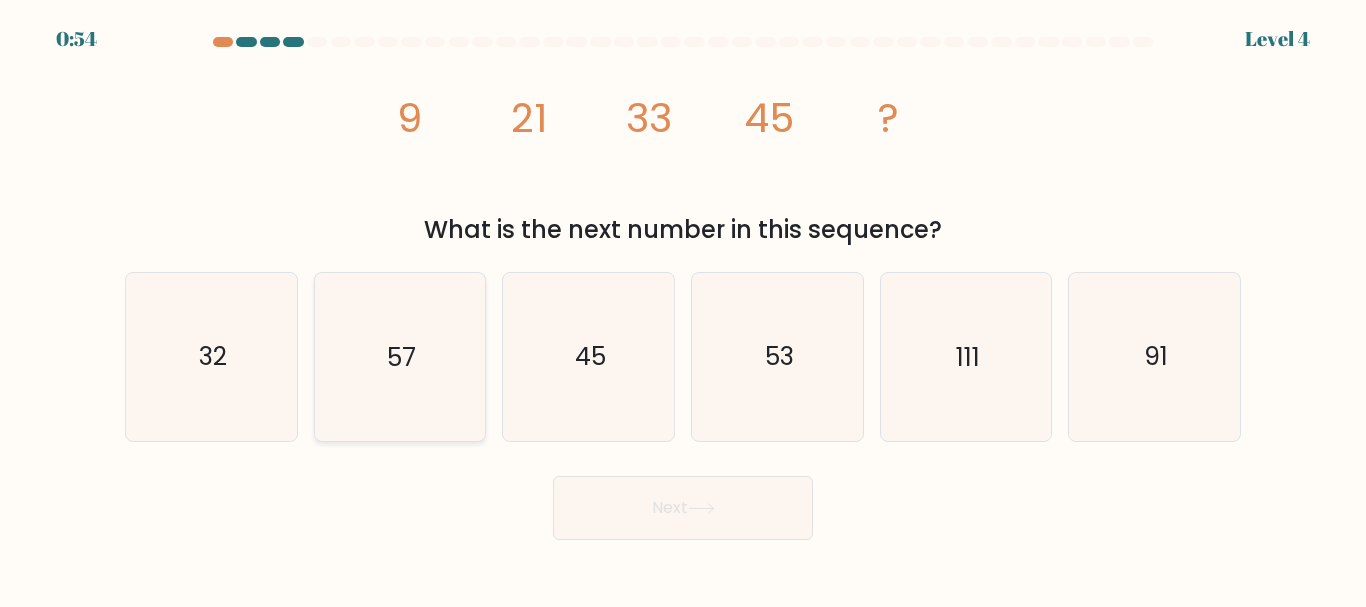 click on "57" 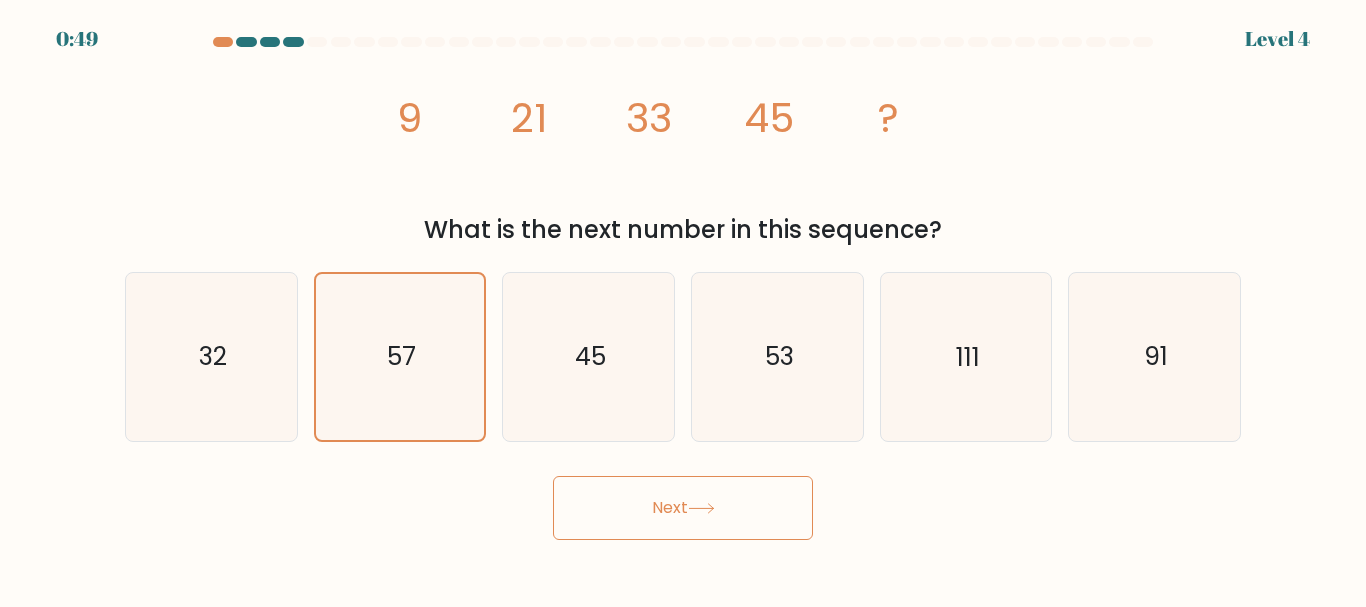 click on "Next" at bounding box center (683, 508) 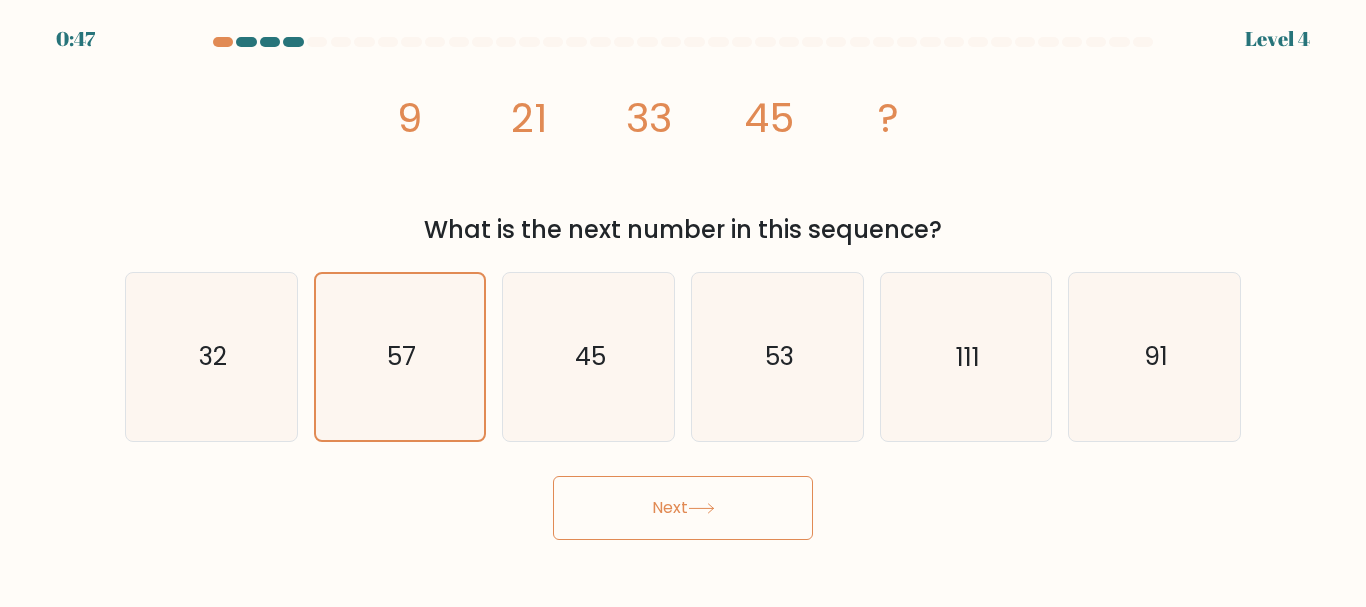 click on "Next" at bounding box center [683, 508] 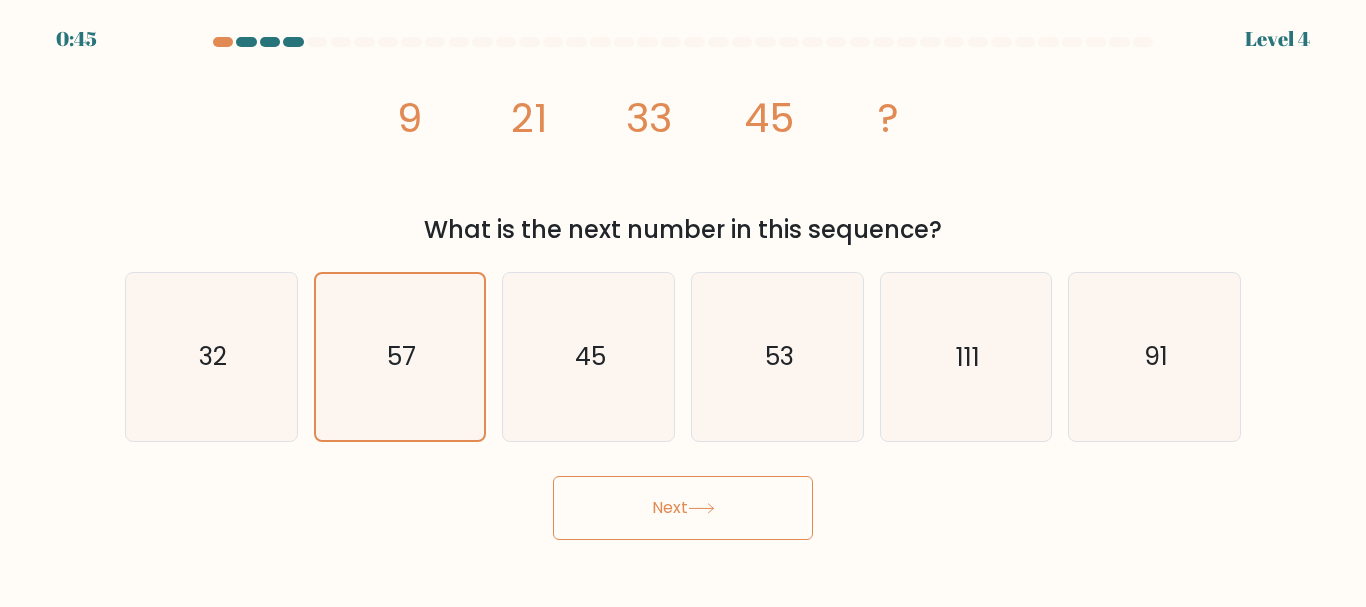 click on "Next" at bounding box center (683, 508) 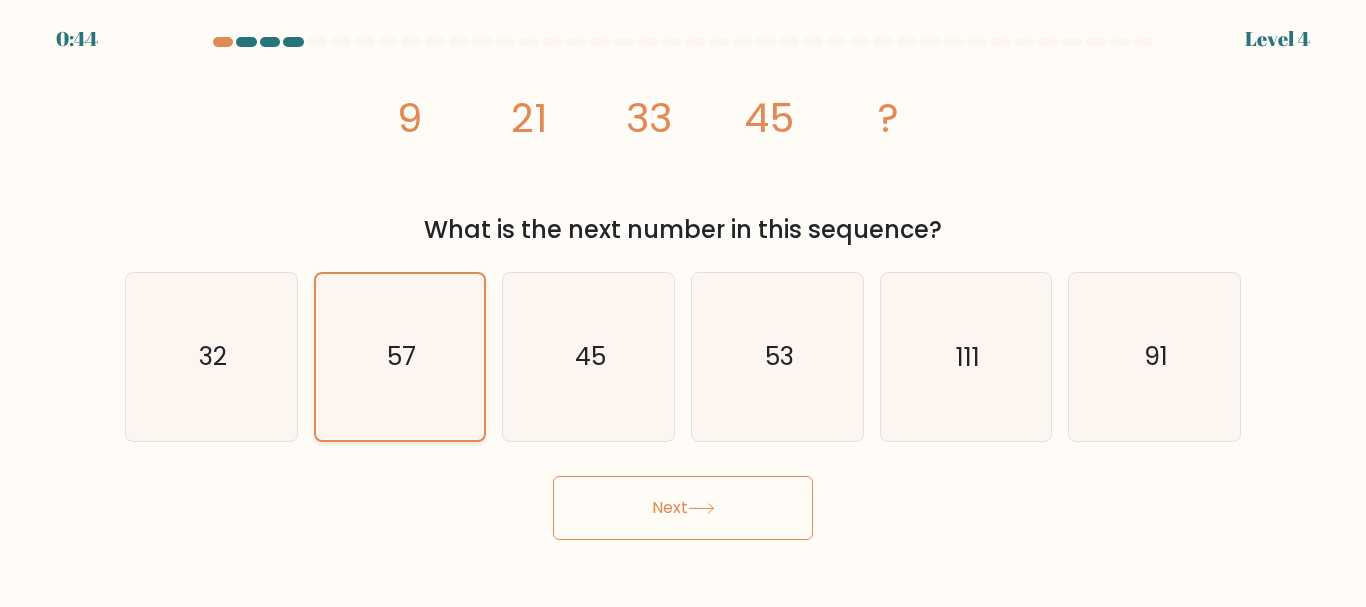 click on "57" 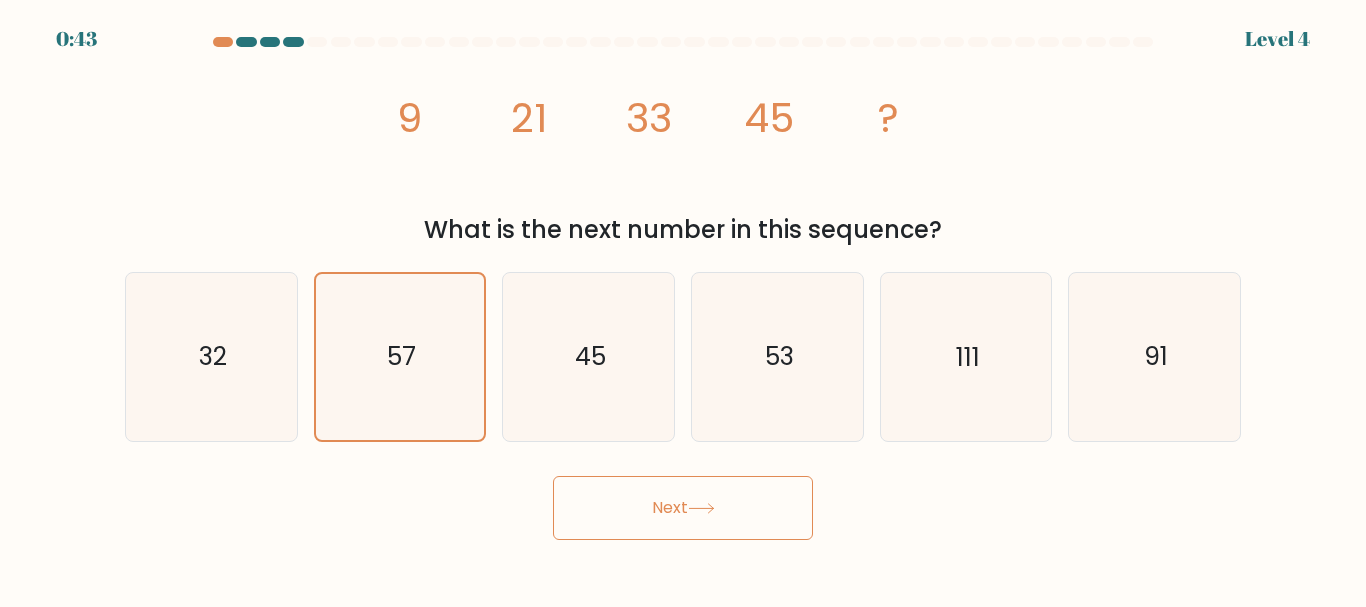 click on "Next" at bounding box center [683, 508] 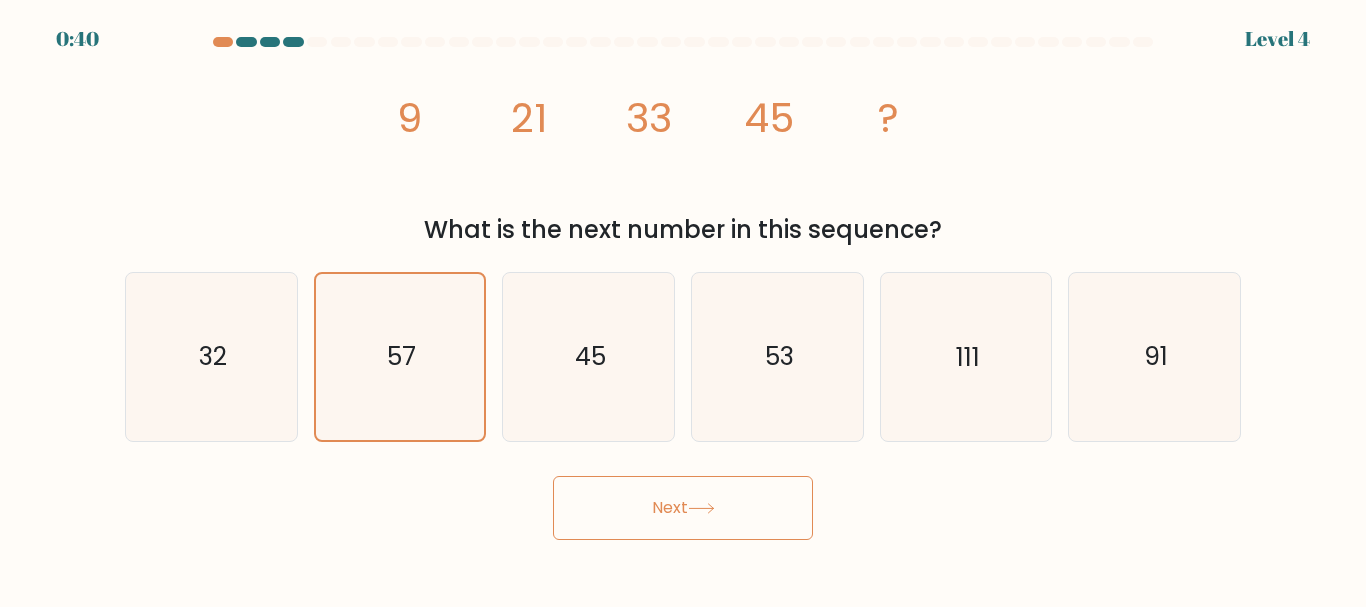 click on "Next" at bounding box center [683, 503] 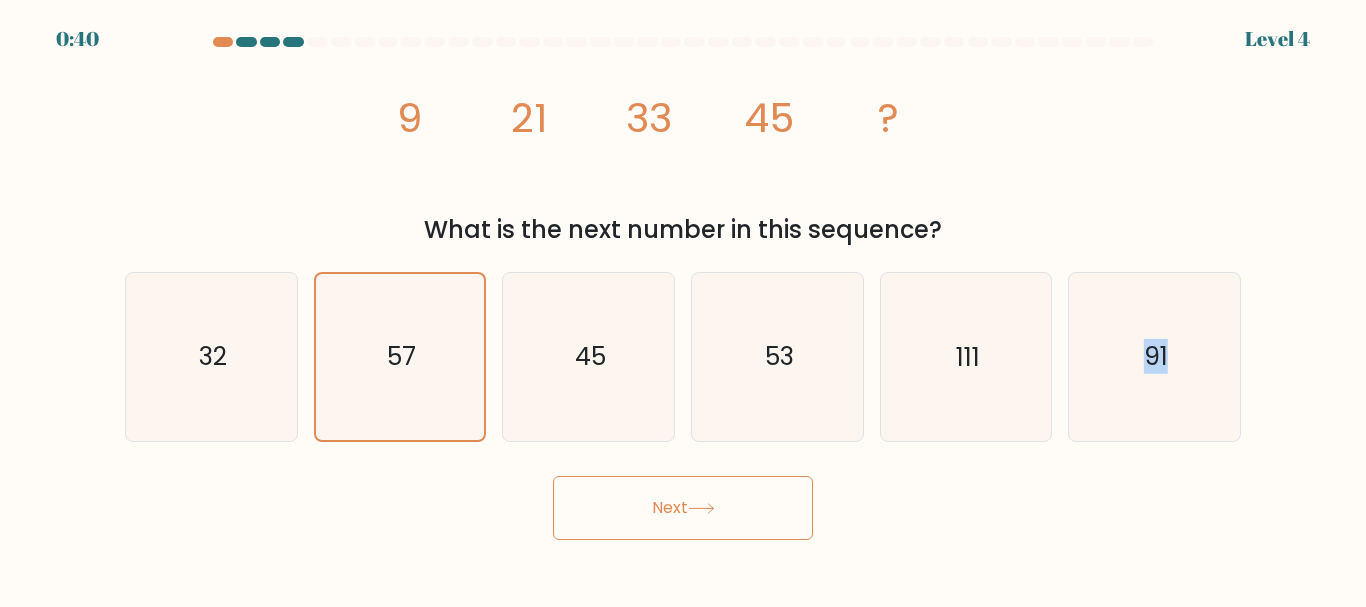 click on "Next" at bounding box center [683, 503] 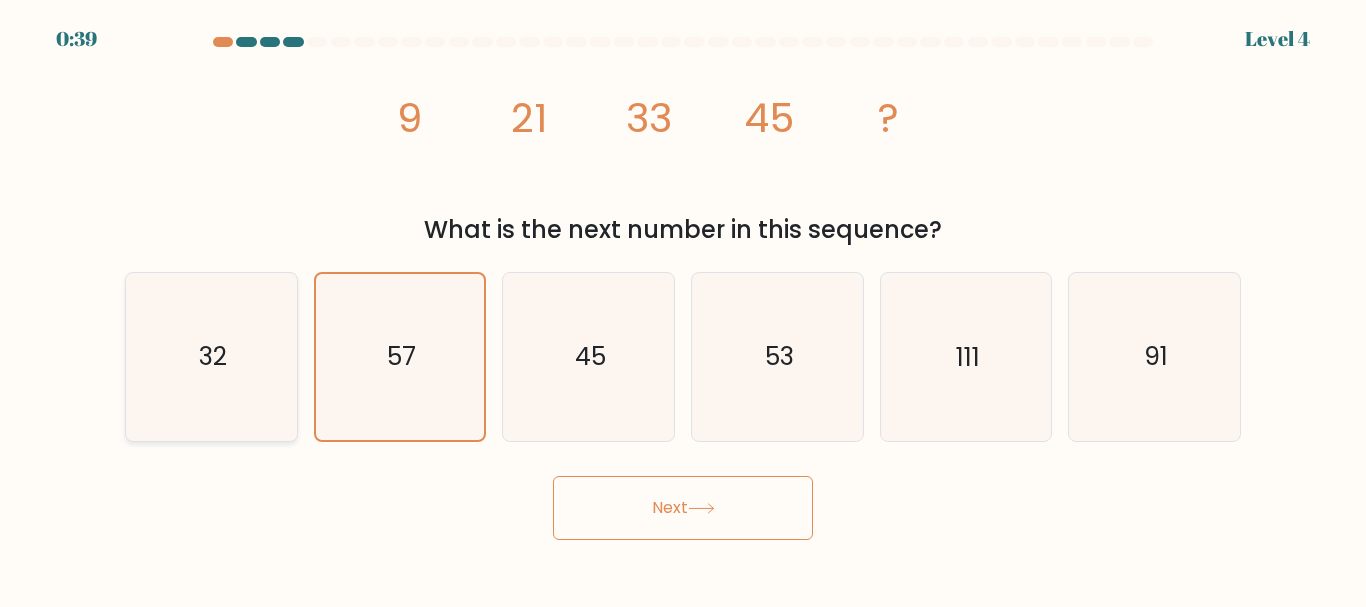 click on "32" 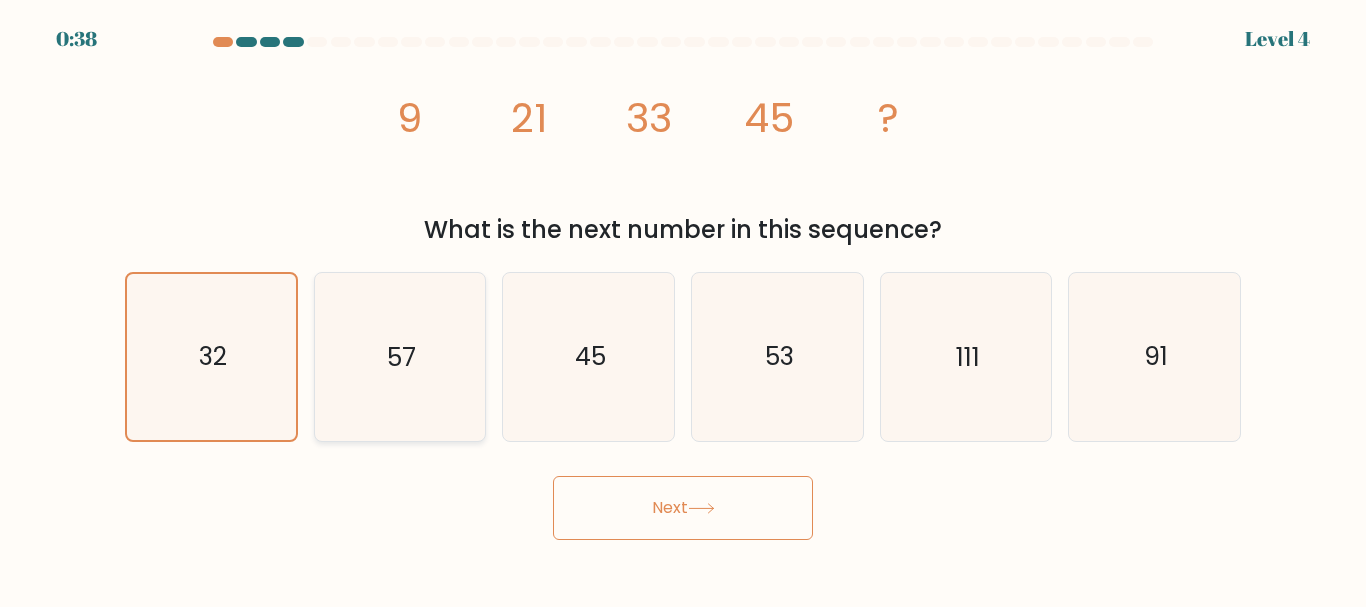 click on "57" 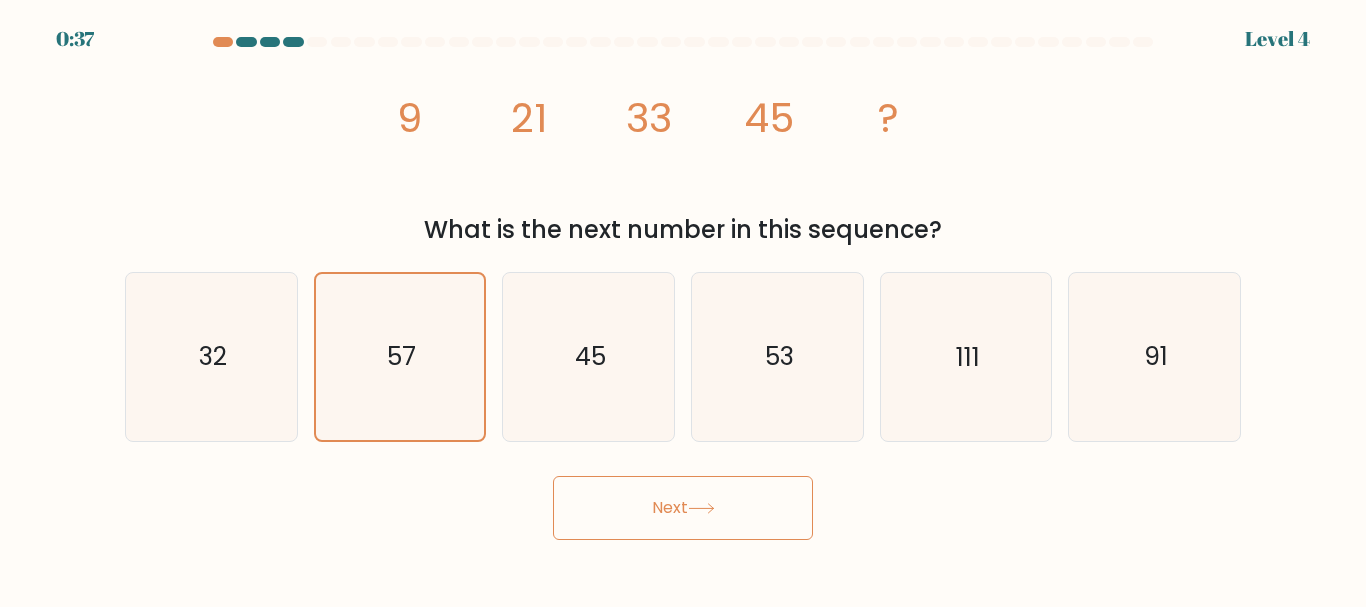 click on "0:37
Level 4" at bounding box center [683, 303] 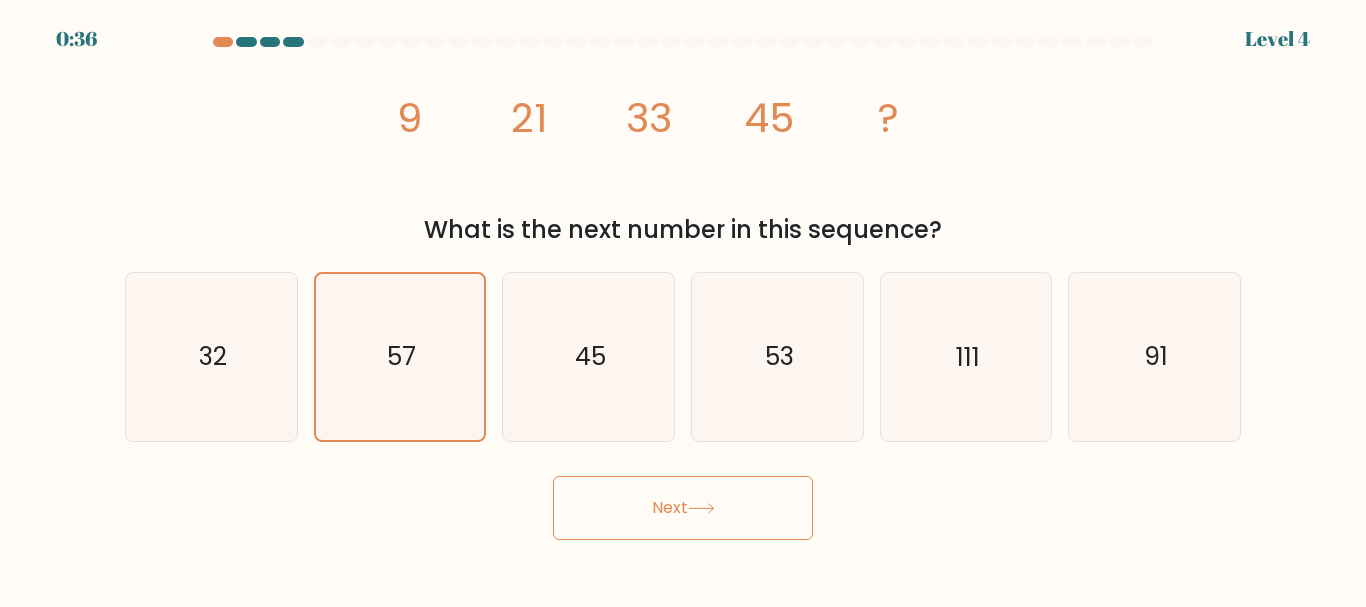 click on "Next" at bounding box center (683, 508) 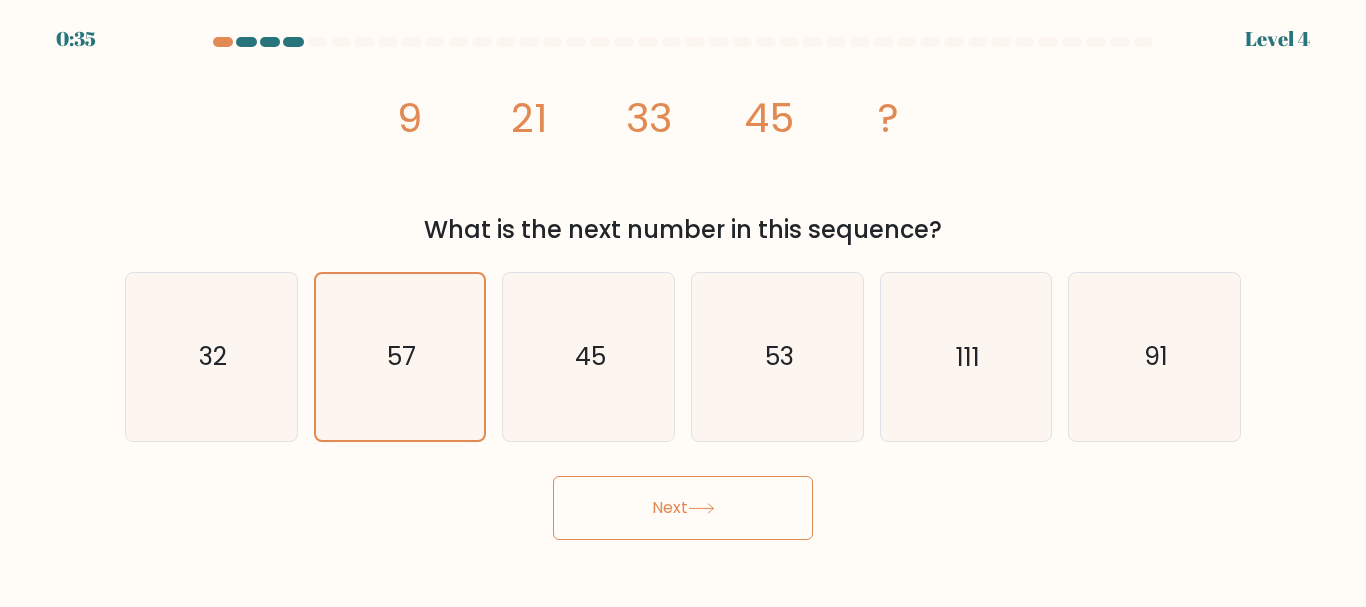 click on "Next" at bounding box center [683, 508] 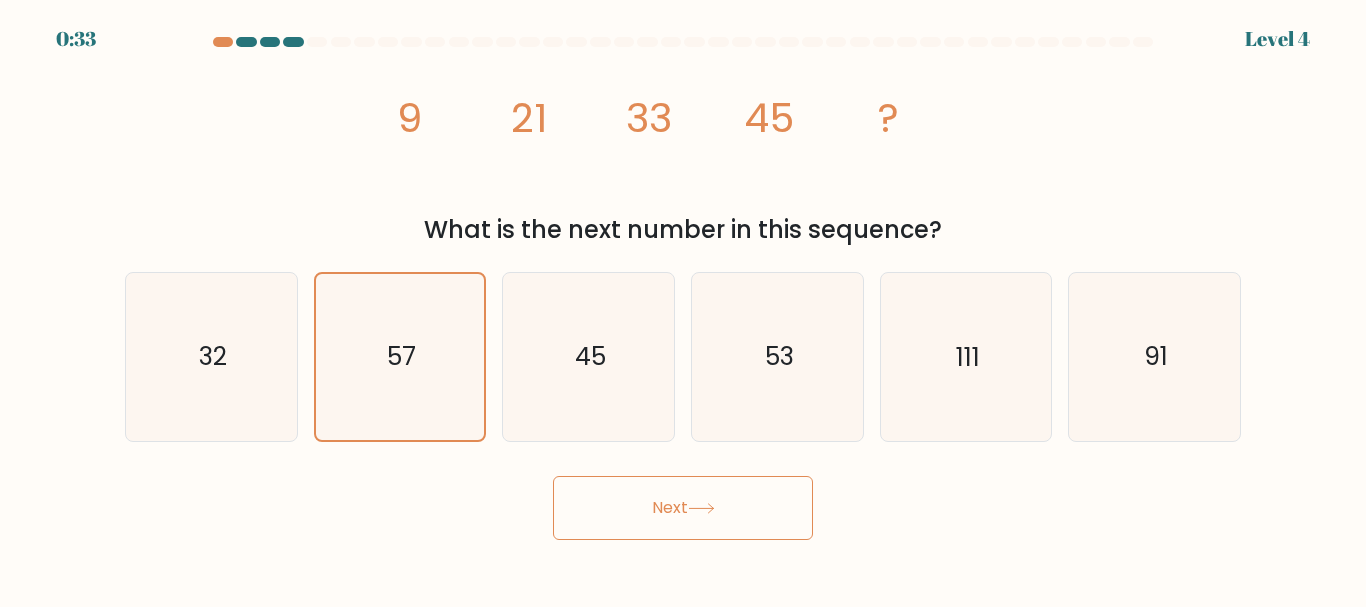 click on "?" 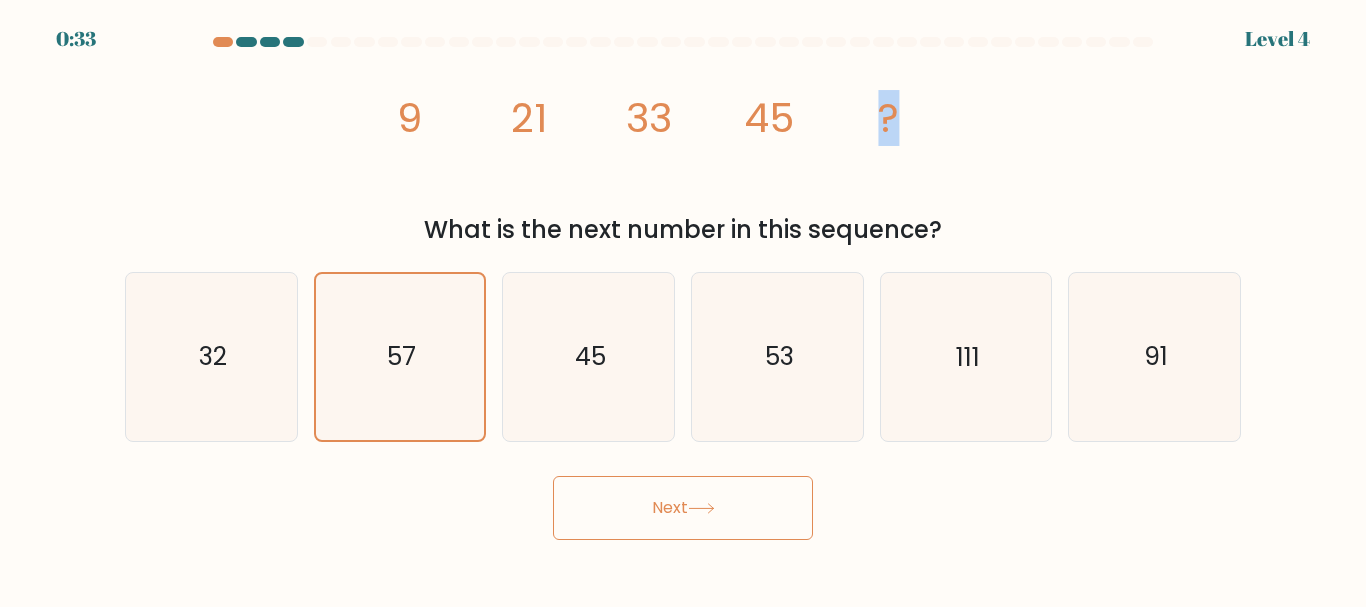 click on "?" 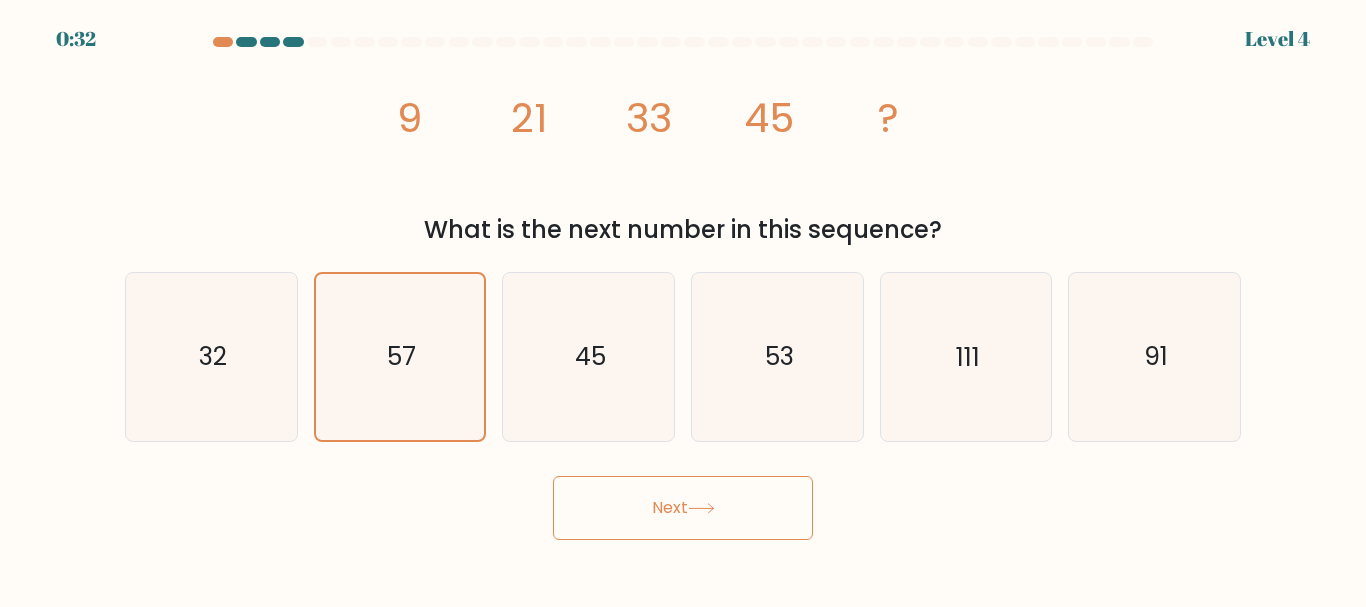 click on "image/svg+xml
9
21
33
45
?" 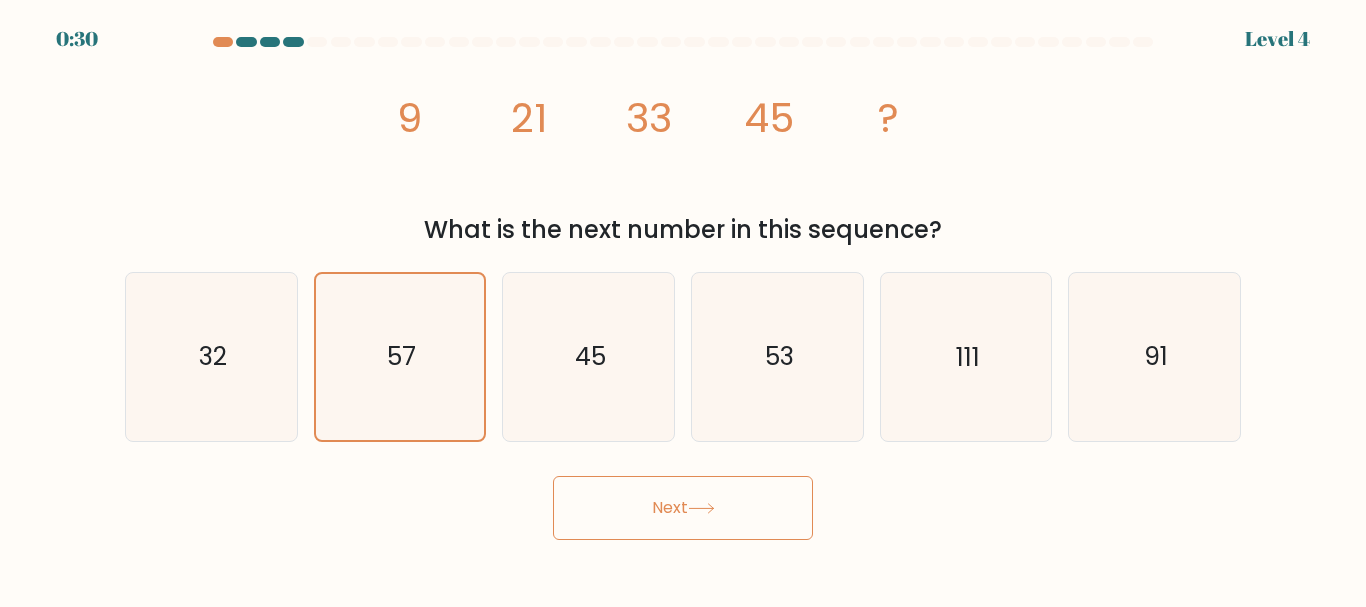 click on "Next" at bounding box center [683, 508] 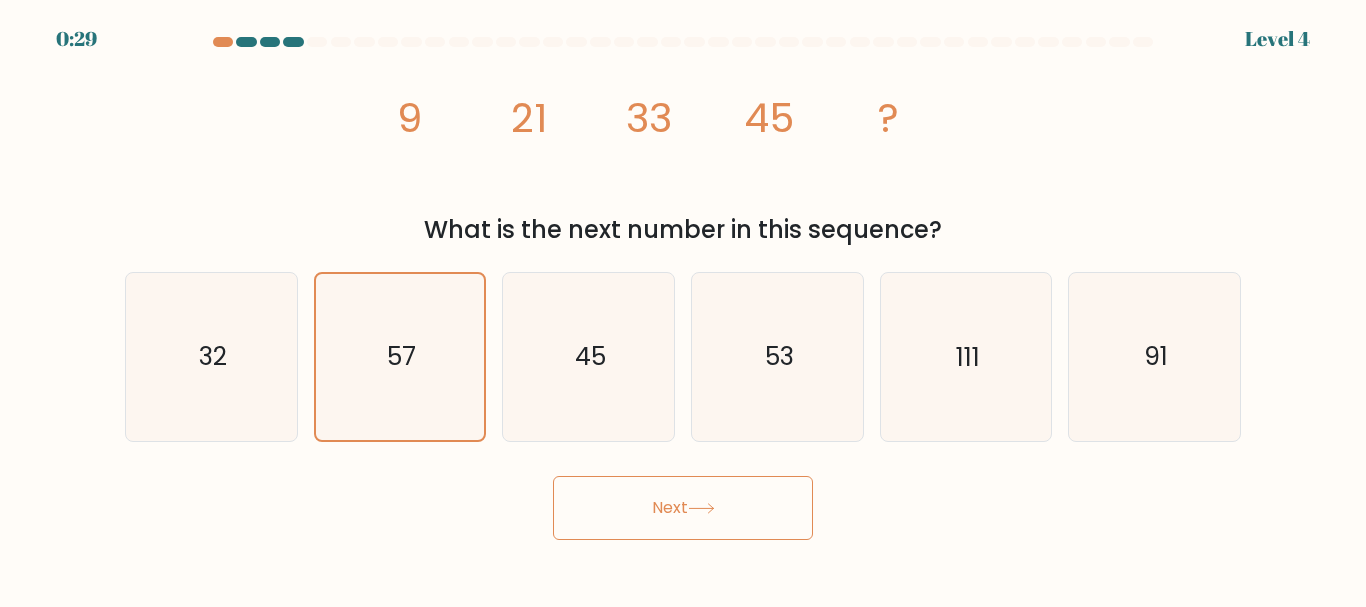 click on "Next" at bounding box center (683, 508) 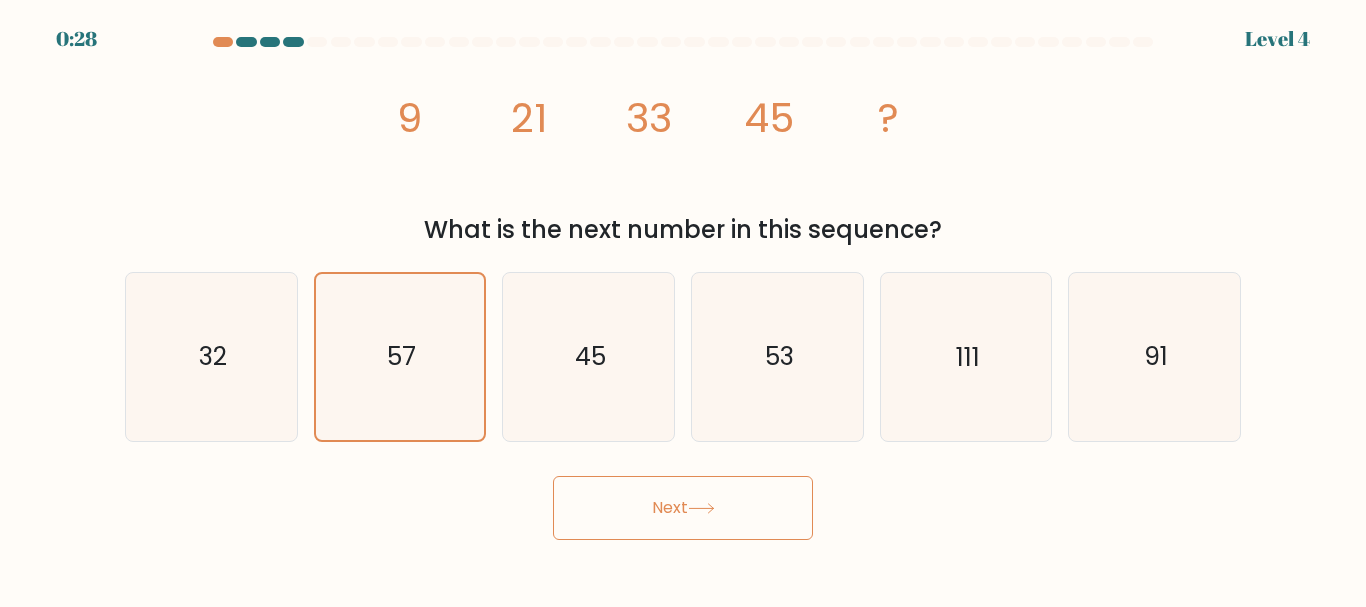 click on "Next" at bounding box center [683, 508] 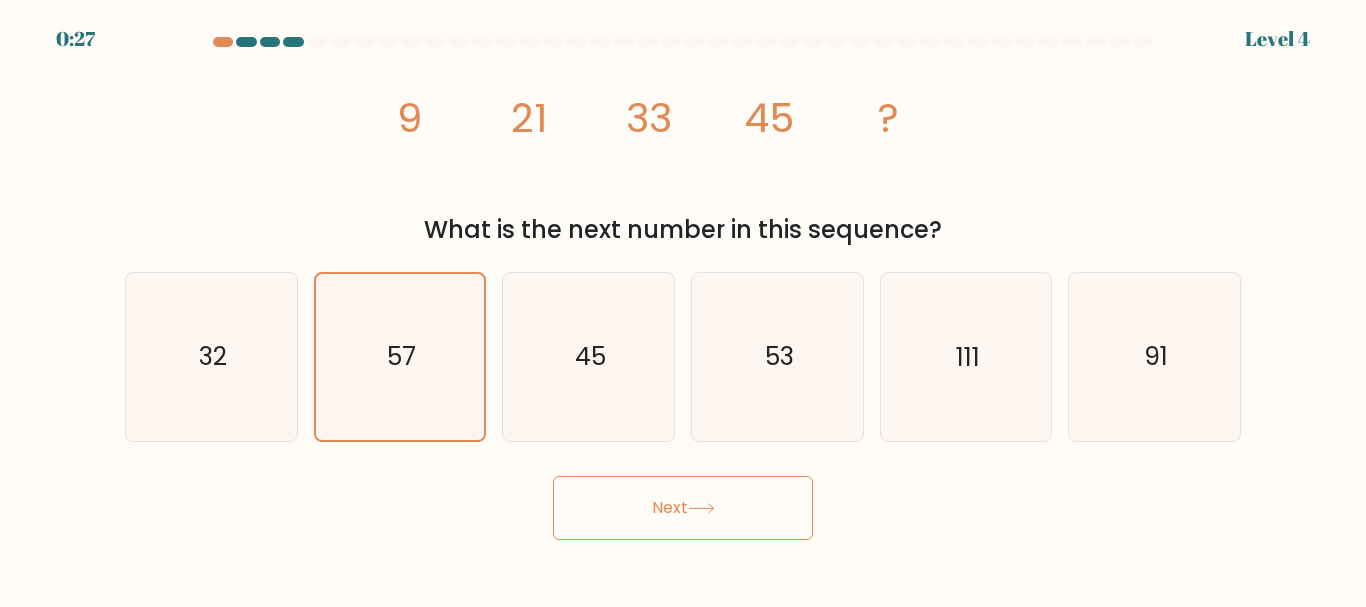 click on "Next" at bounding box center (683, 508) 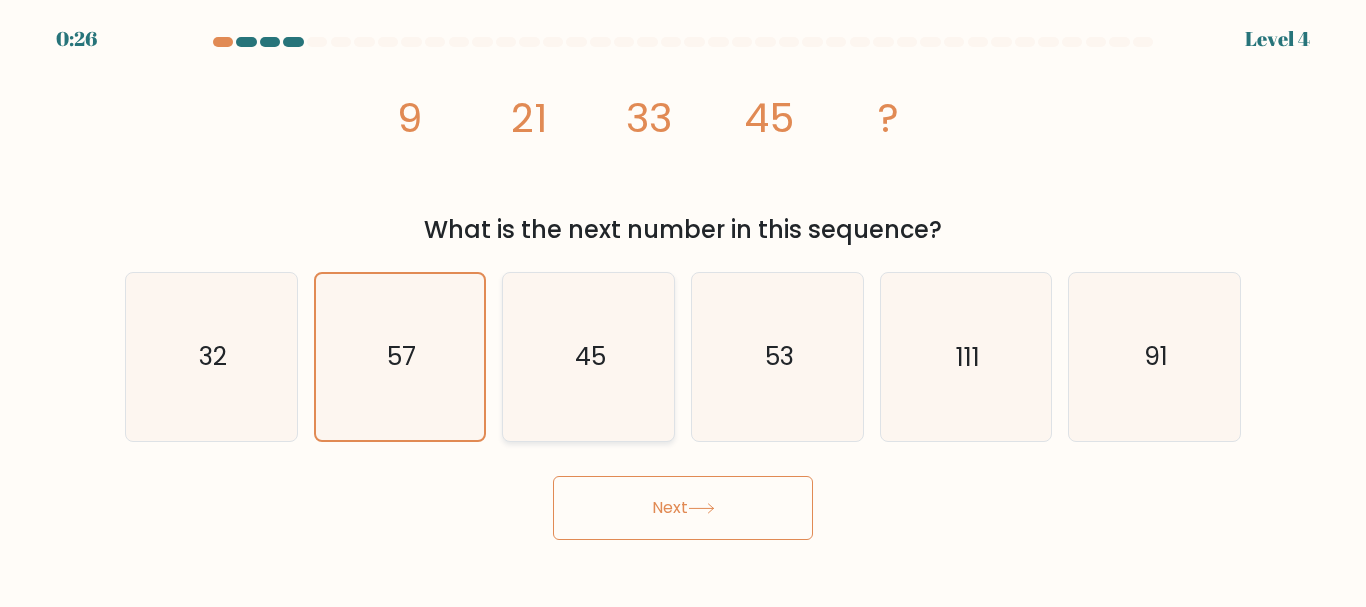 click on "45" 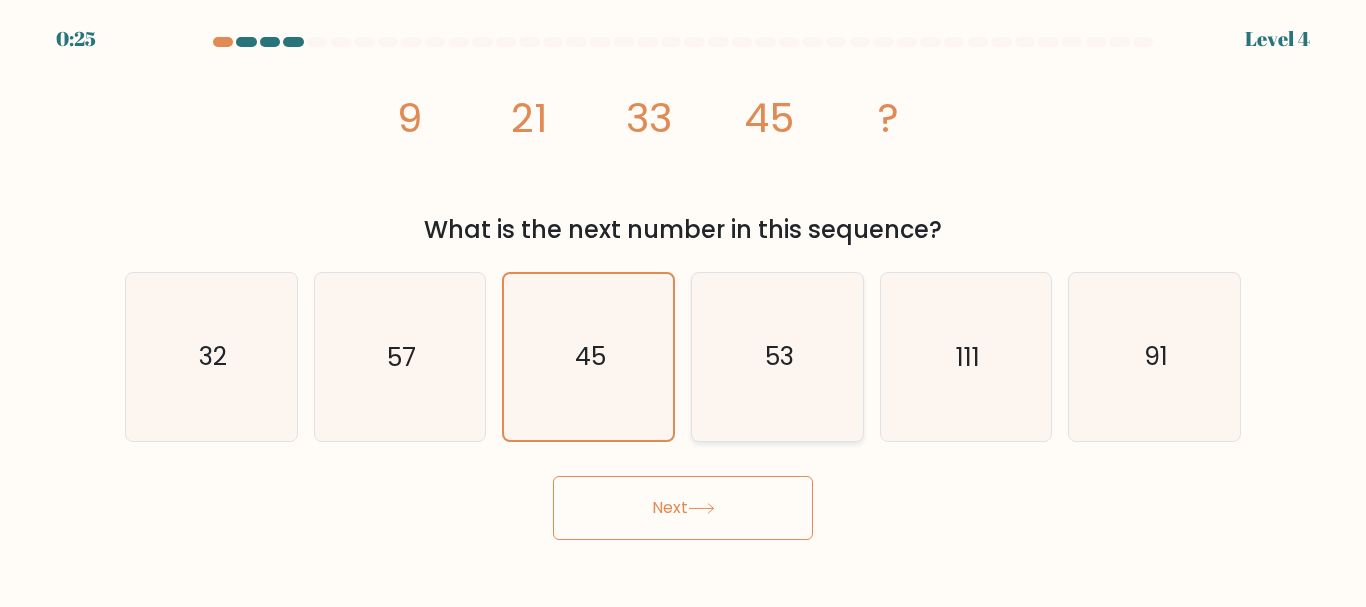 click on "53" 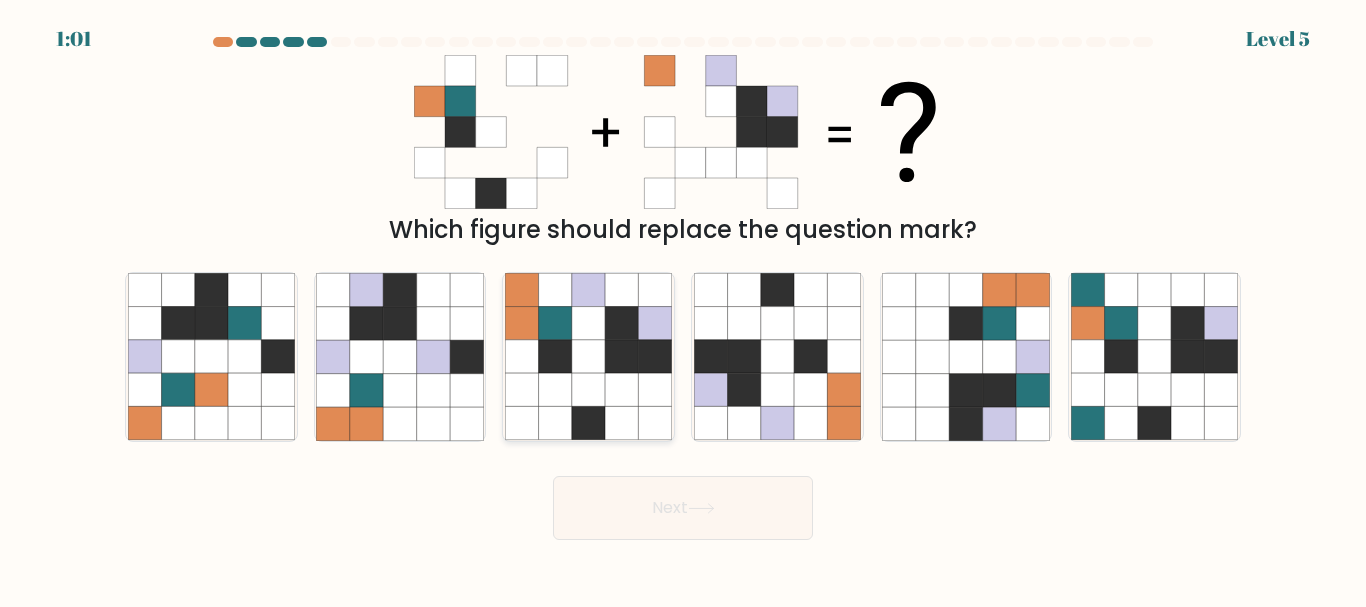 click 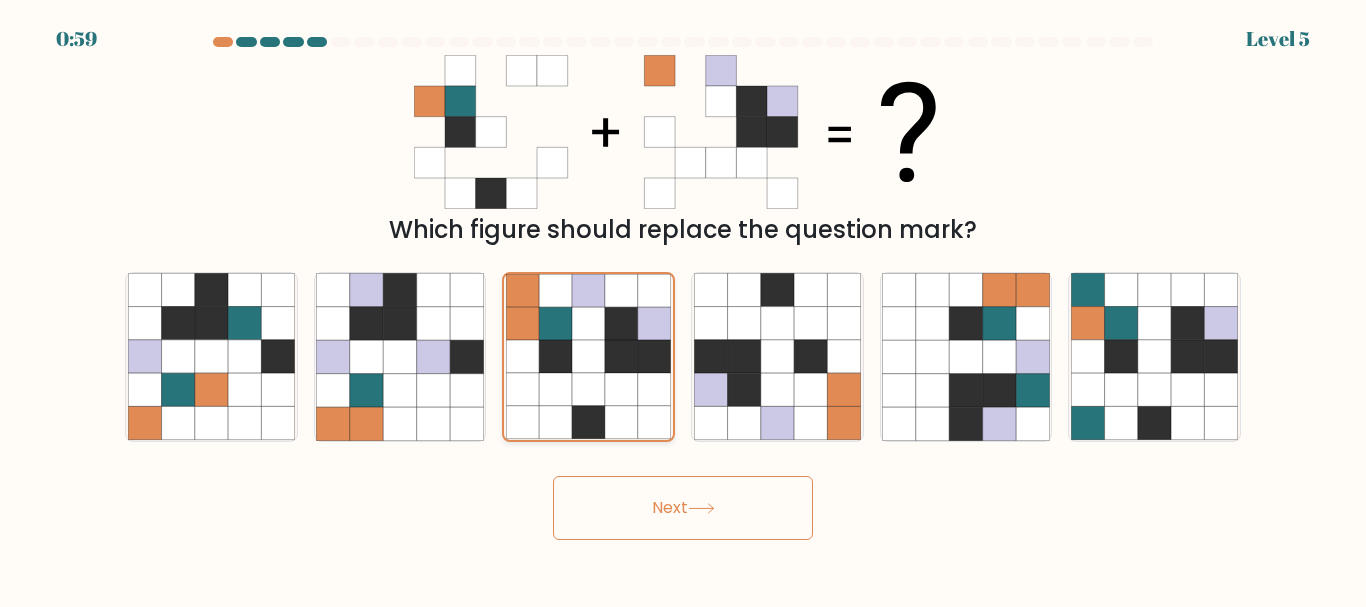 click 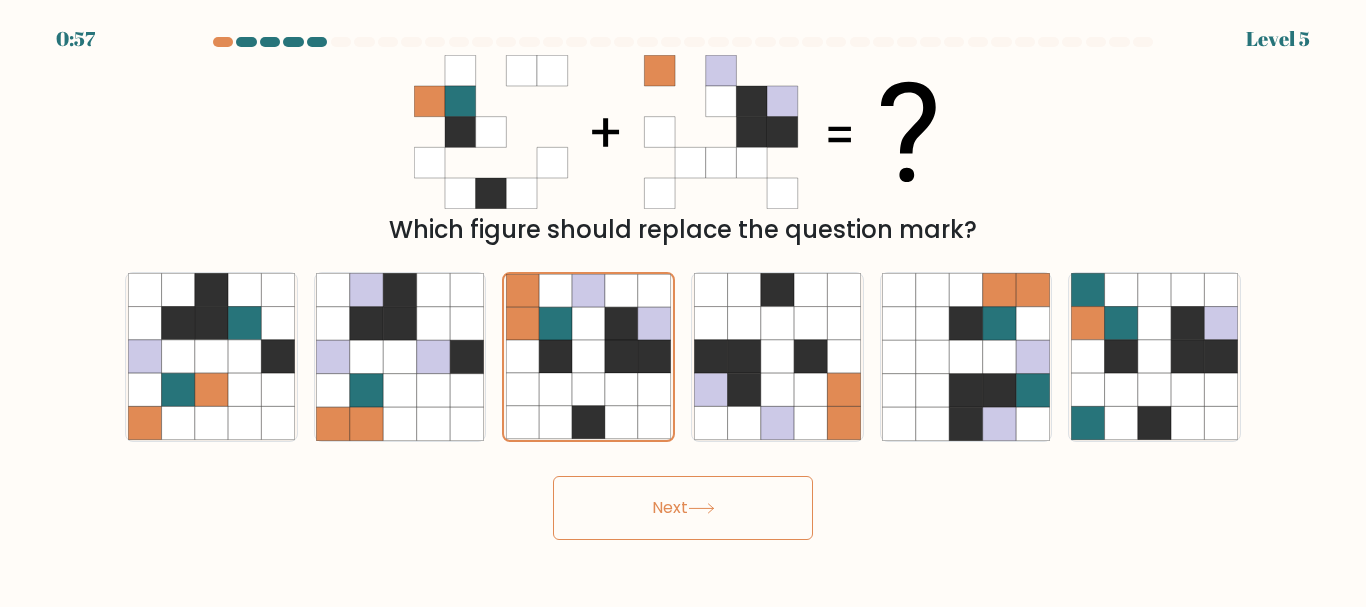 click on "Next" at bounding box center [683, 508] 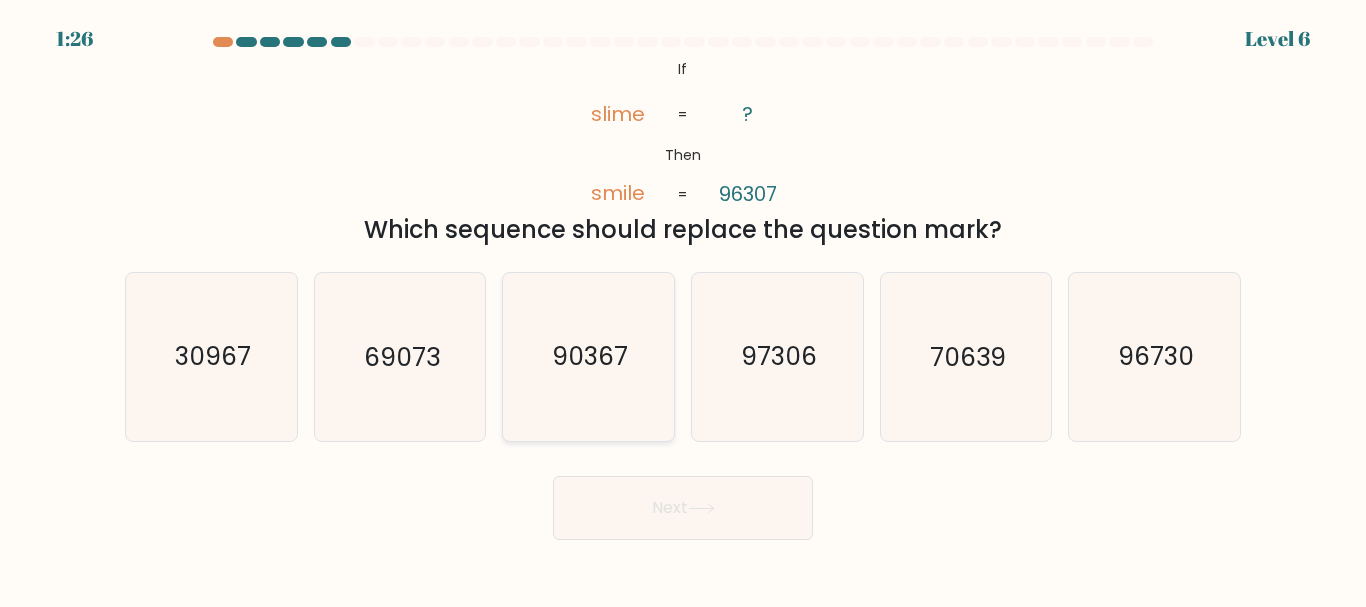 click on "90367" 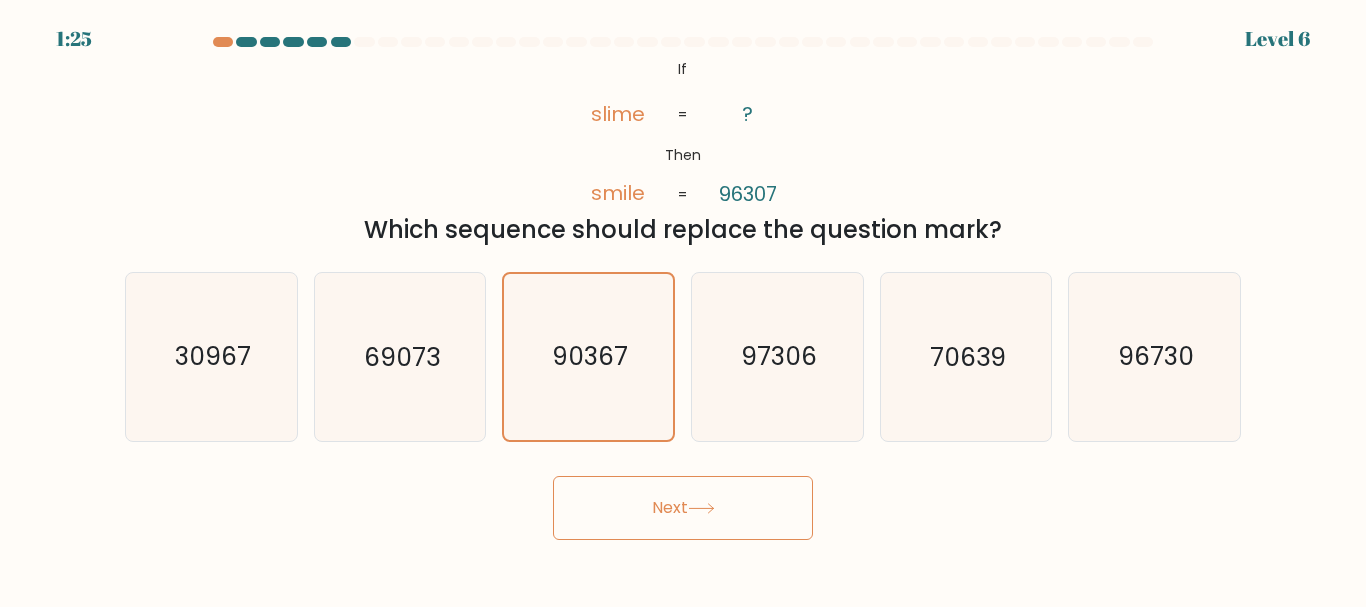 click on "Next" at bounding box center [683, 508] 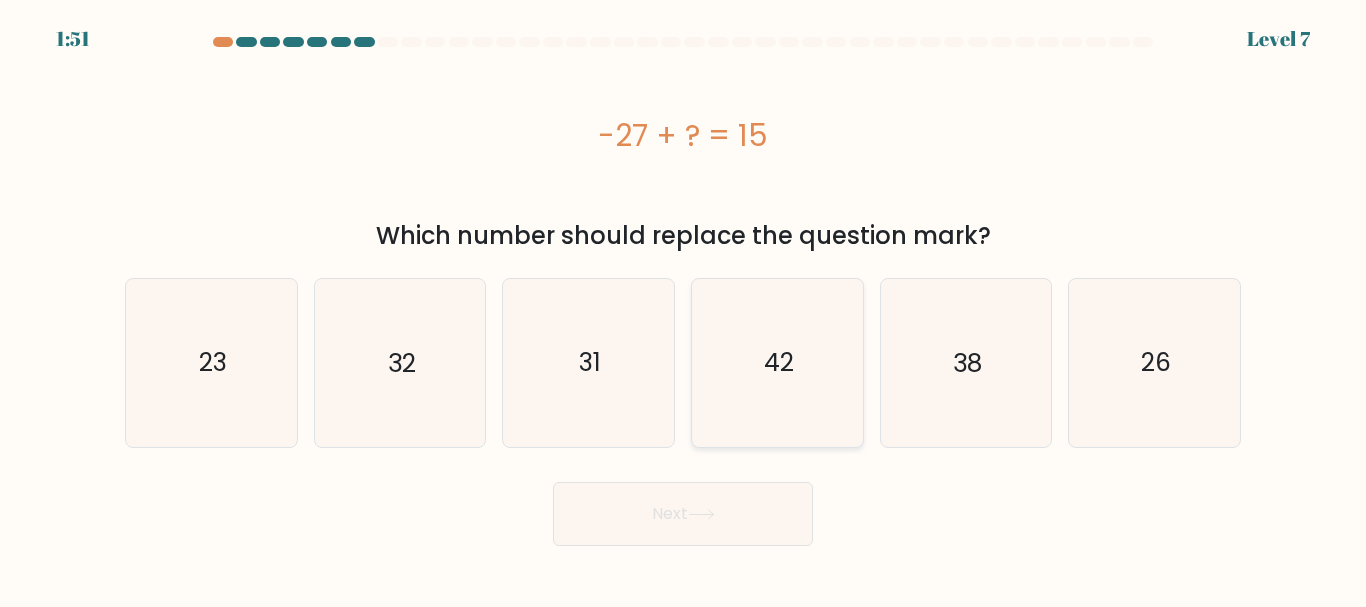 click on "42" 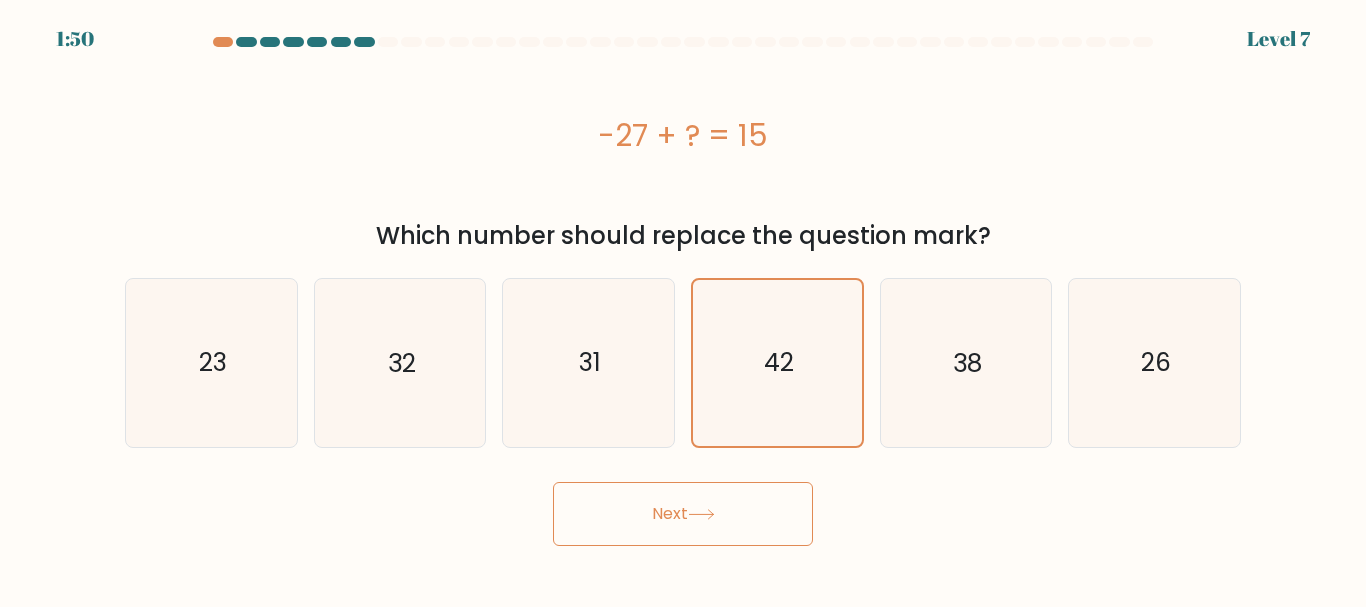 click on "Next" at bounding box center (683, 514) 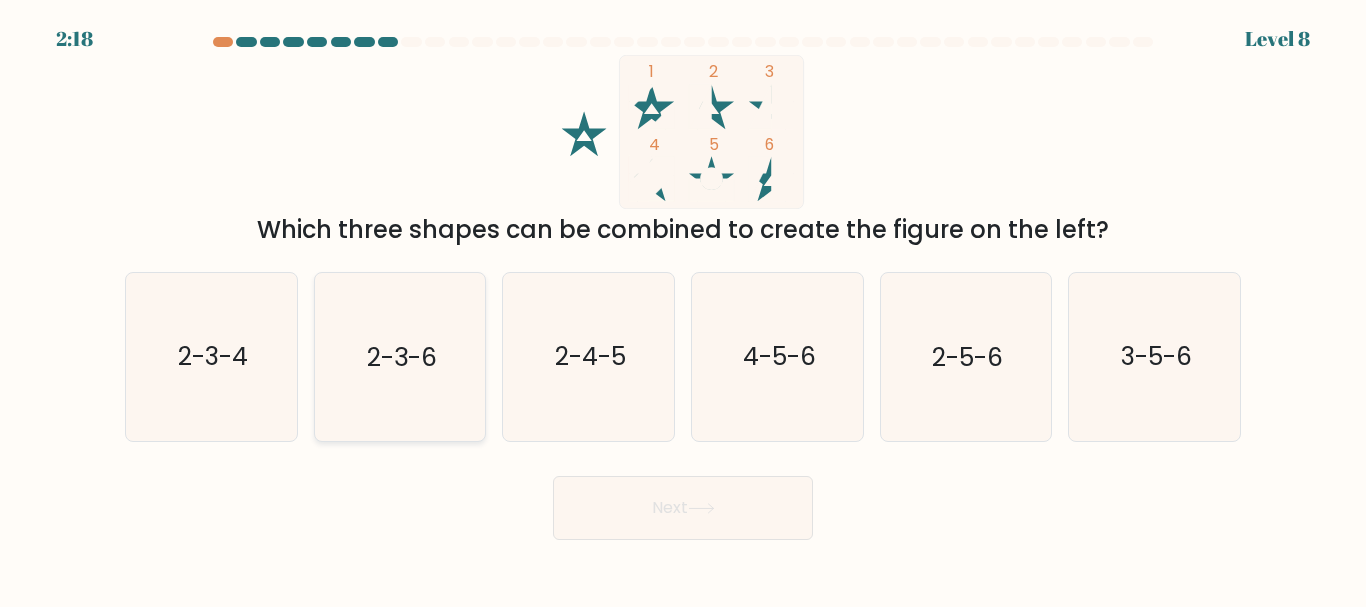 click on "2-3-6" 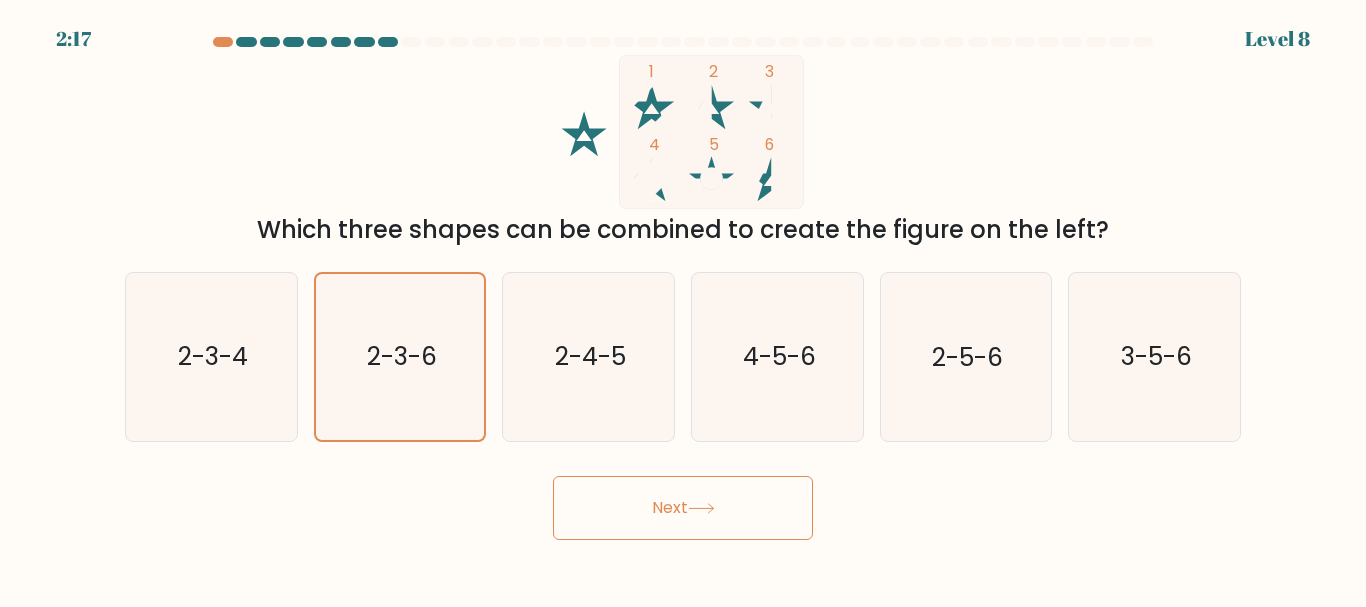 click on "Next" at bounding box center [683, 508] 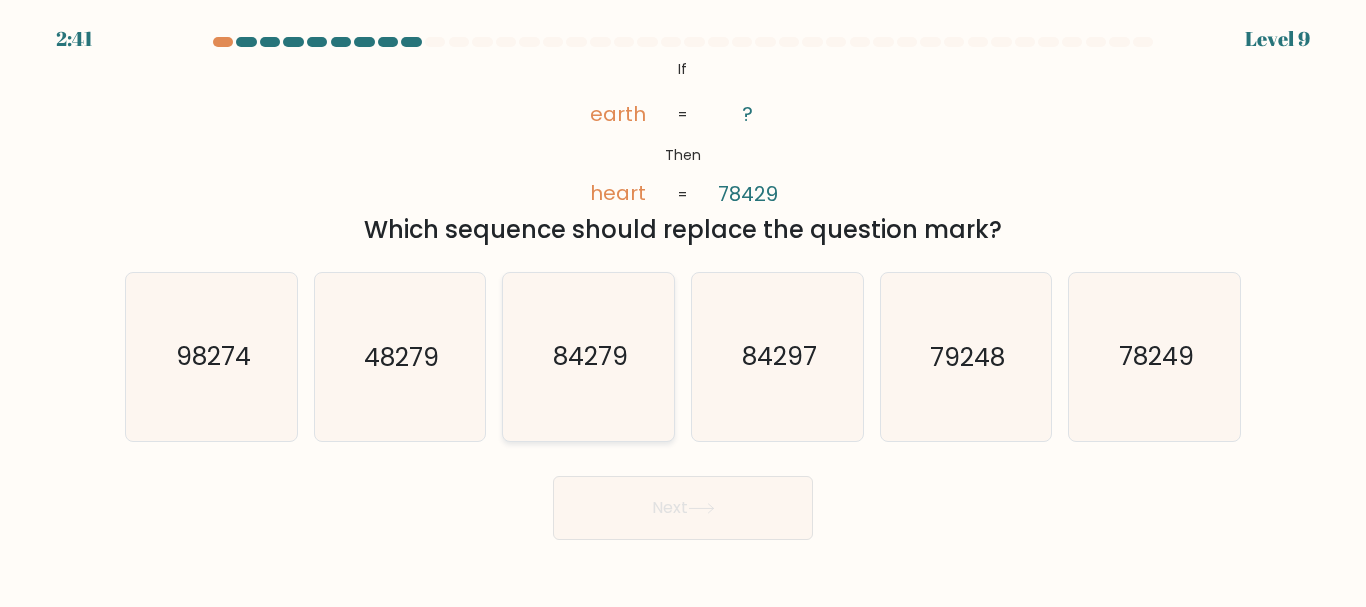click on "84279" 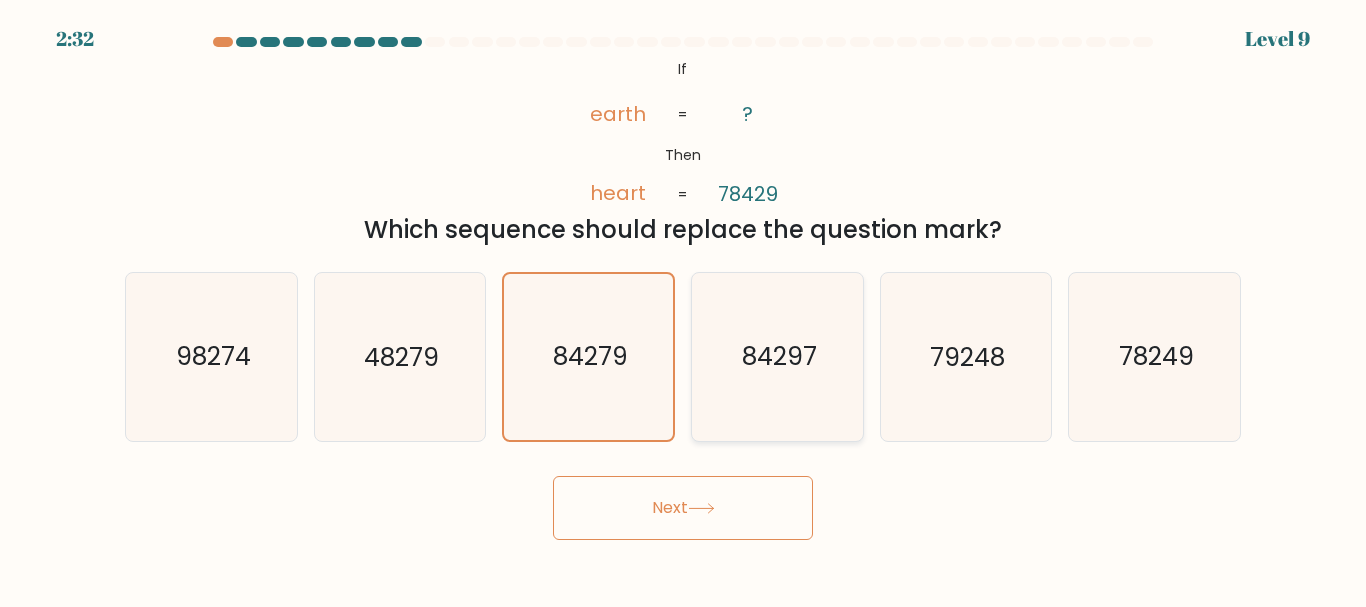 click on "84297" 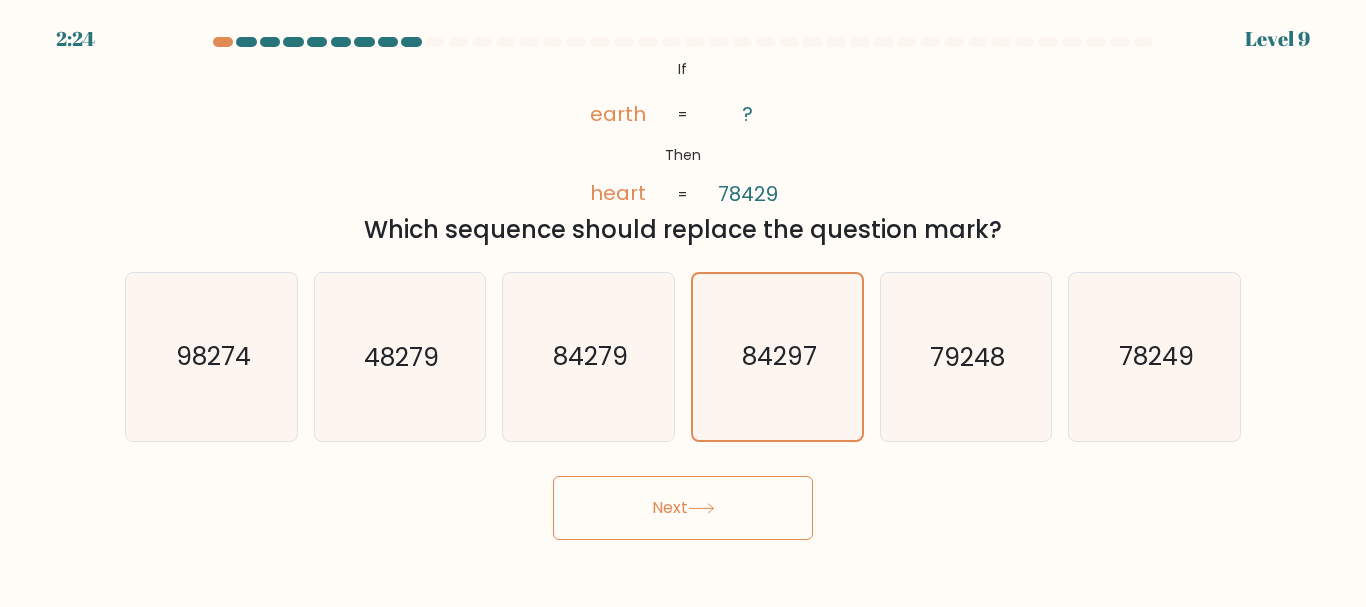 click on "Next" at bounding box center (683, 508) 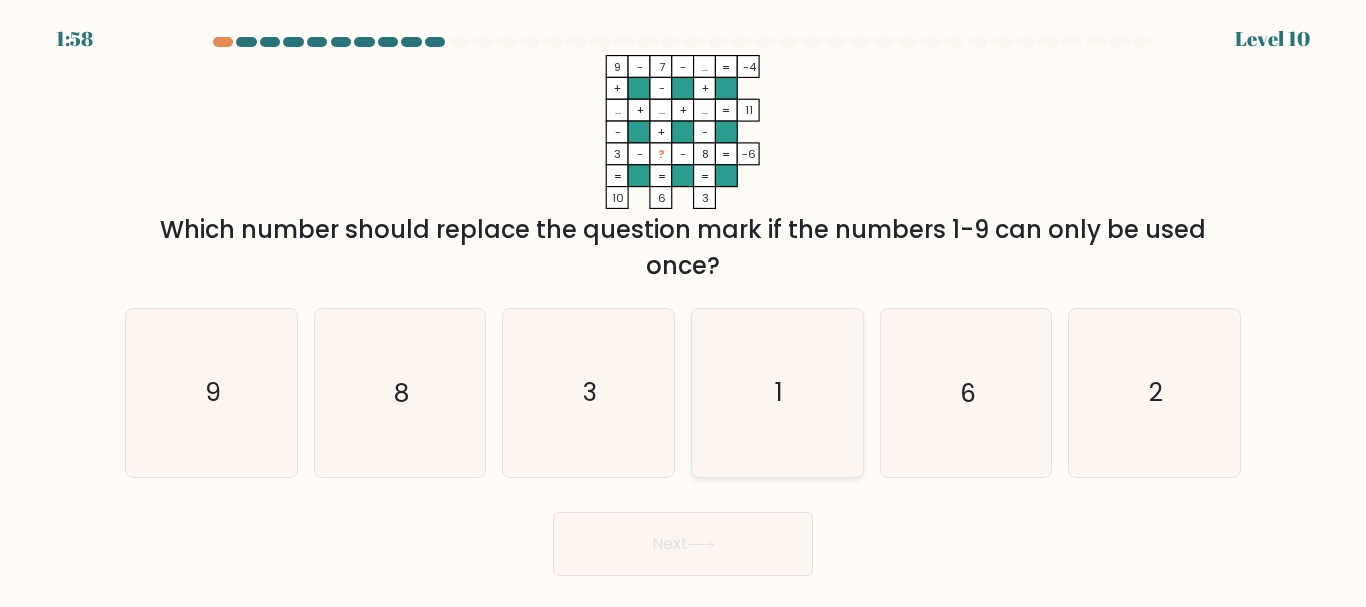 click on "1" 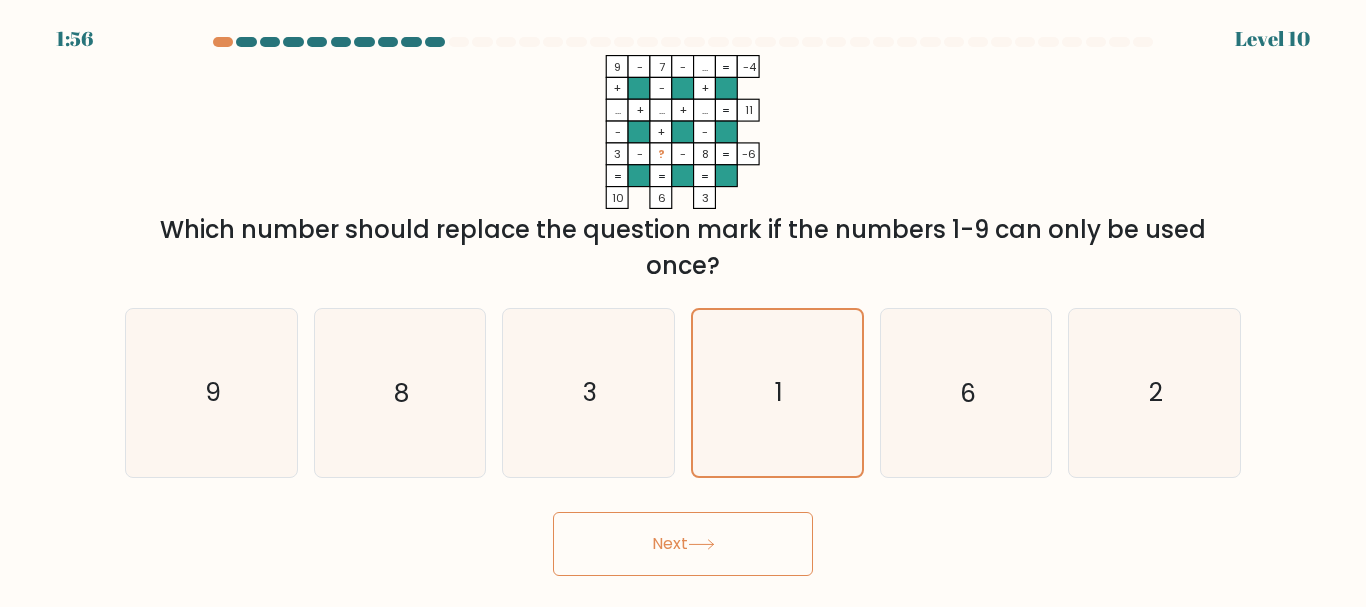 click on "Next" at bounding box center [683, 544] 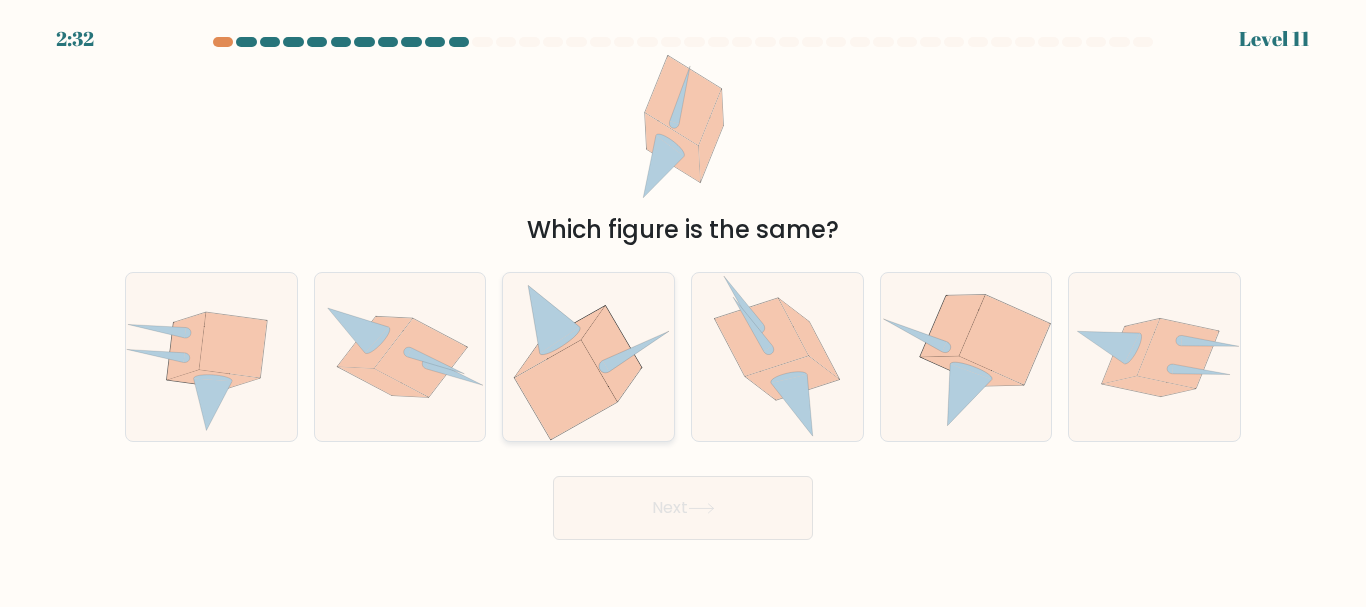 click 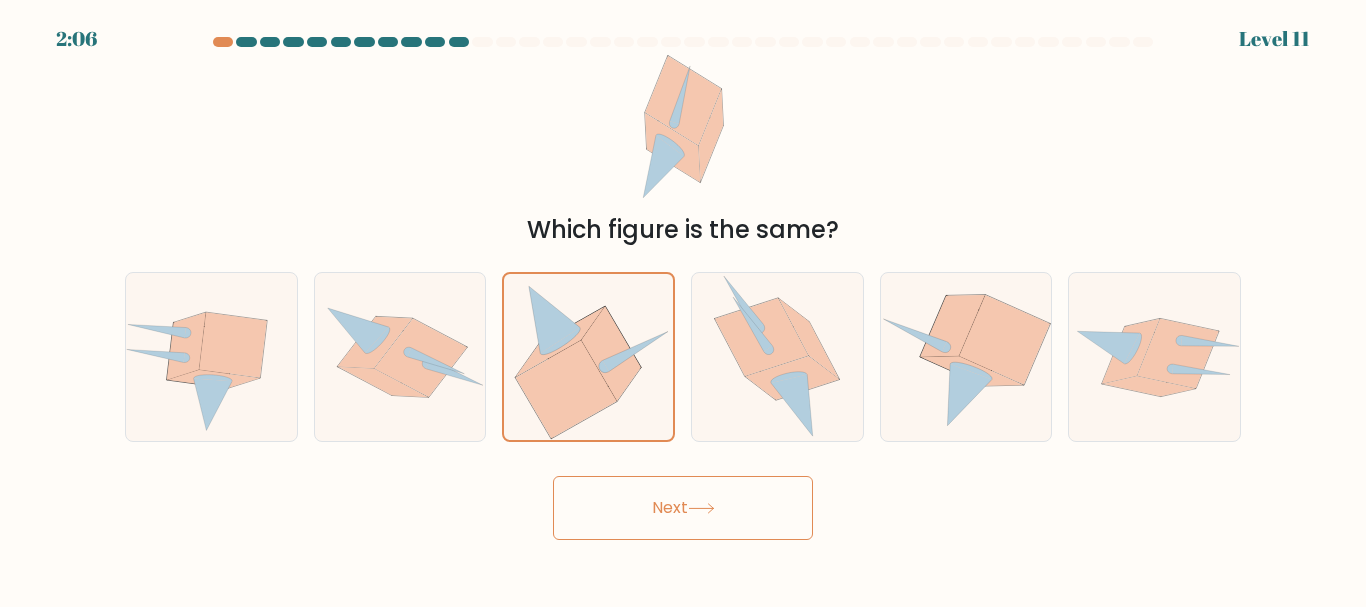 click on "Next" at bounding box center (683, 508) 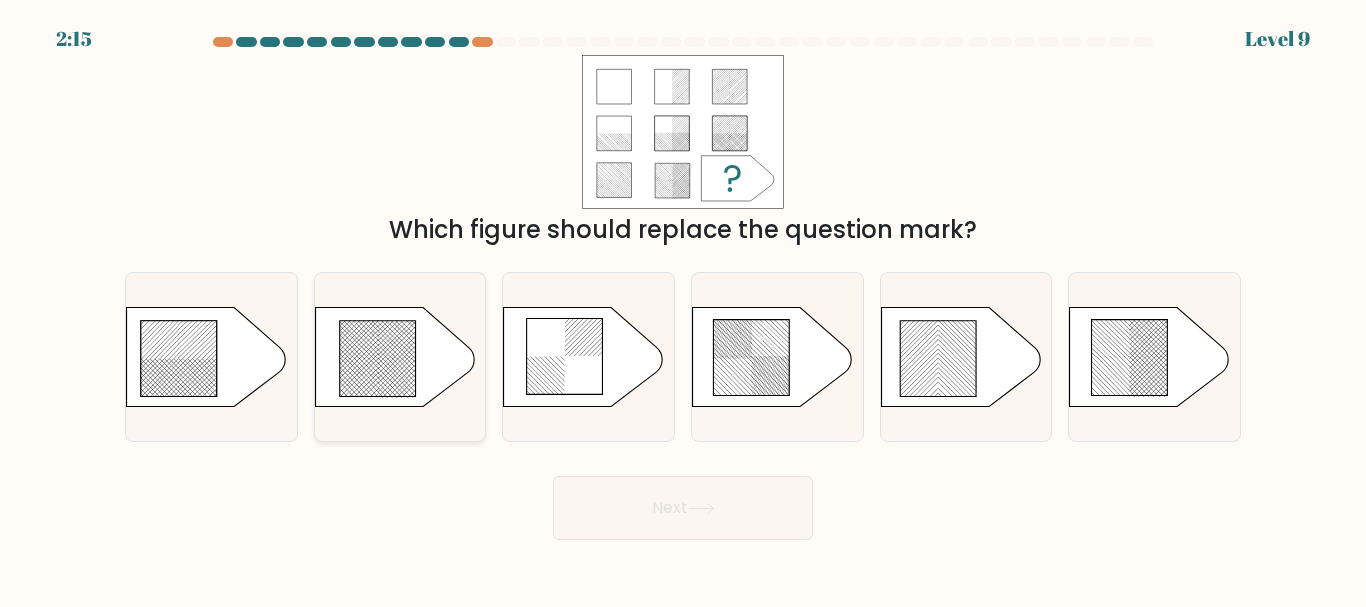 click 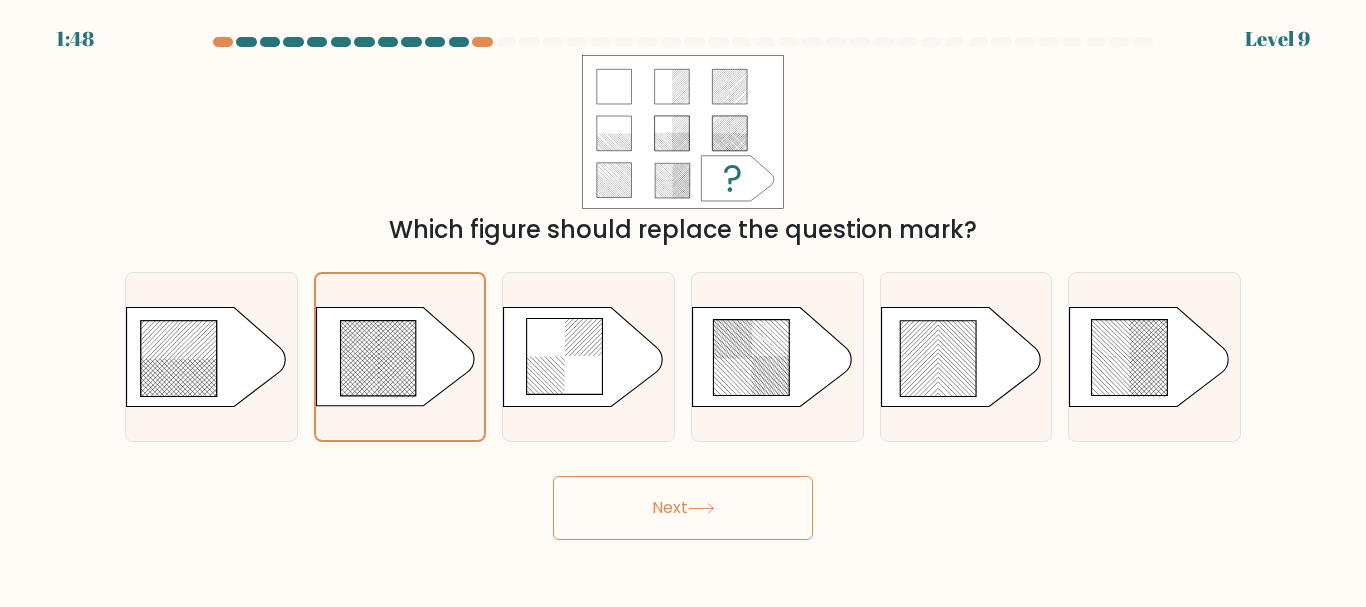 click on "Next" at bounding box center [683, 508] 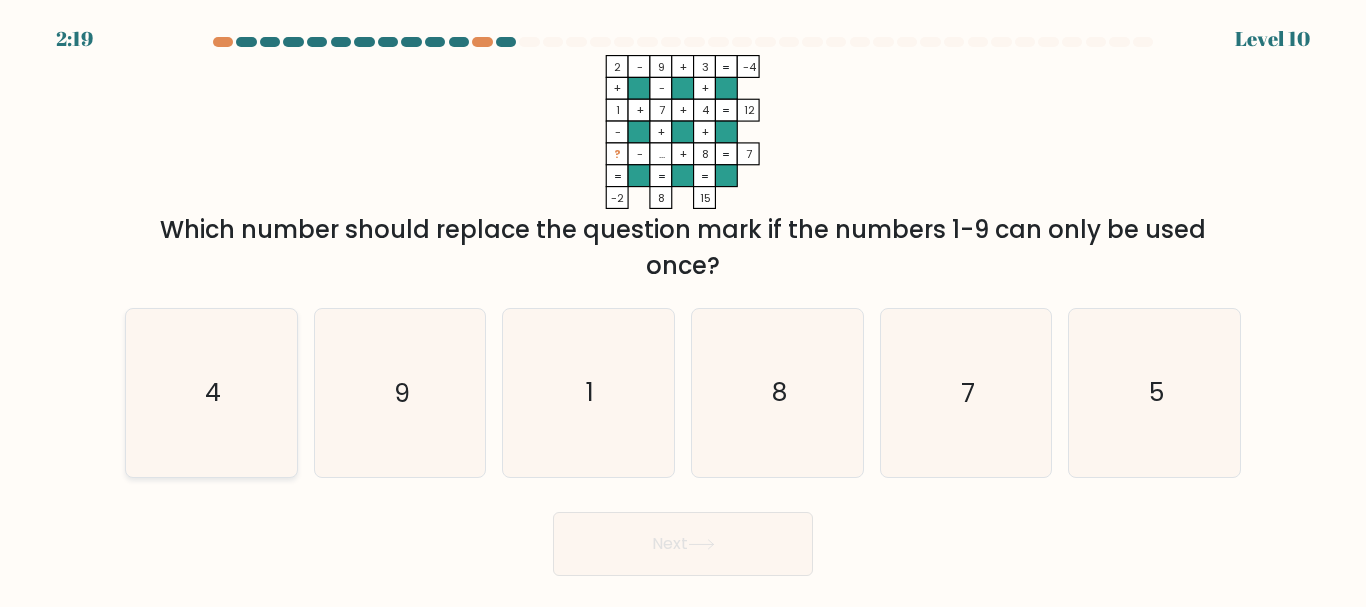 click on "4" 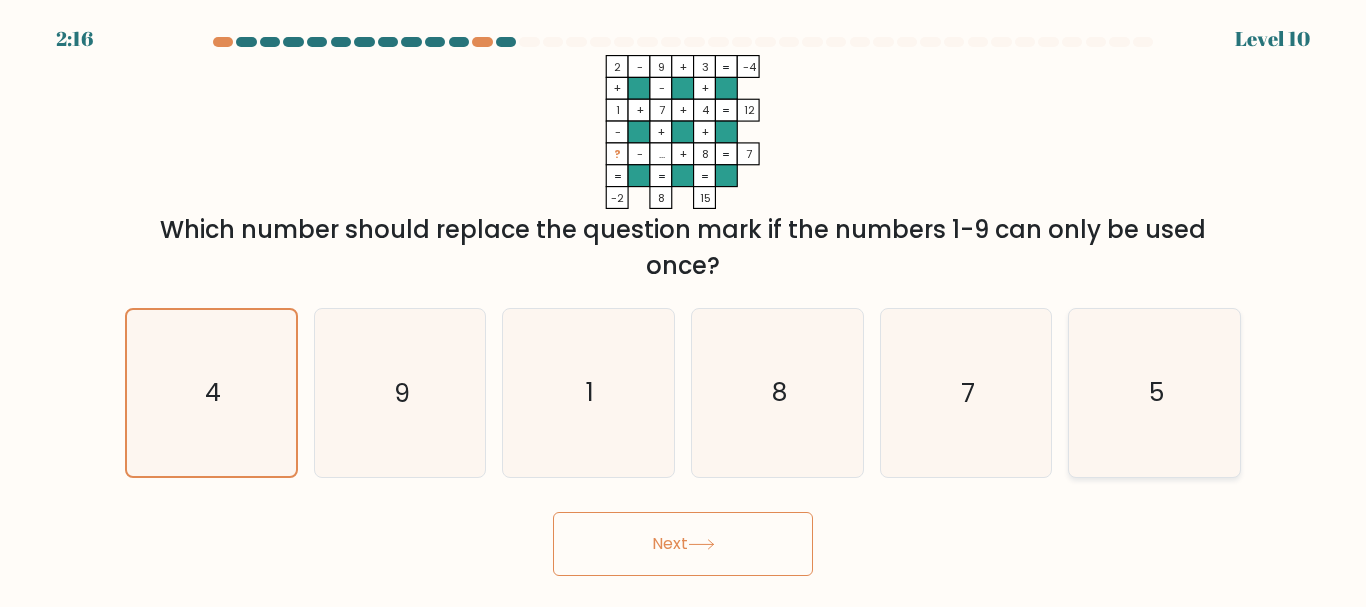 click on "5" 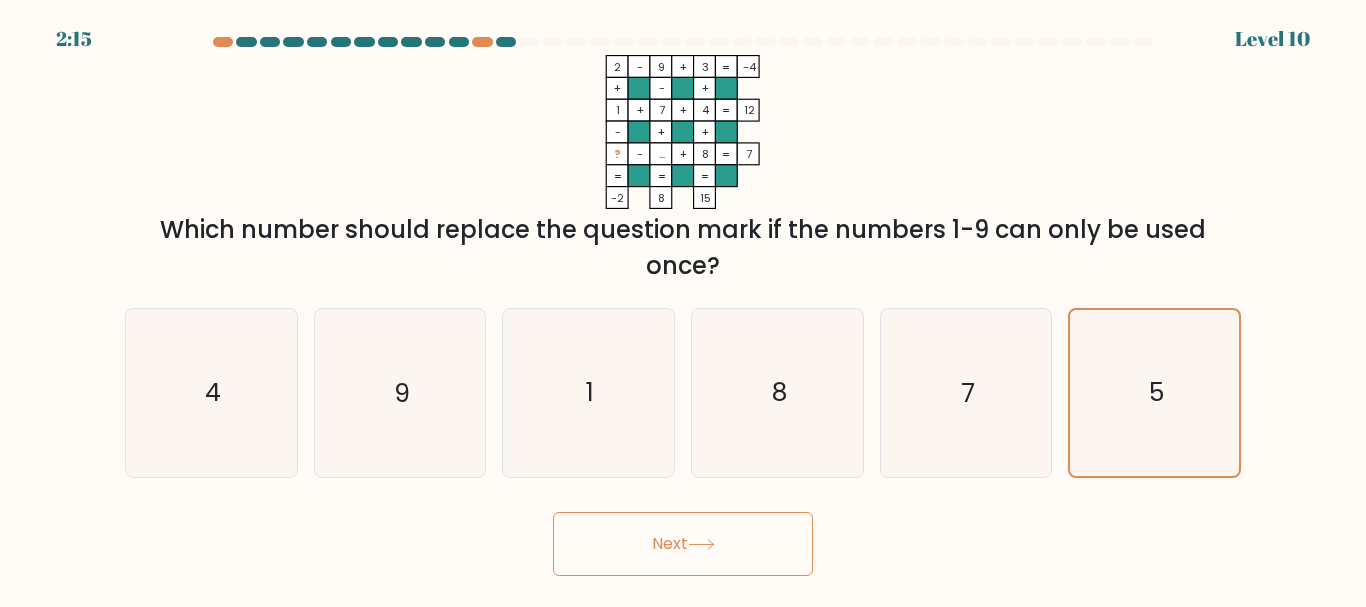 click on "Next" at bounding box center [683, 544] 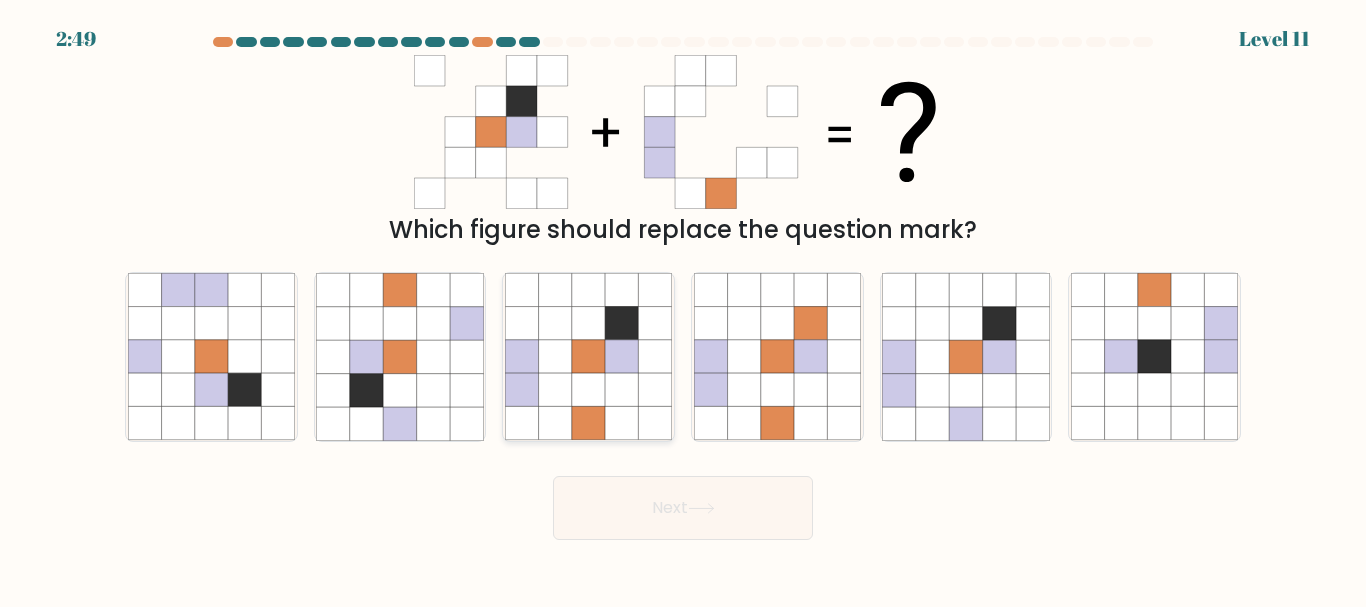 click 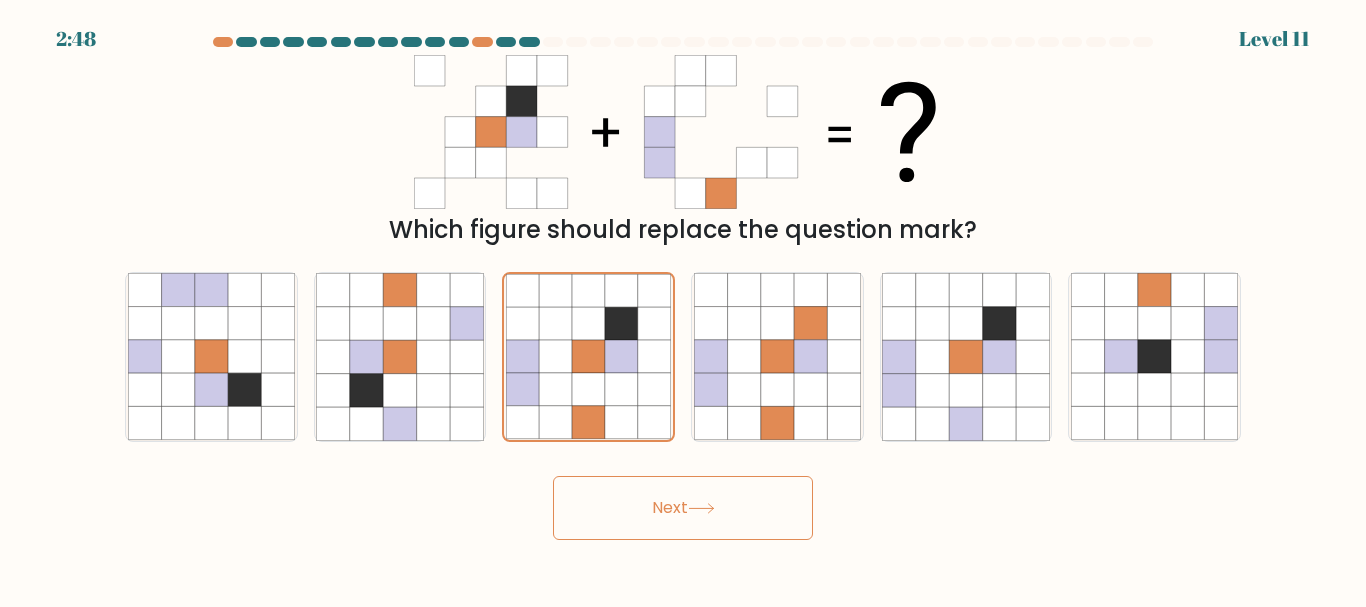 click on "Next" at bounding box center [683, 508] 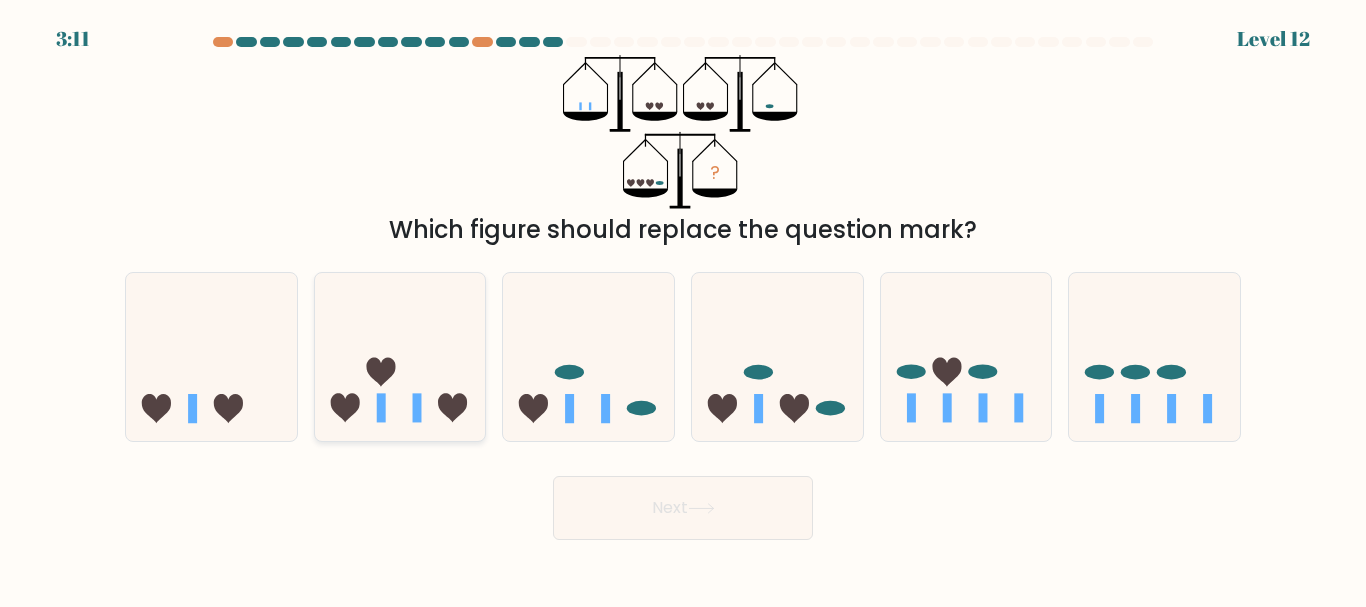 click 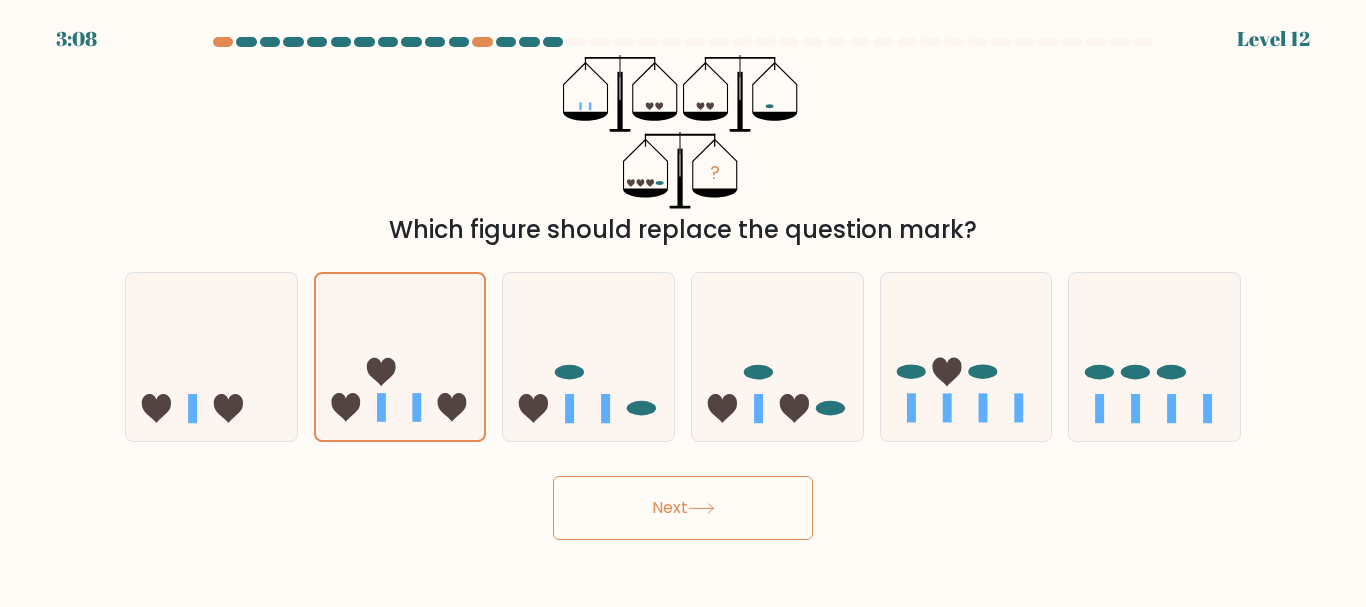 click on "Next" at bounding box center [683, 508] 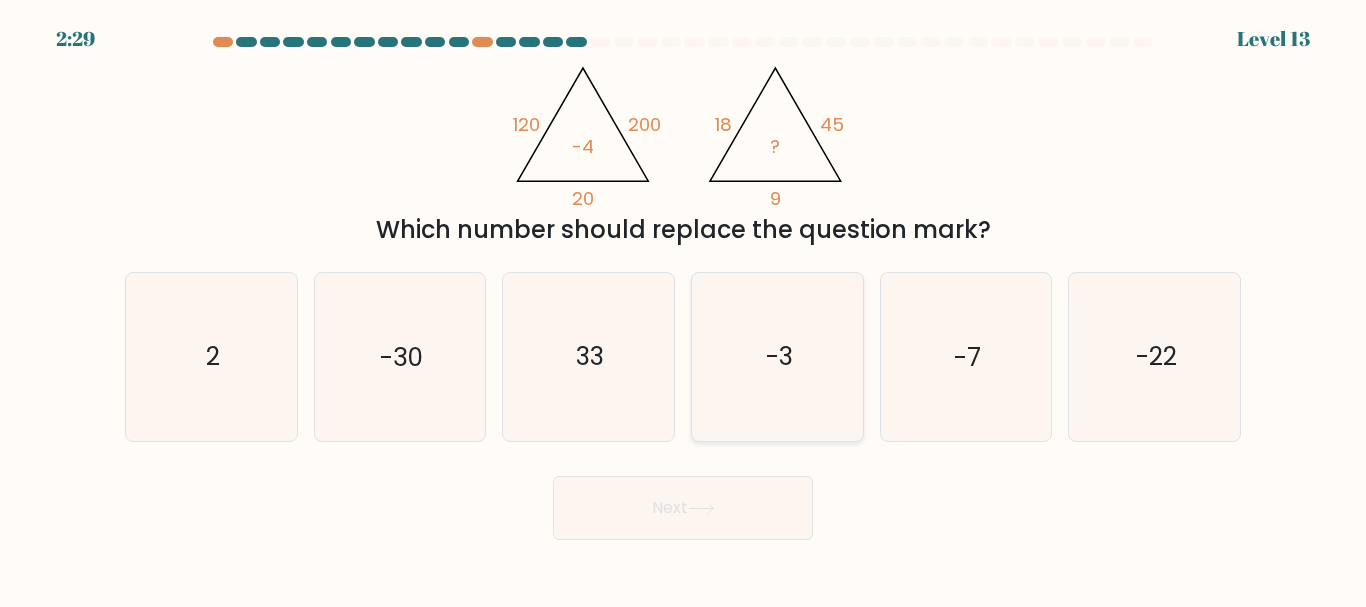 click on "-3" 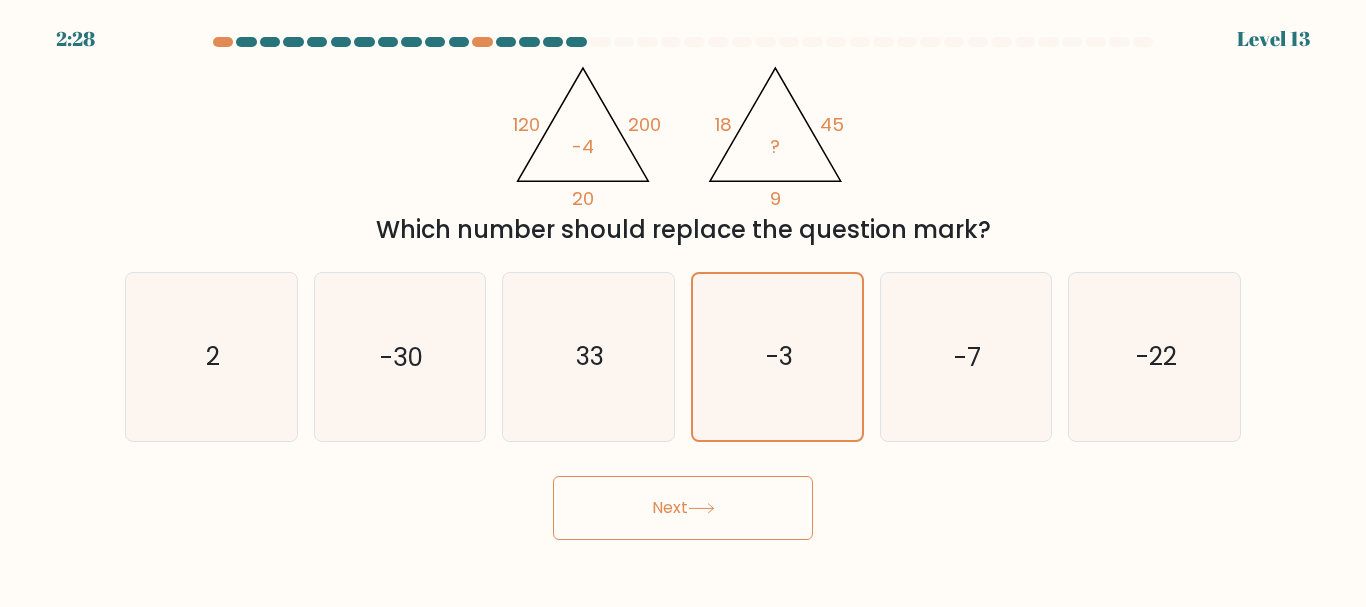click 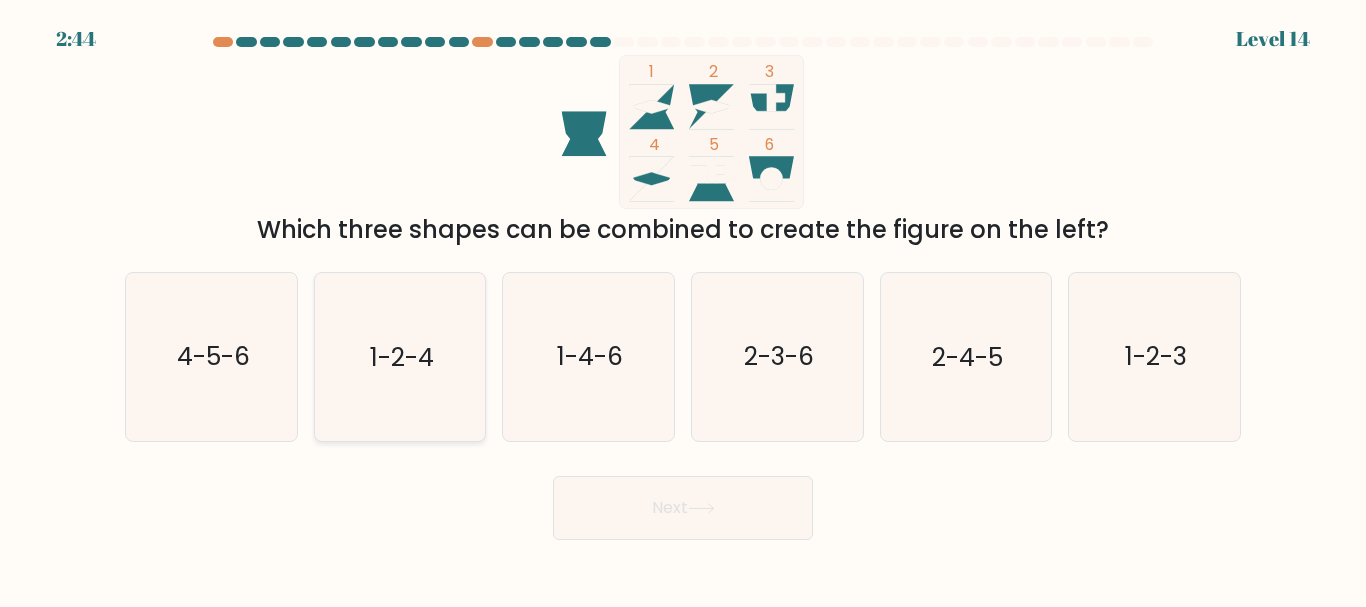 click on "1-2-4" 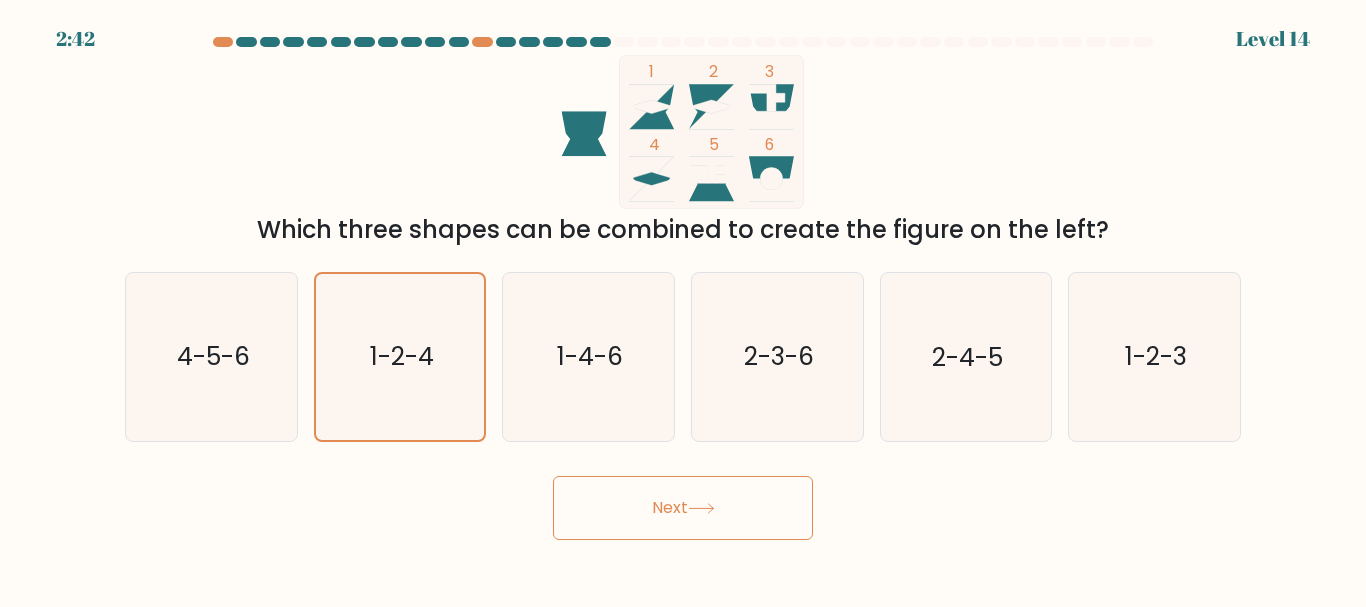 click on "Next" at bounding box center [683, 508] 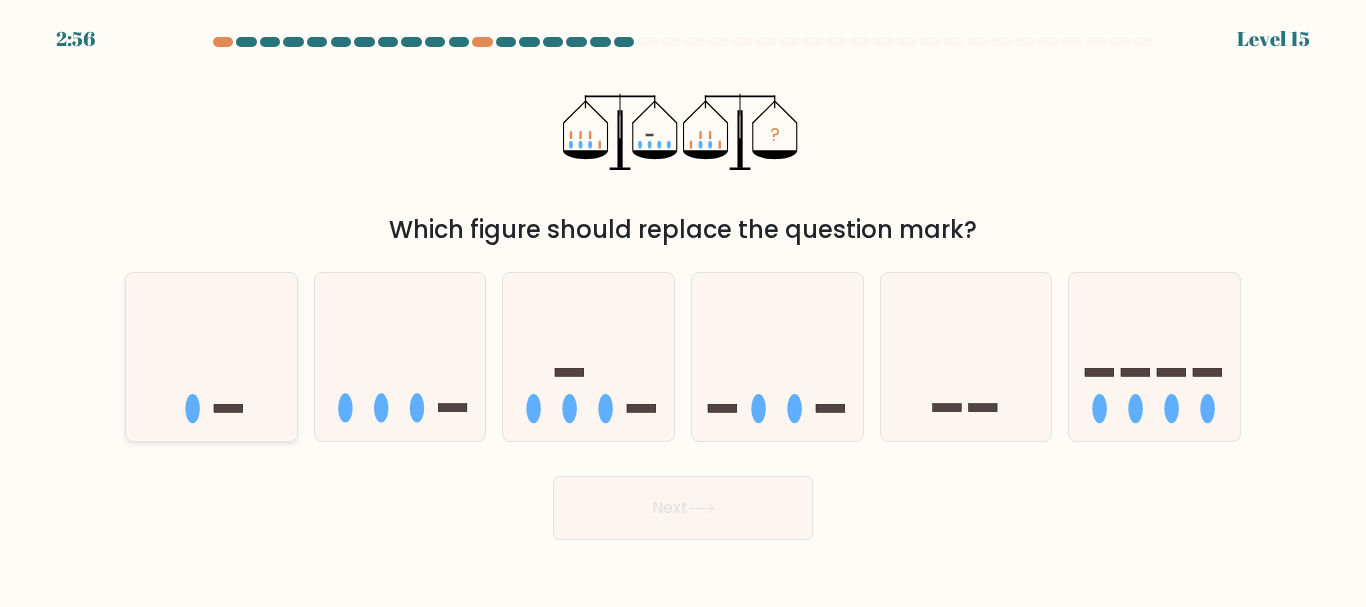 click 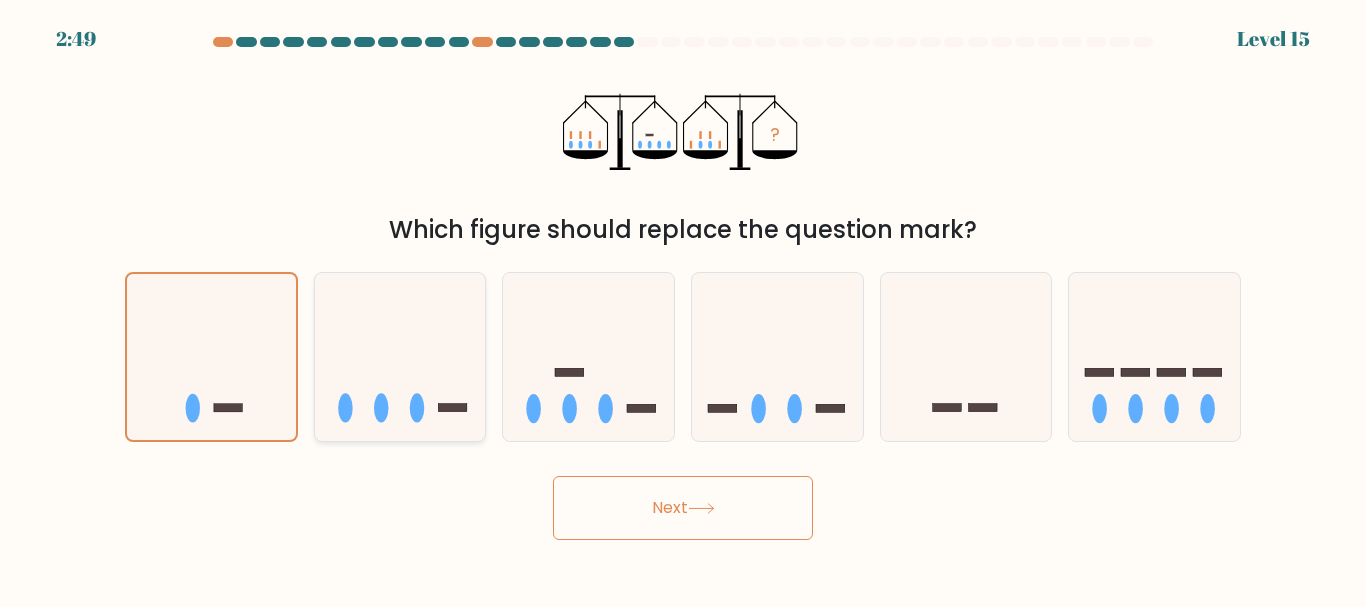 click 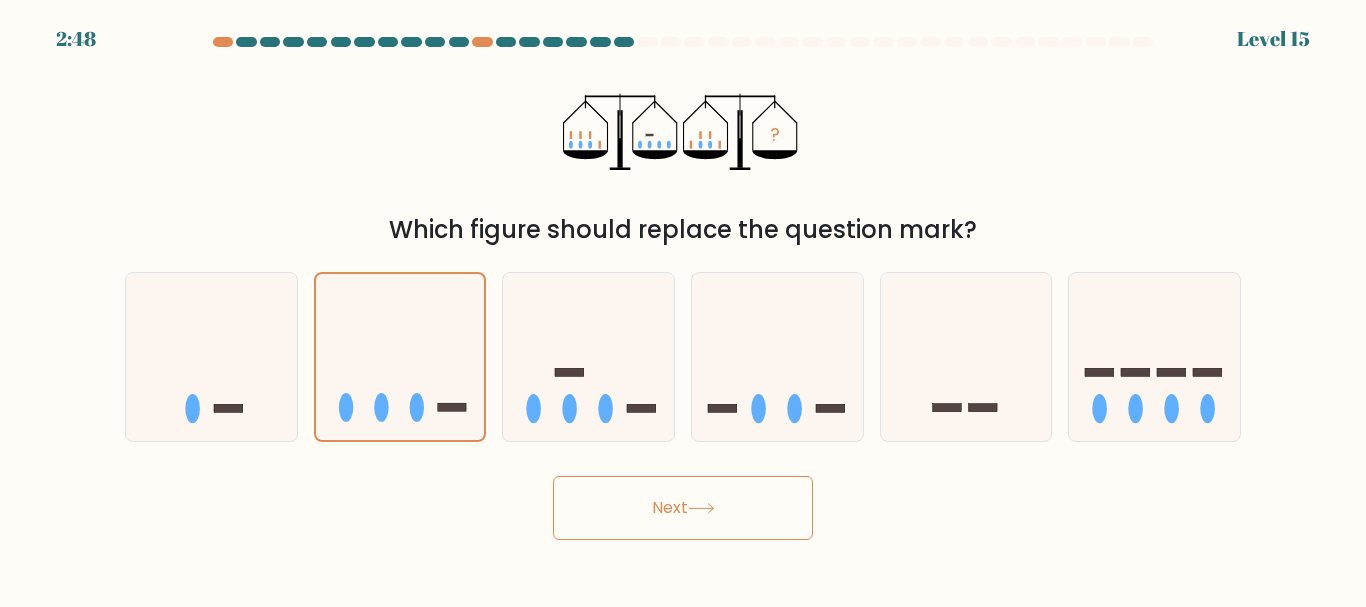 click on "Next" at bounding box center (683, 508) 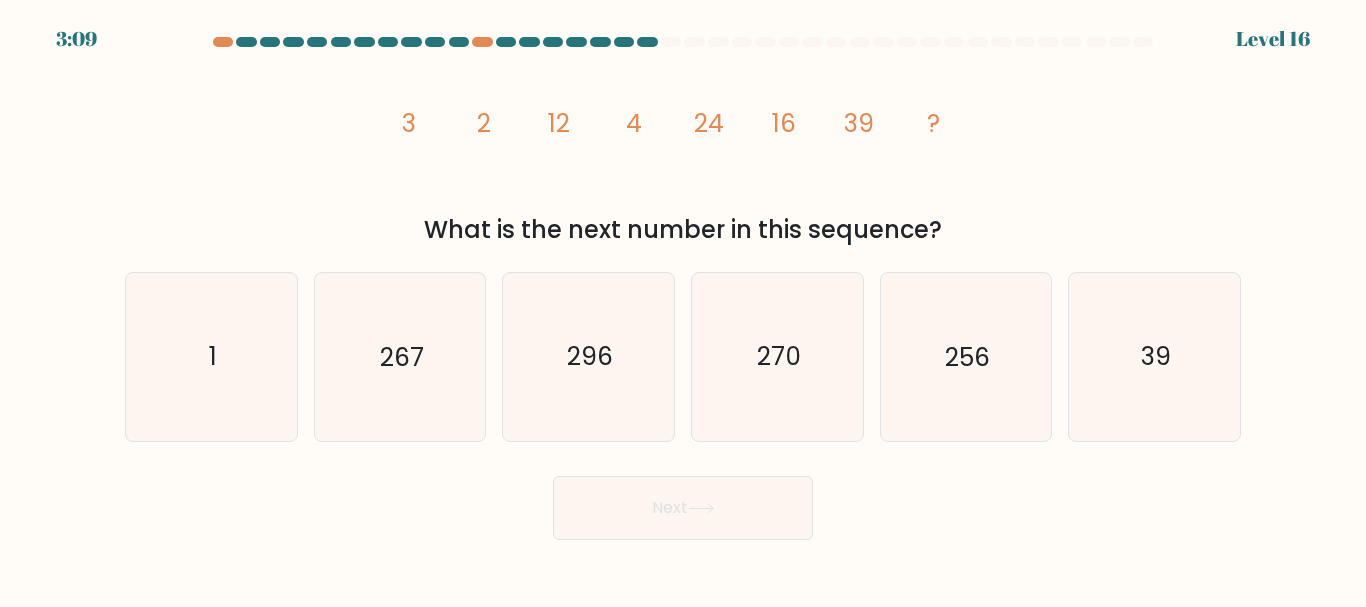 click on "16" 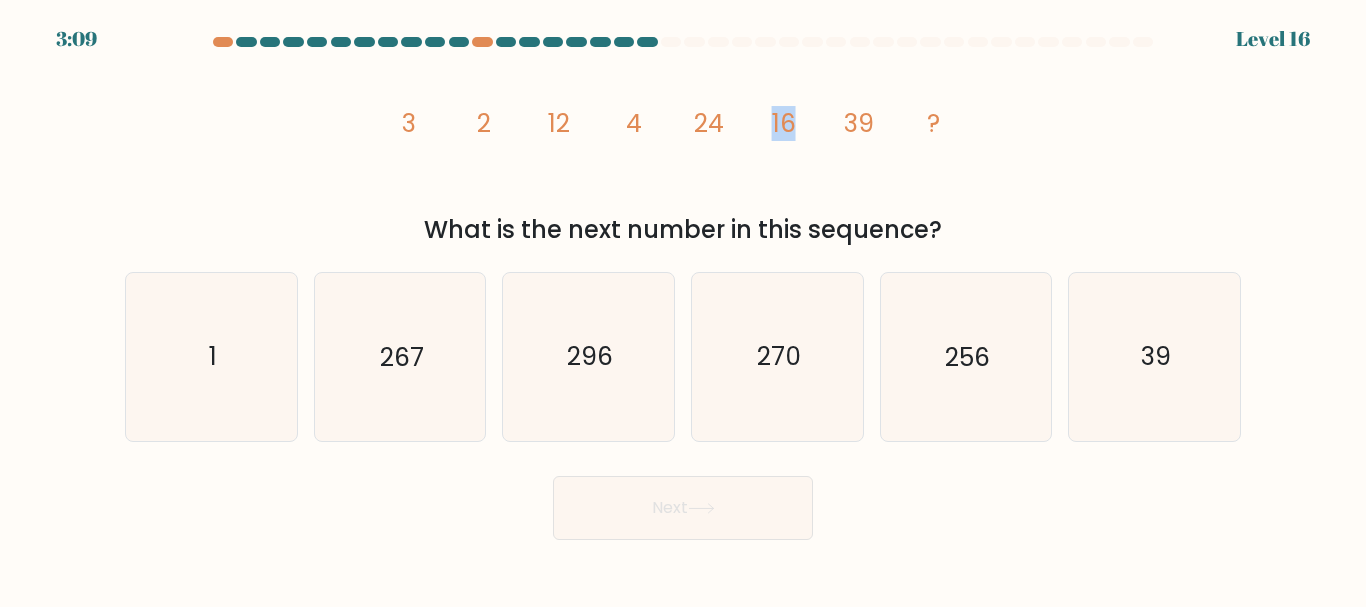 click on "16" 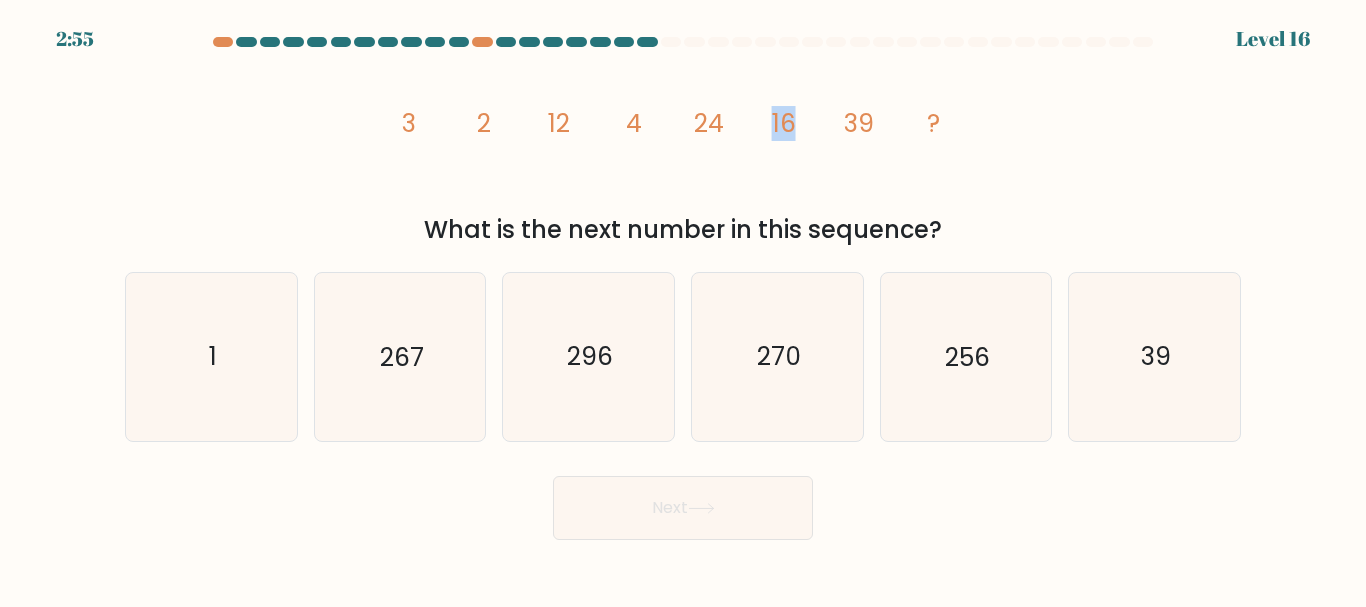 click on "16" 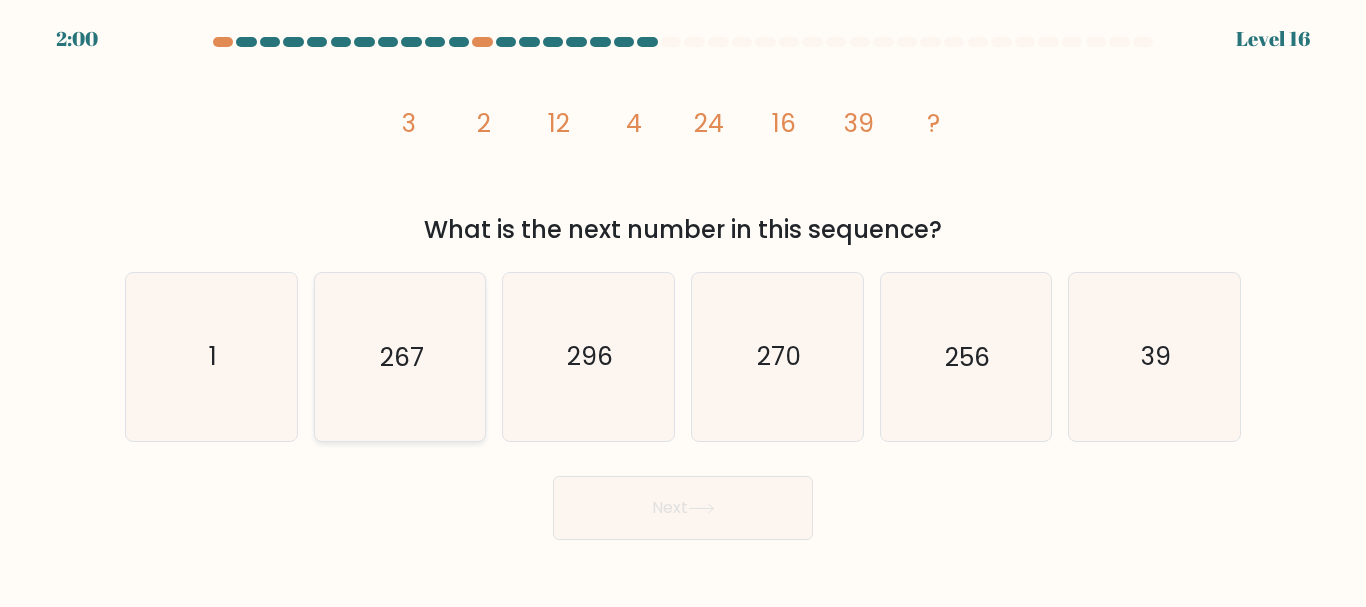 click on "267" 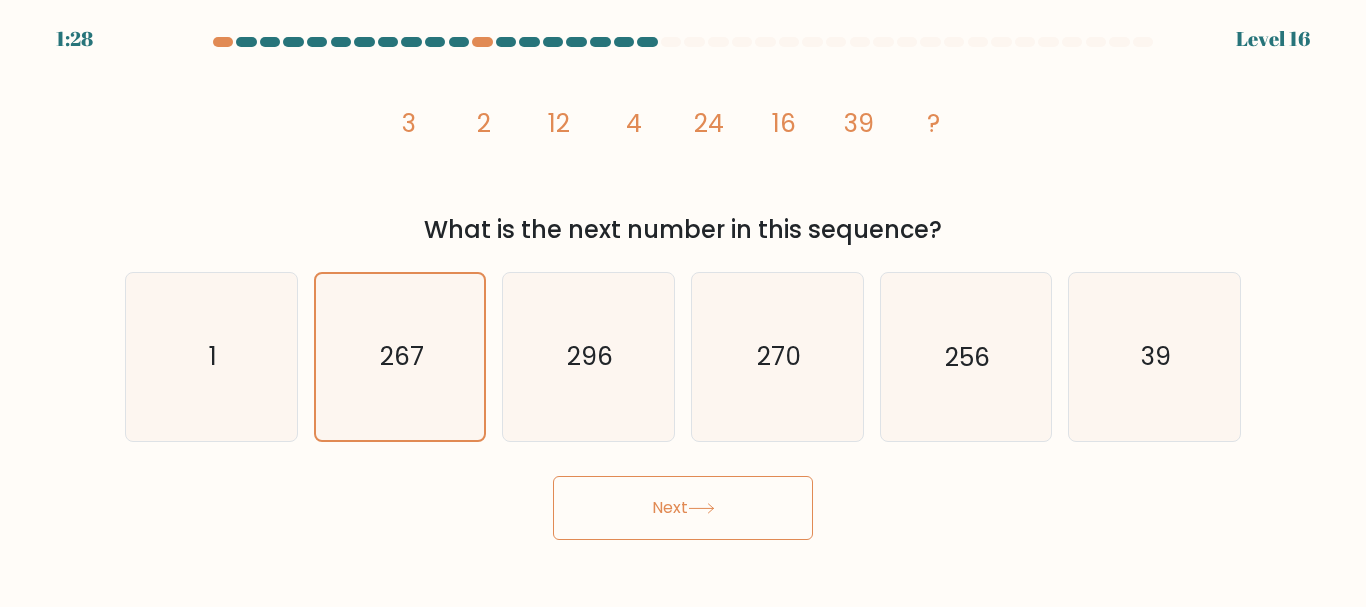 click on "Next" at bounding box center (683, 508) 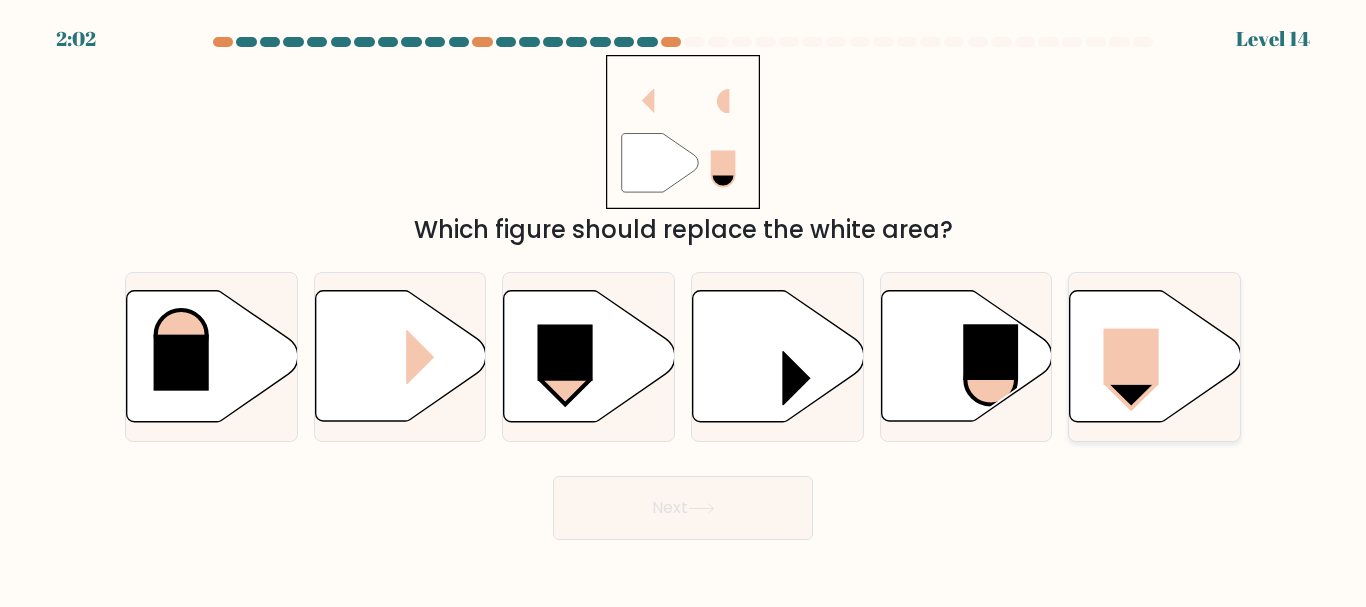click 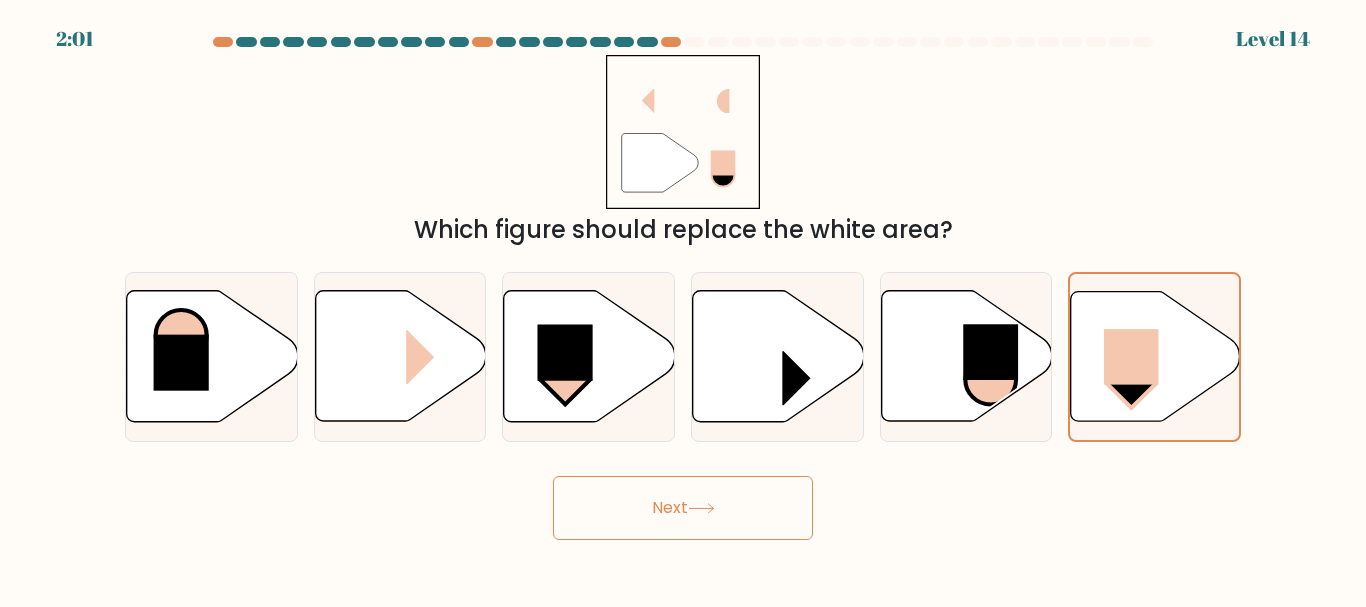 click on "Next" at bounding box center [683, 508] 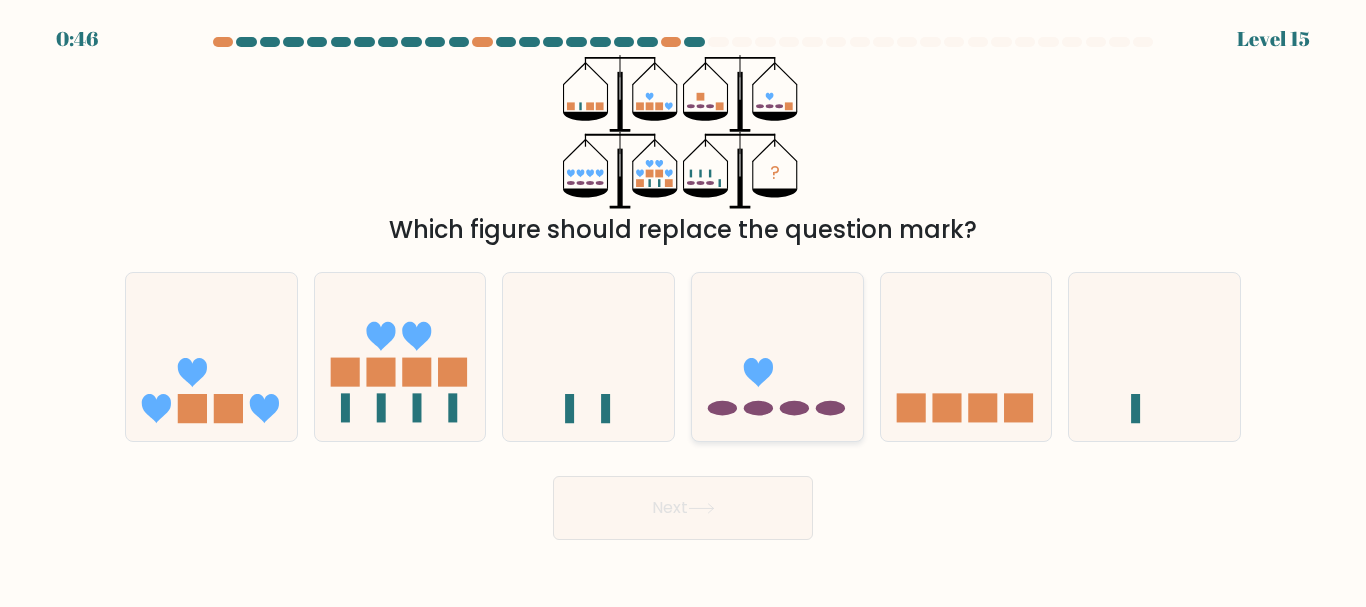click 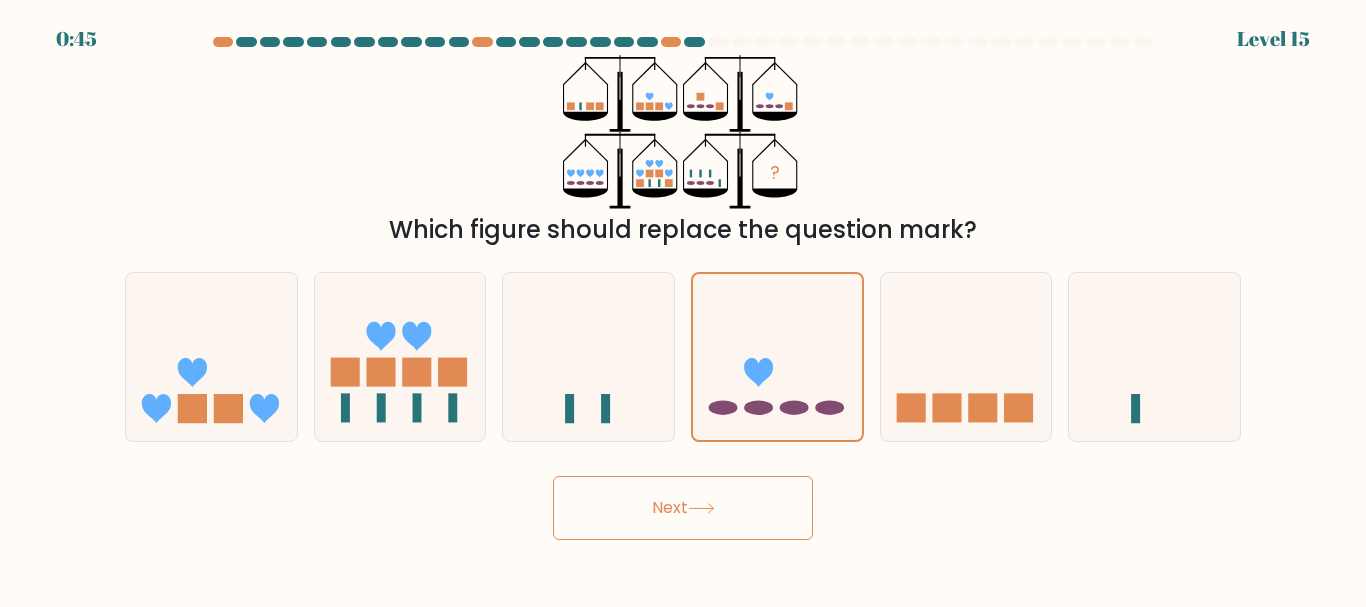 click on "Next" at bounding box center [683, 508] 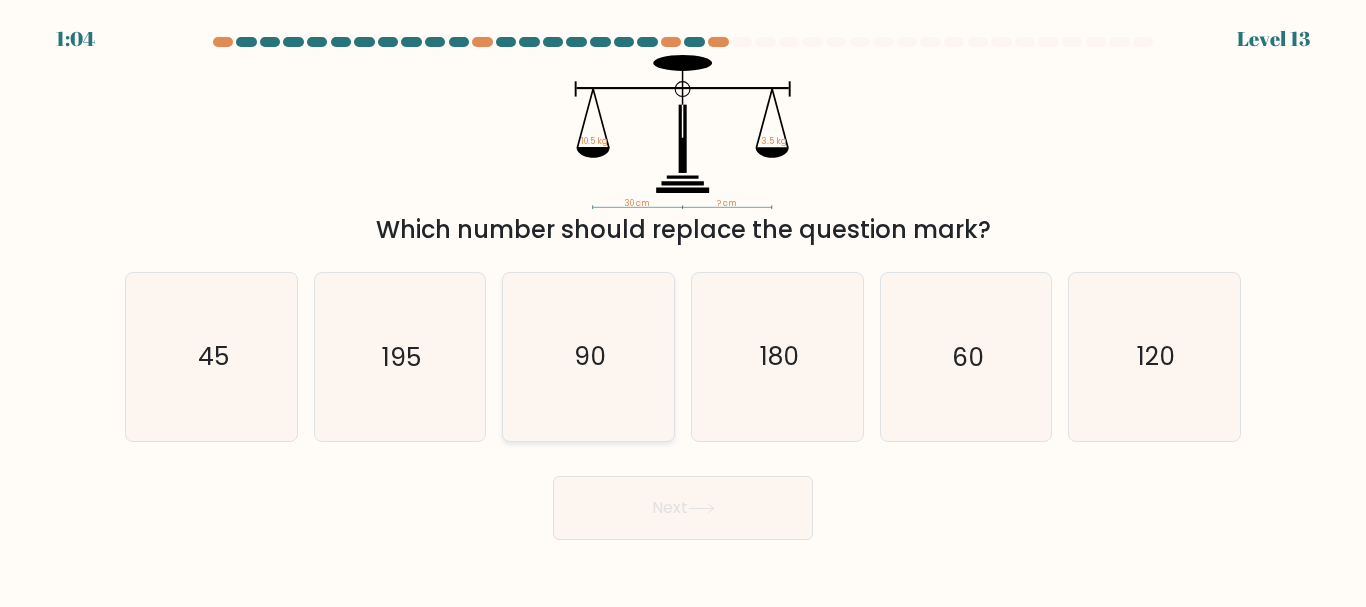 click on "90" 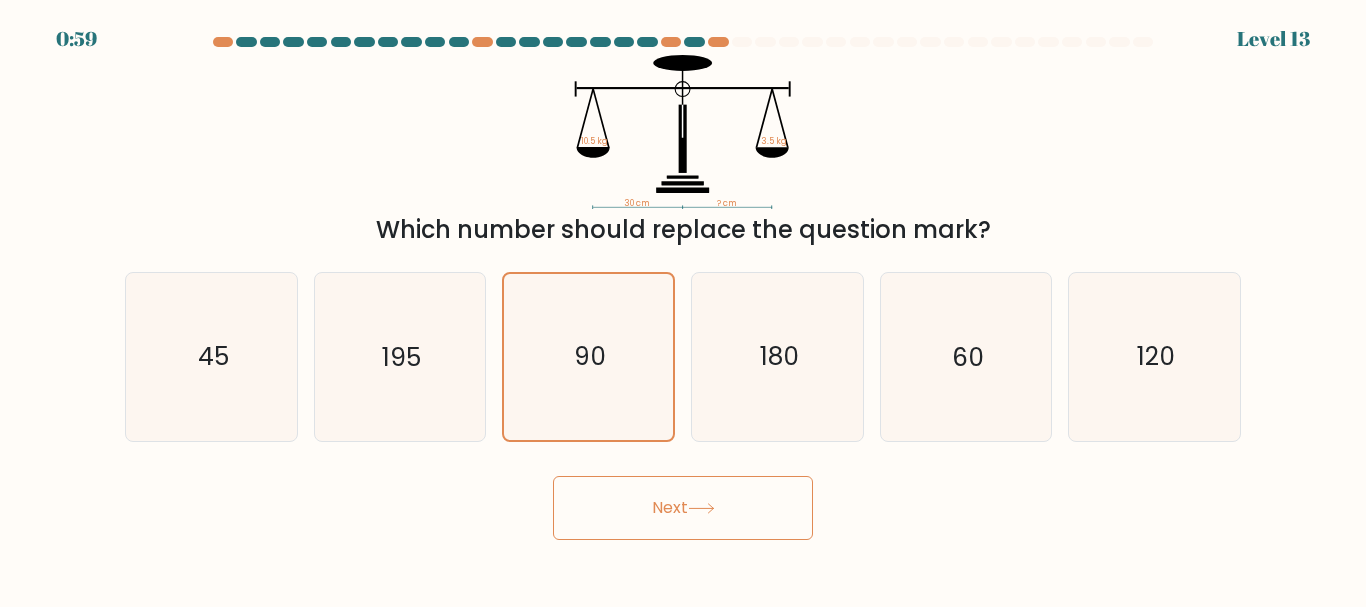 click on "Next" at bounding box center (683, 508) 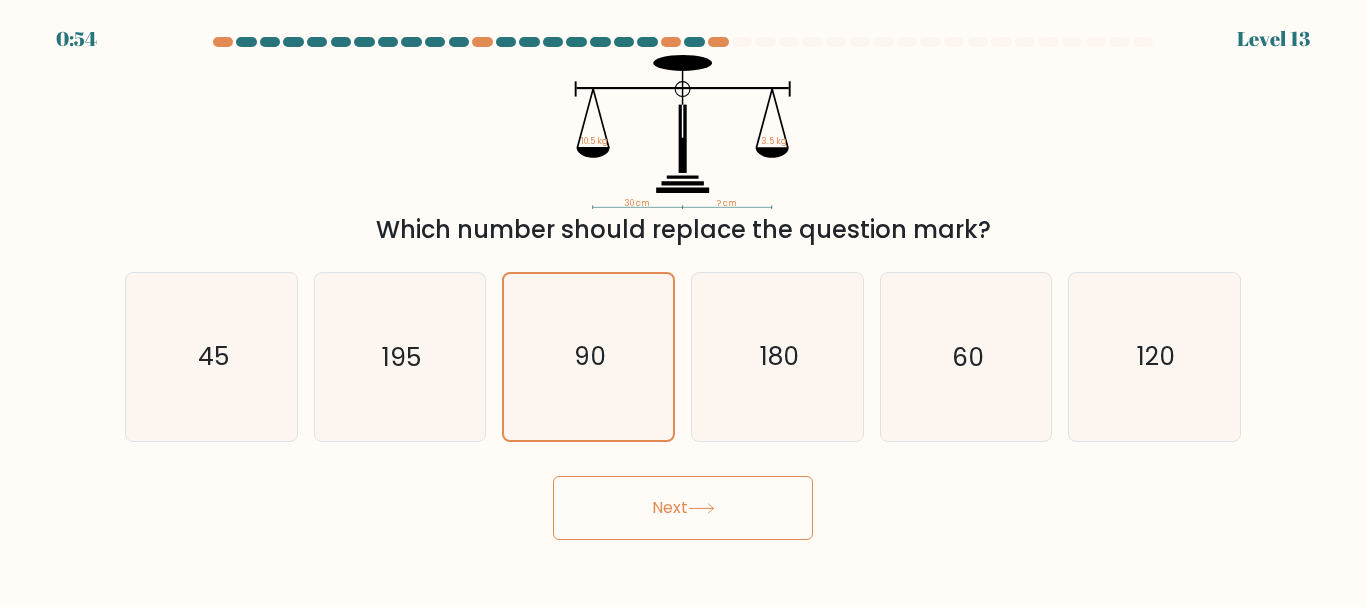 click on "Next" at bounding box center (683, 508) 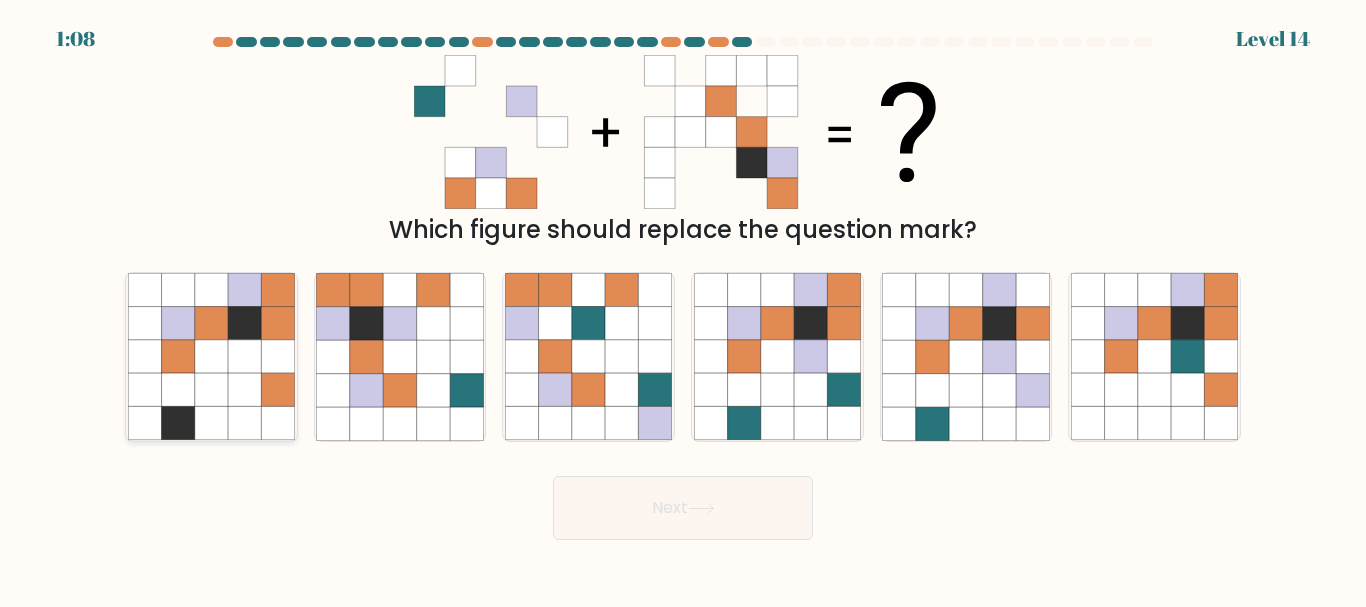 click 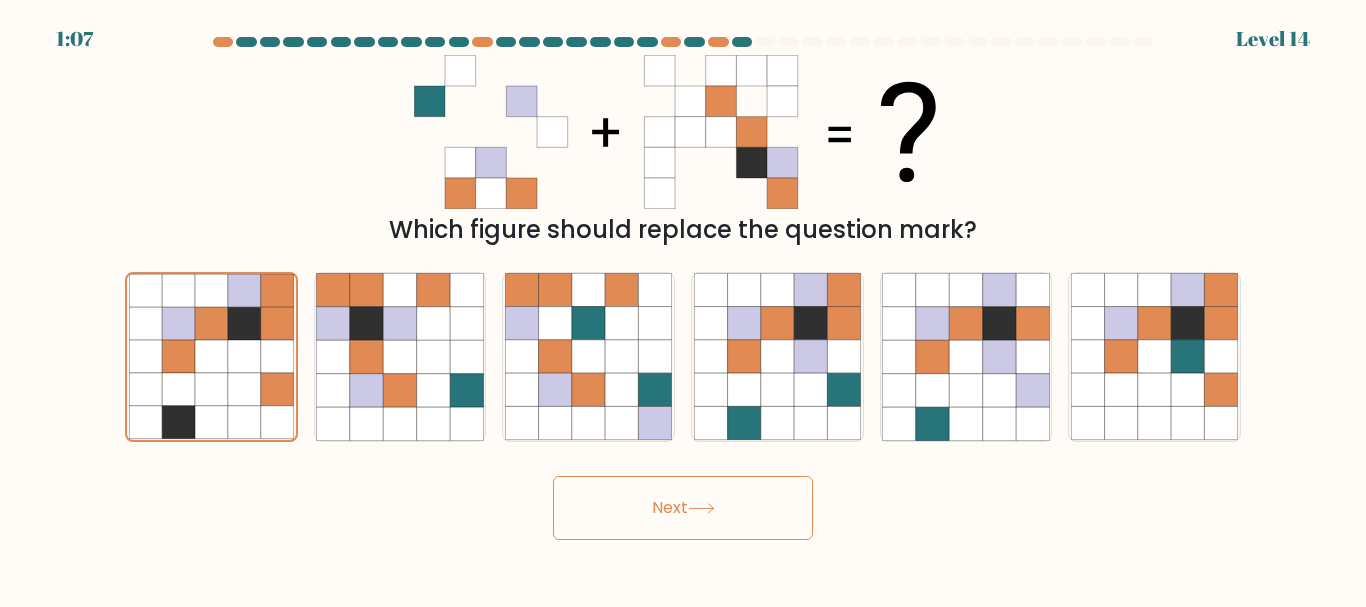 click on "Next" at bounding box center [683, 508] 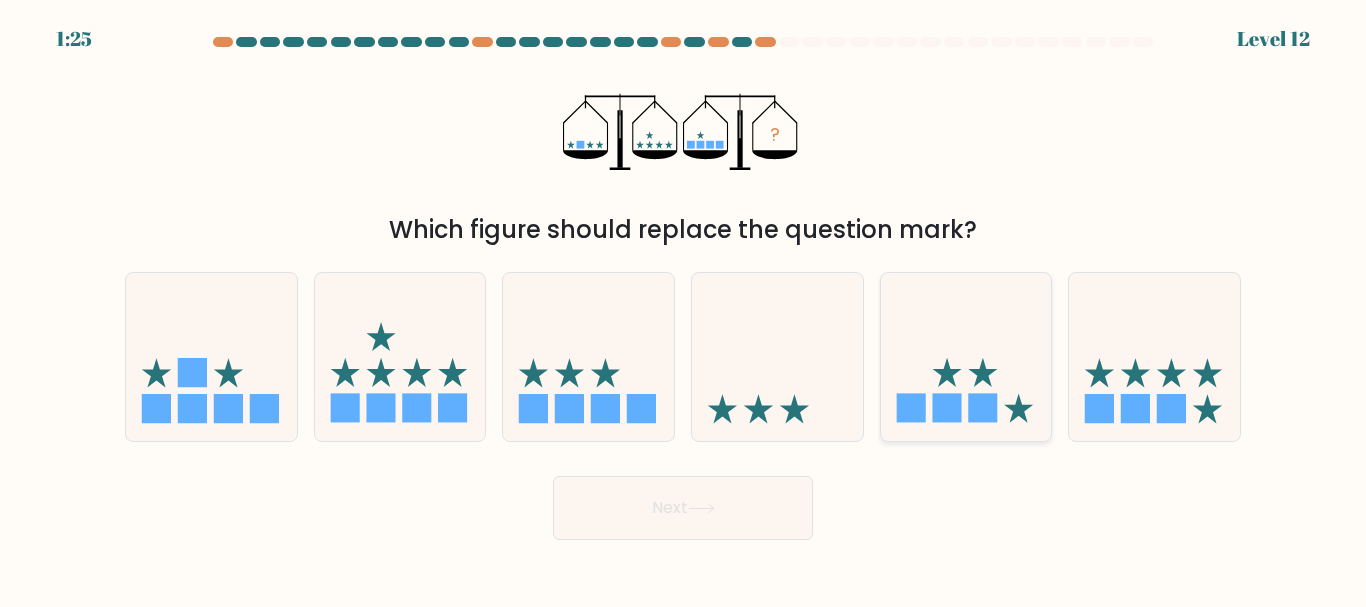 click 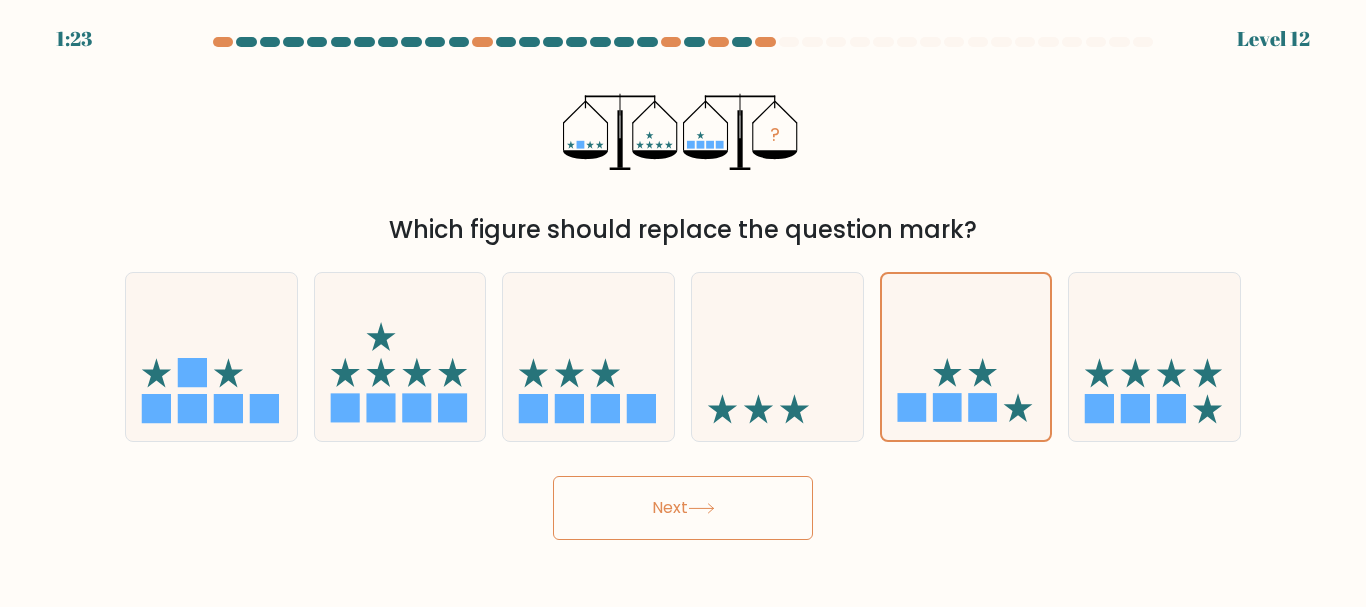click on "Next" at bounding box center (683, 508) 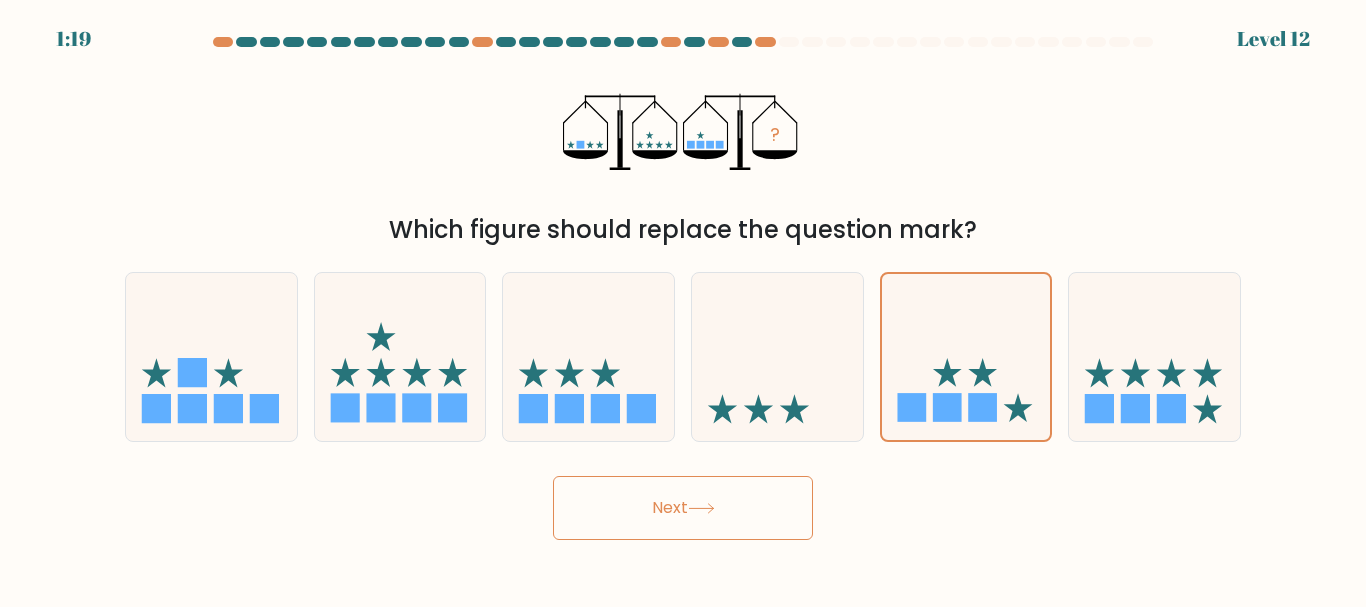 click on "Next" at bounding box center (683, 508) 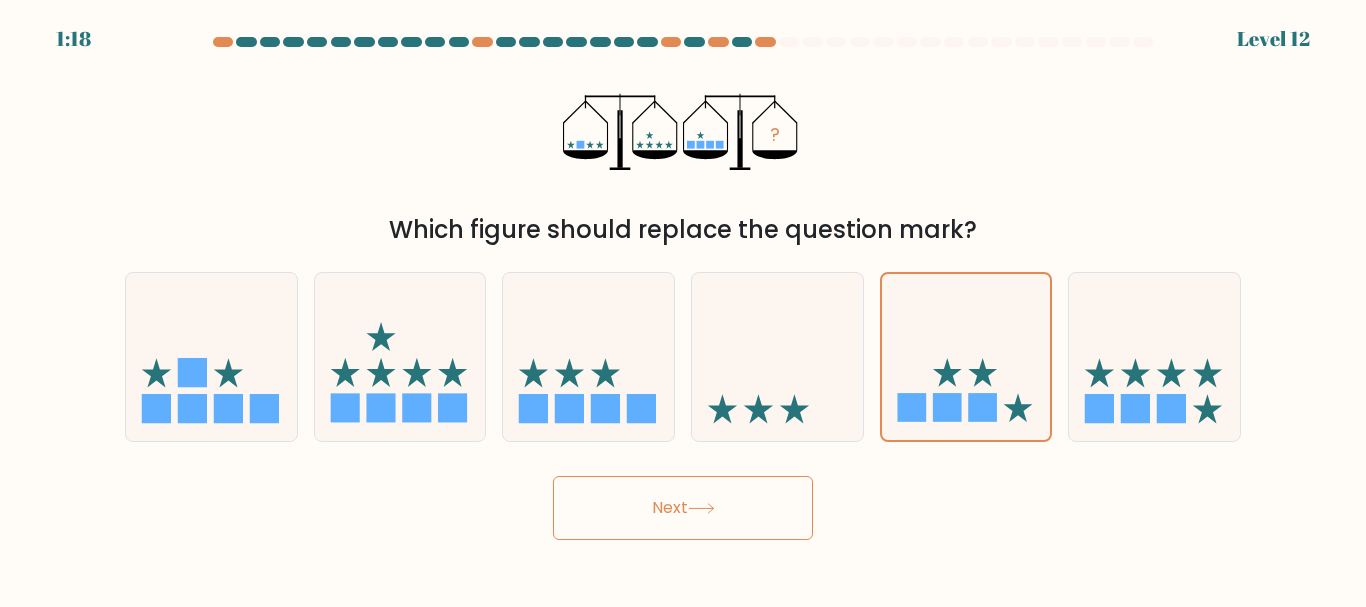 click on "Next" at bounding box center (683, 508) 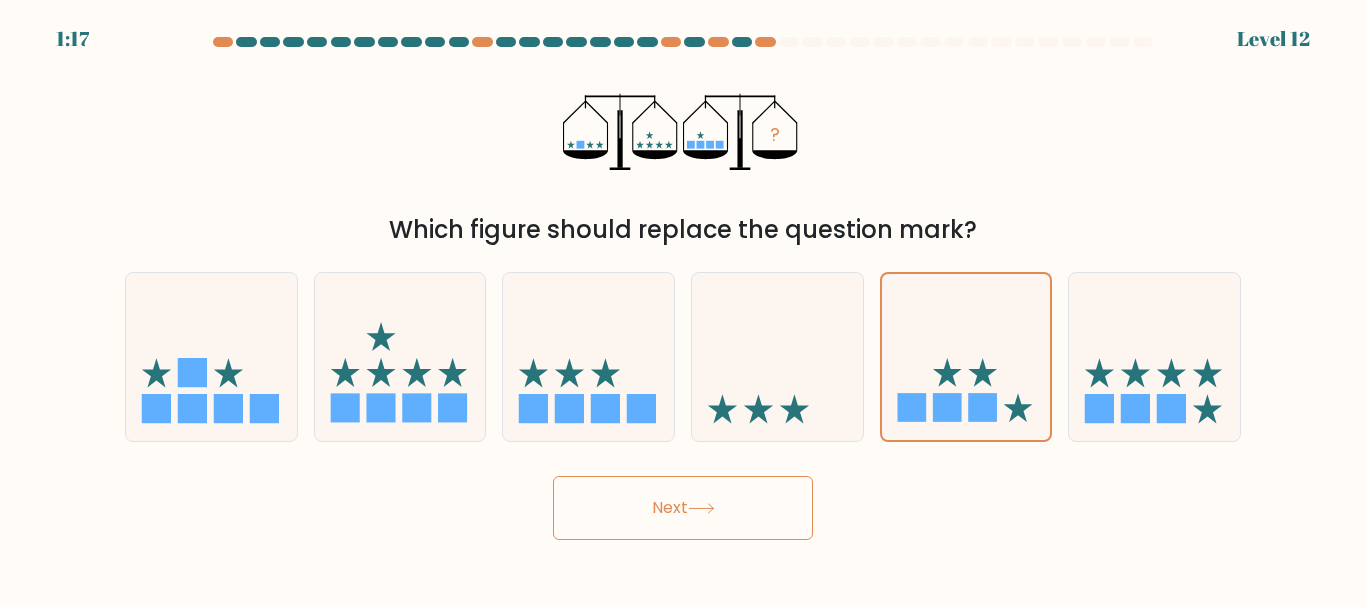 click on "Next" at bounding box center [683, 508] 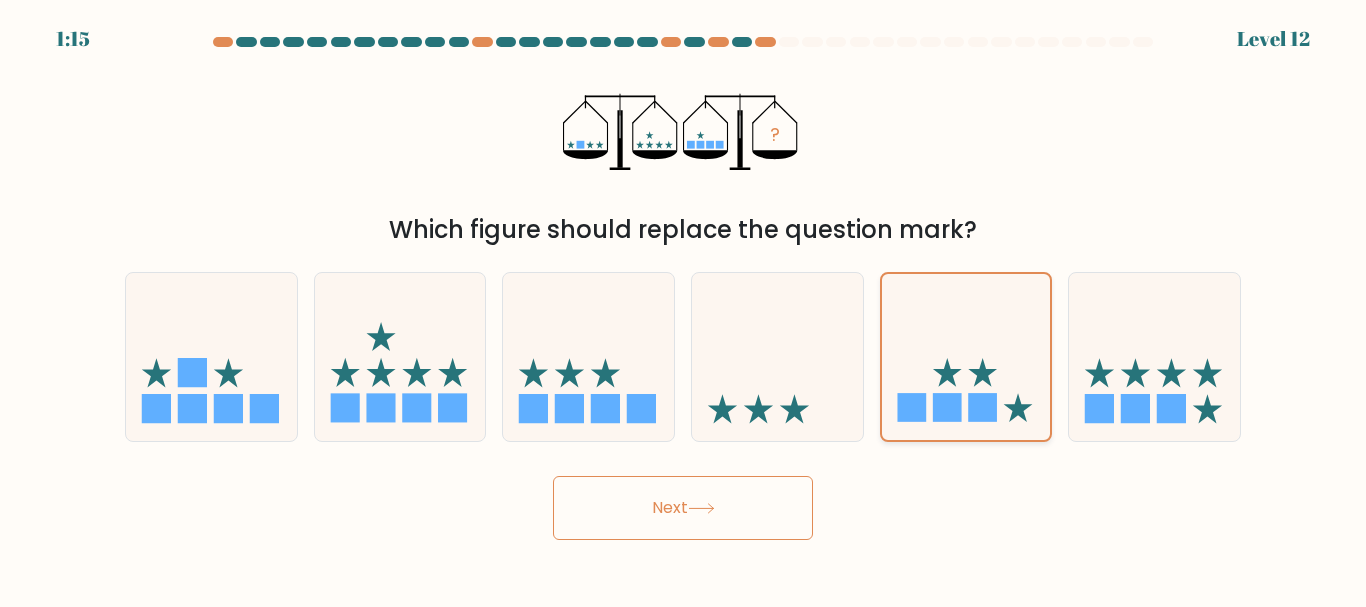 click 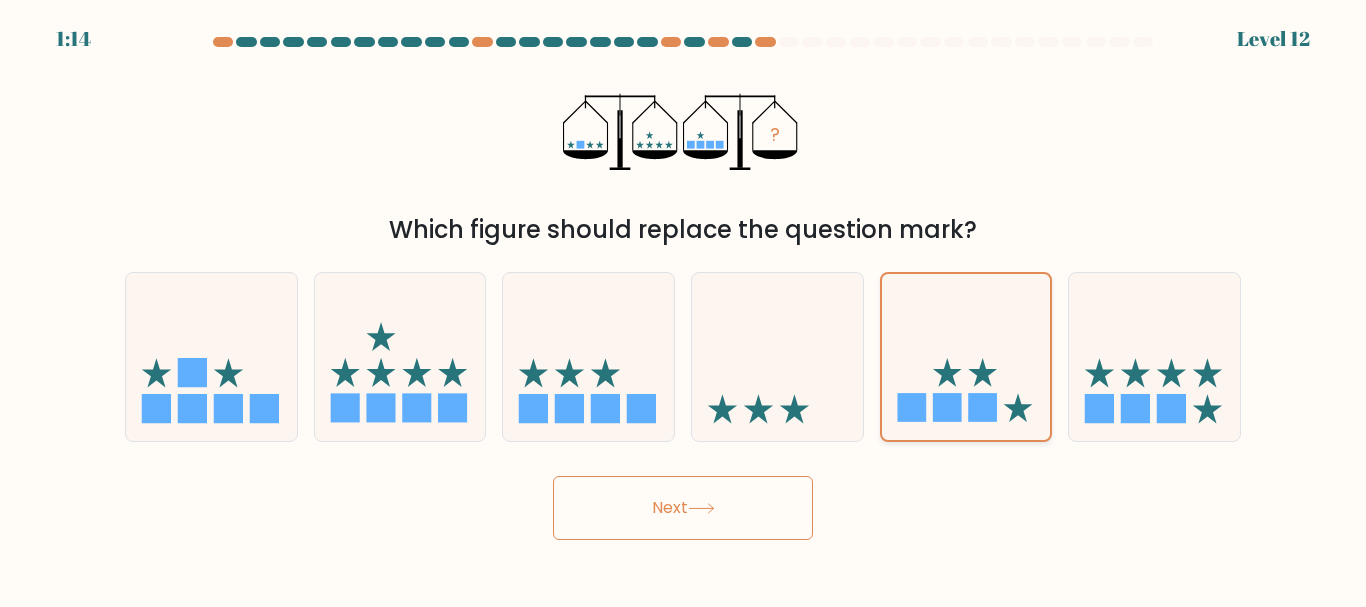 click 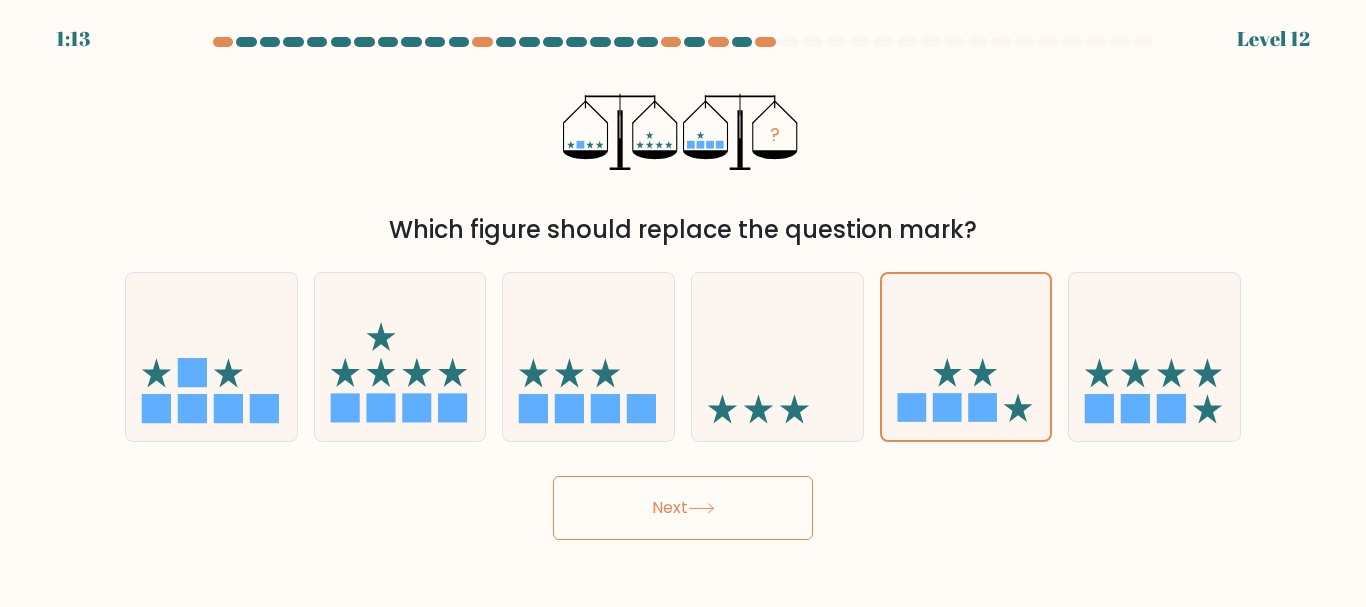 click on "Which figure should replace the question mark?" at bounding box center (683, 230) 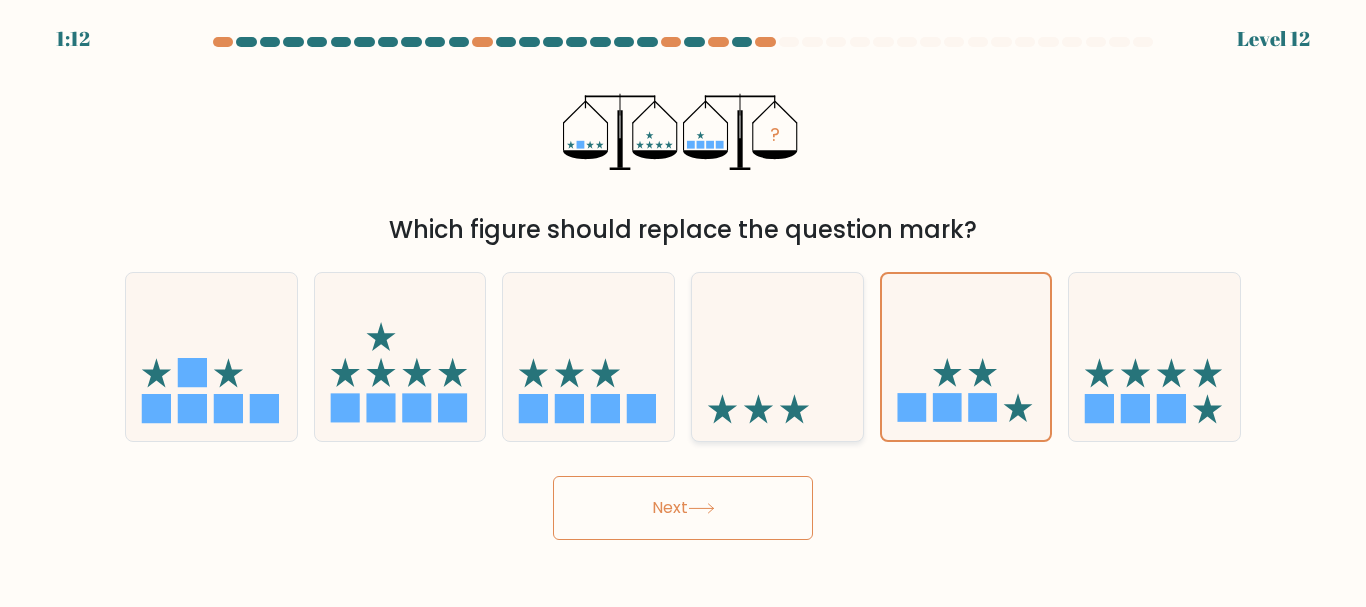 click 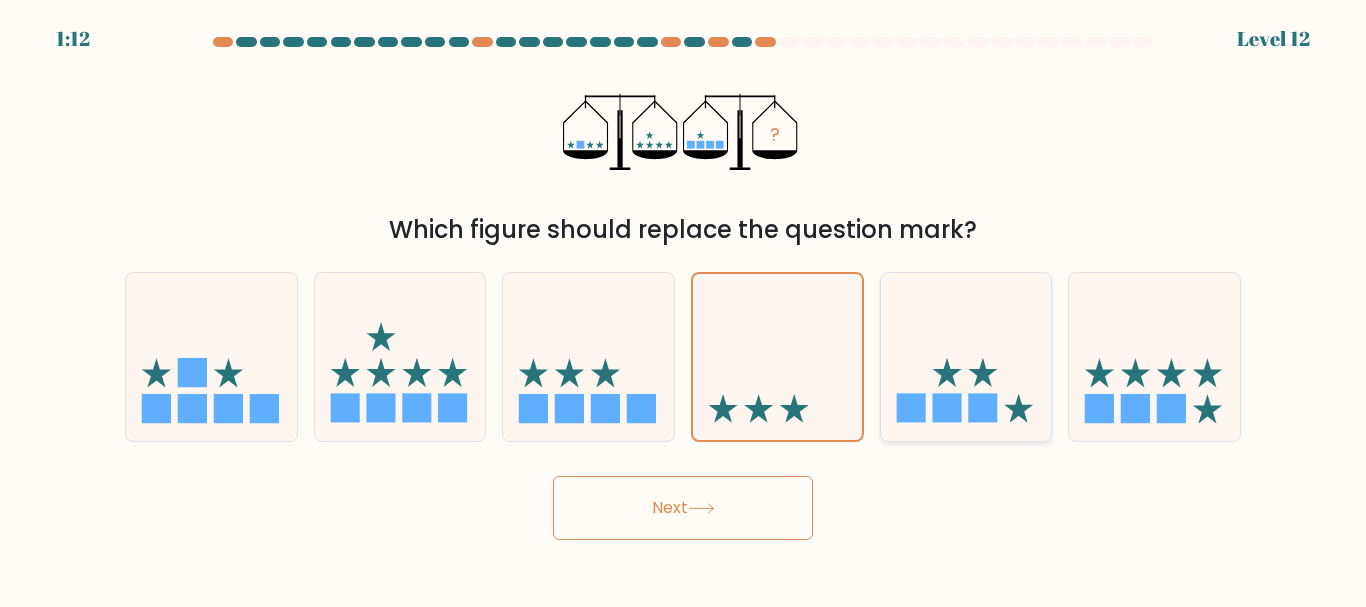 click 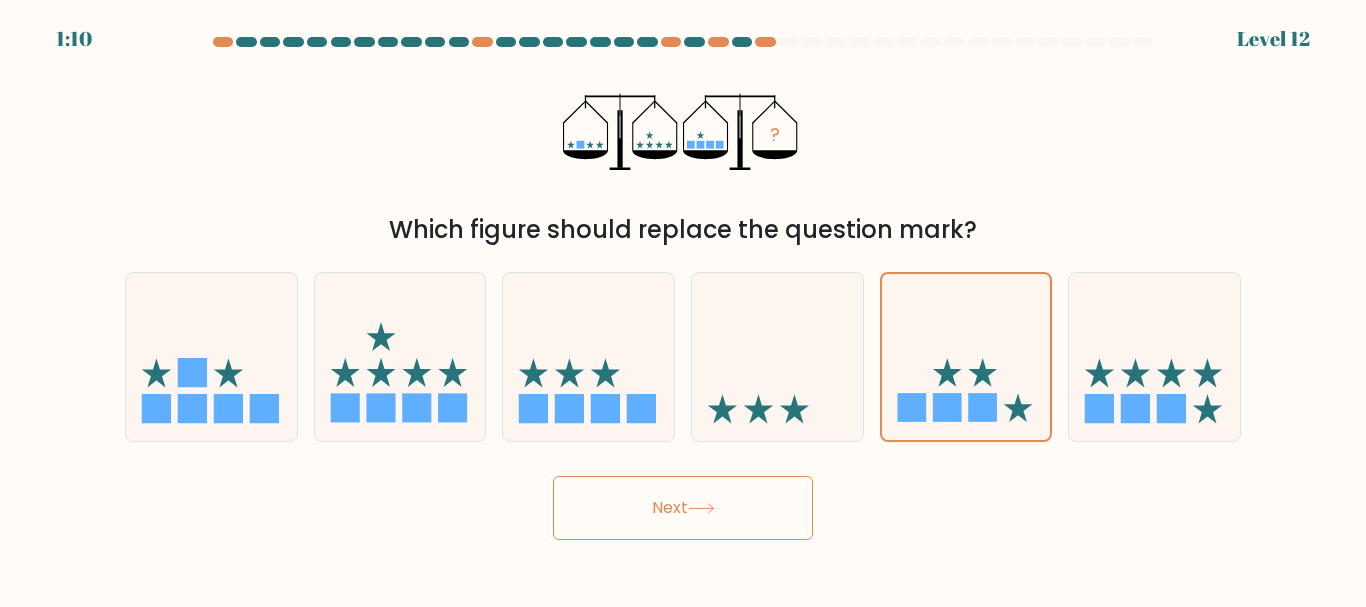 click on "Next" at bounding box center (683, 508) 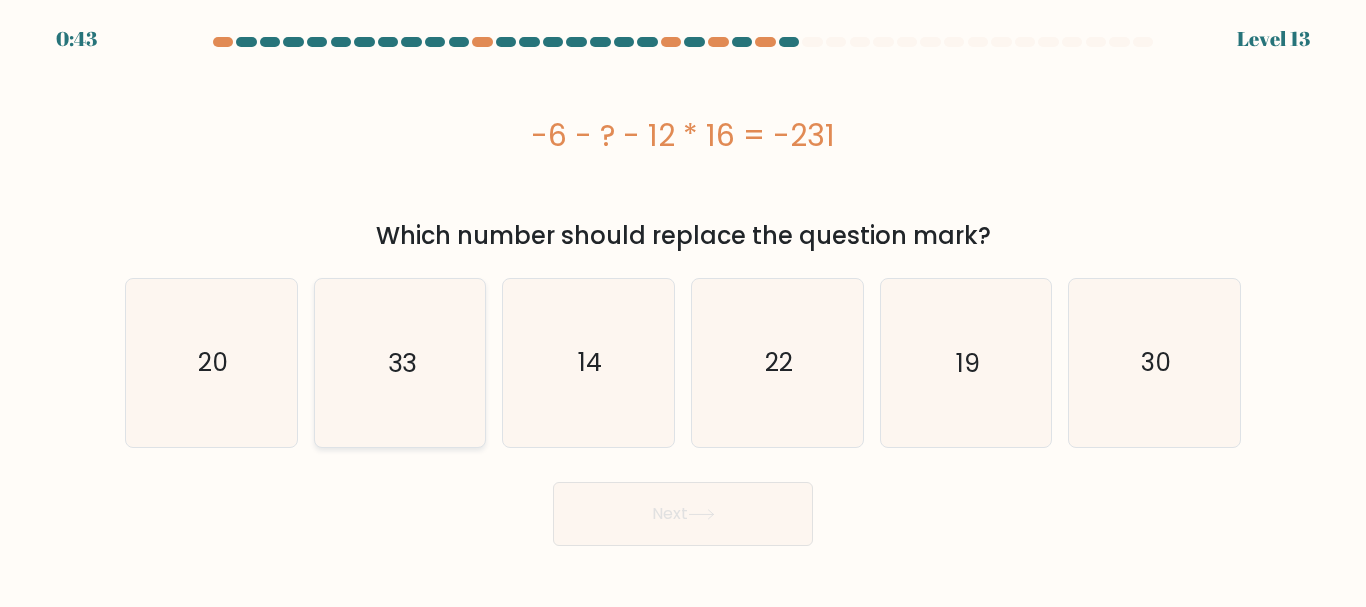 click on "33" 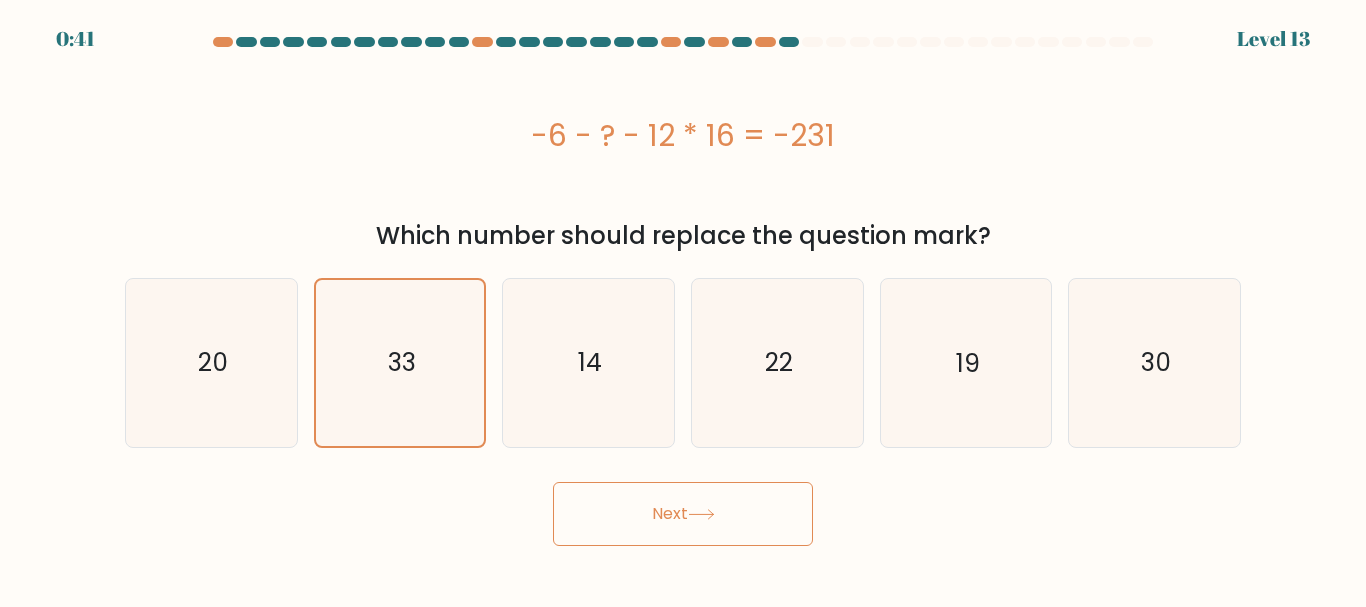 click on "Next" at bounding box center (683, 514) 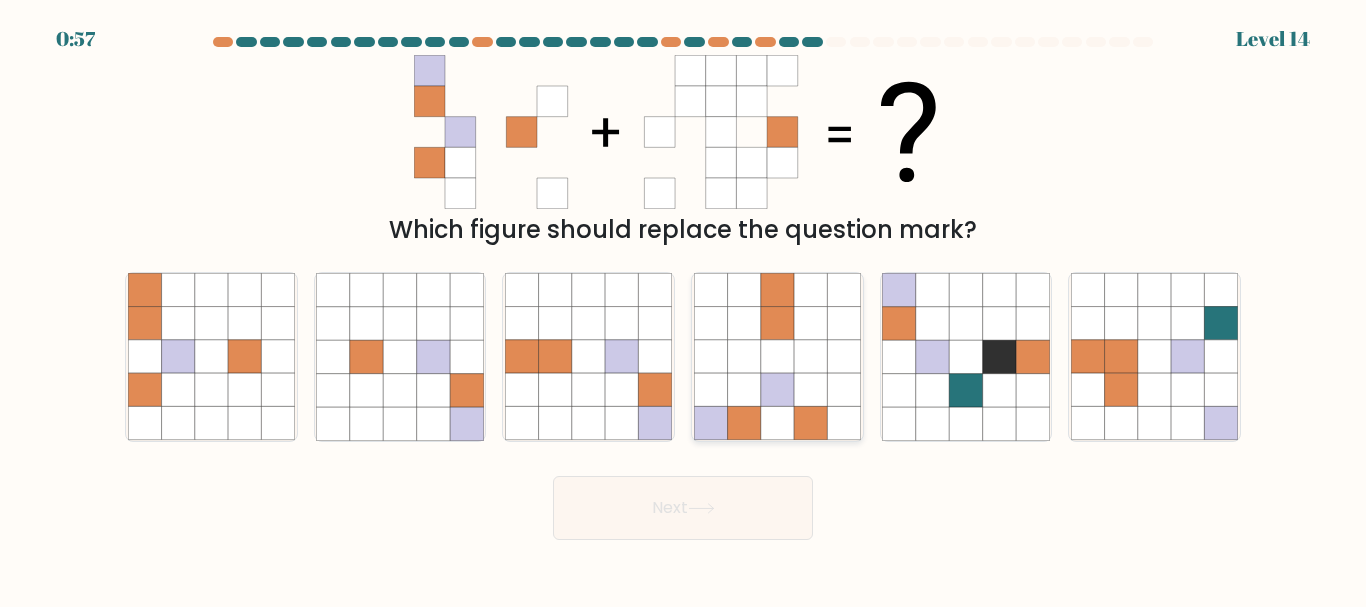 click 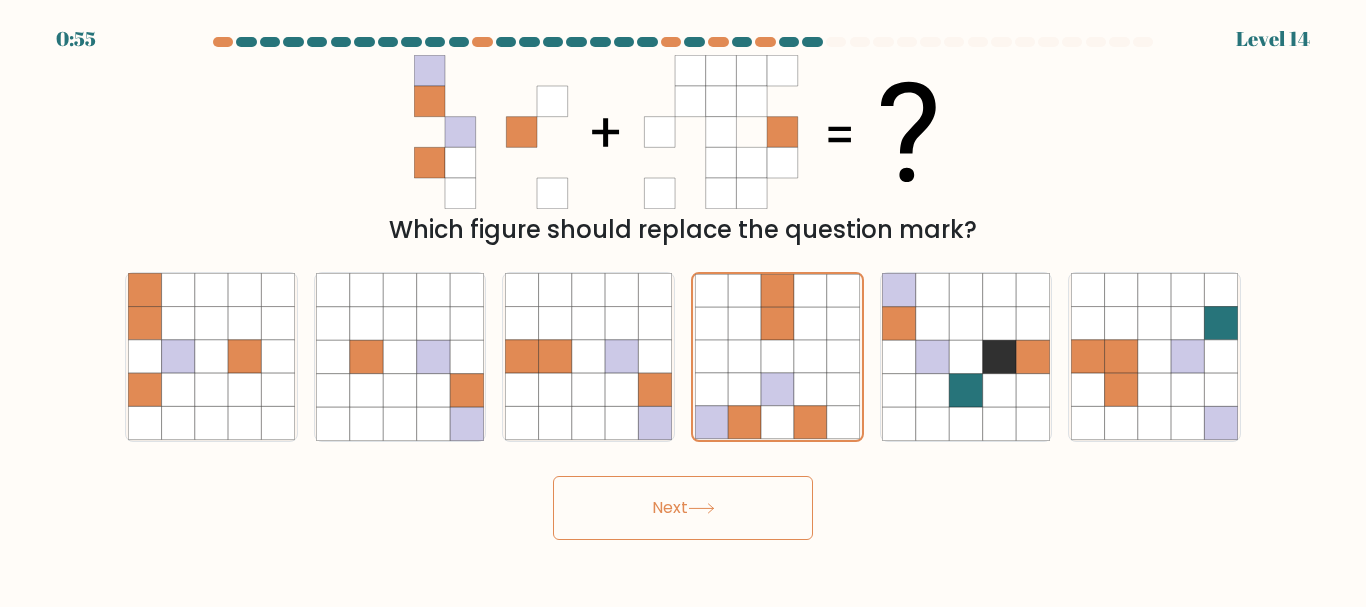 click on "Next" at bounding box center (683, 508) 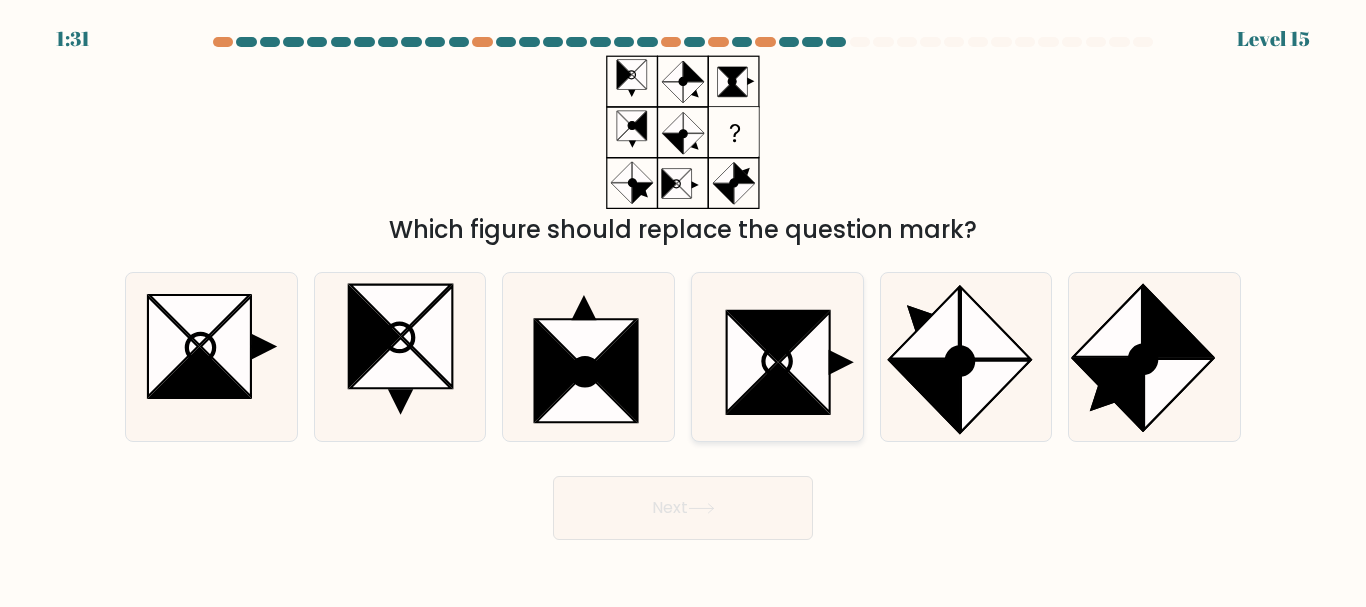 click 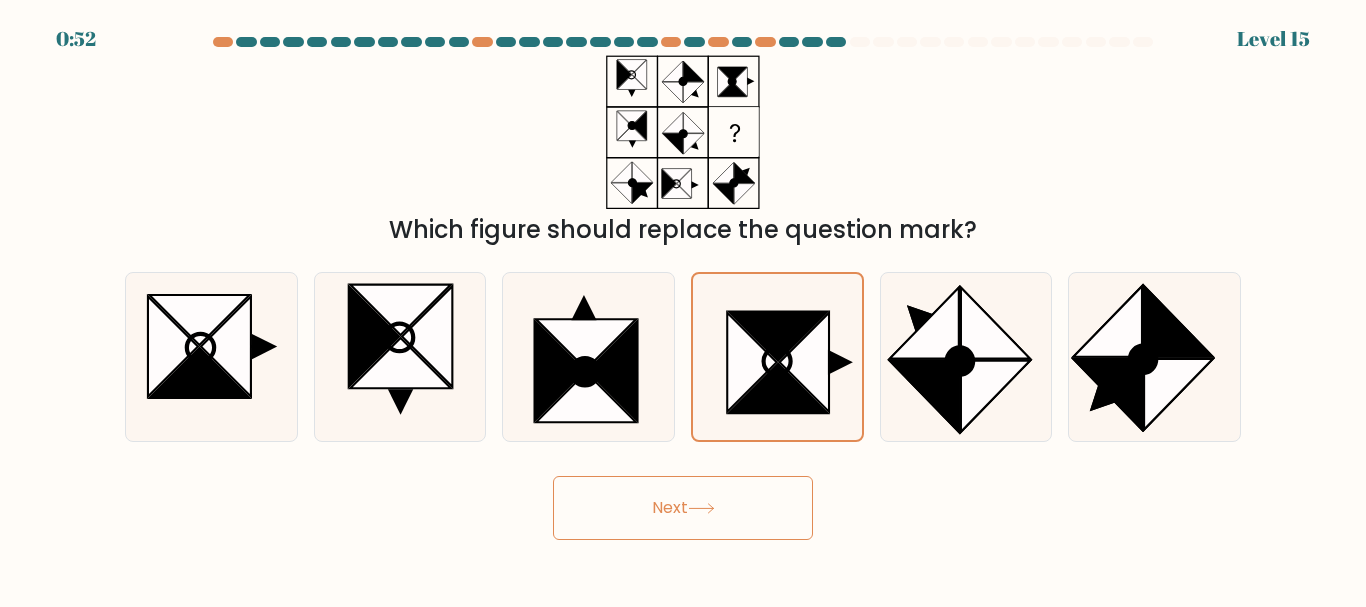 click on "Next" at bounding box center (683, 508) 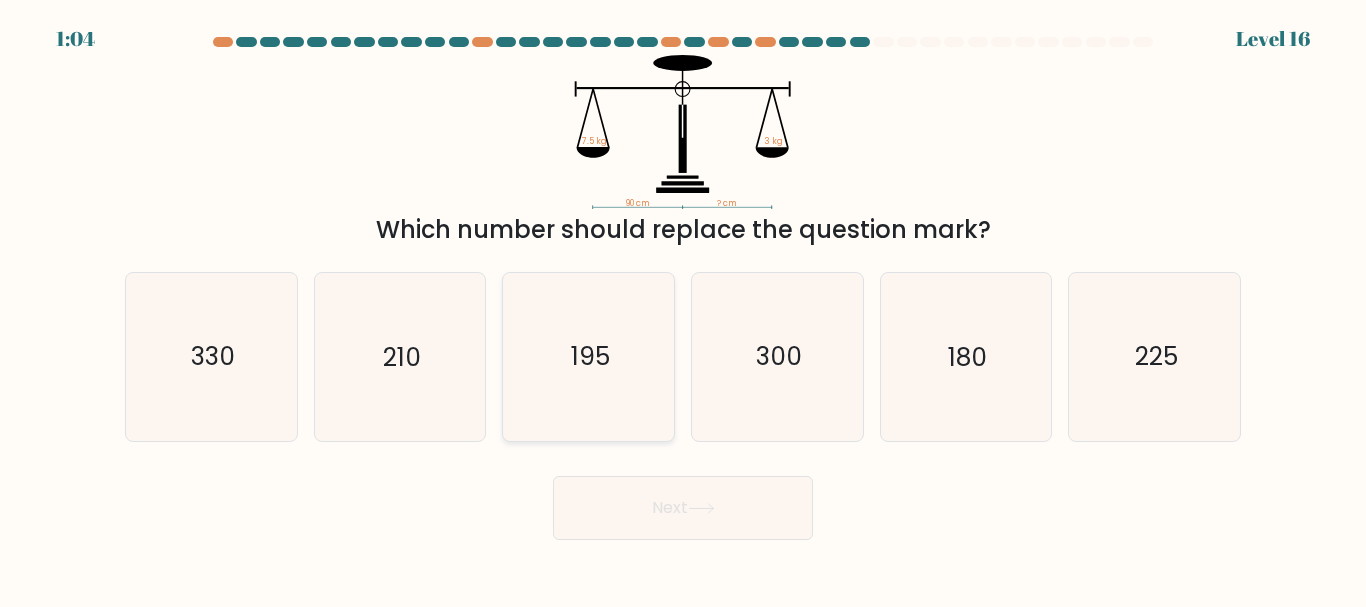 click on "195" 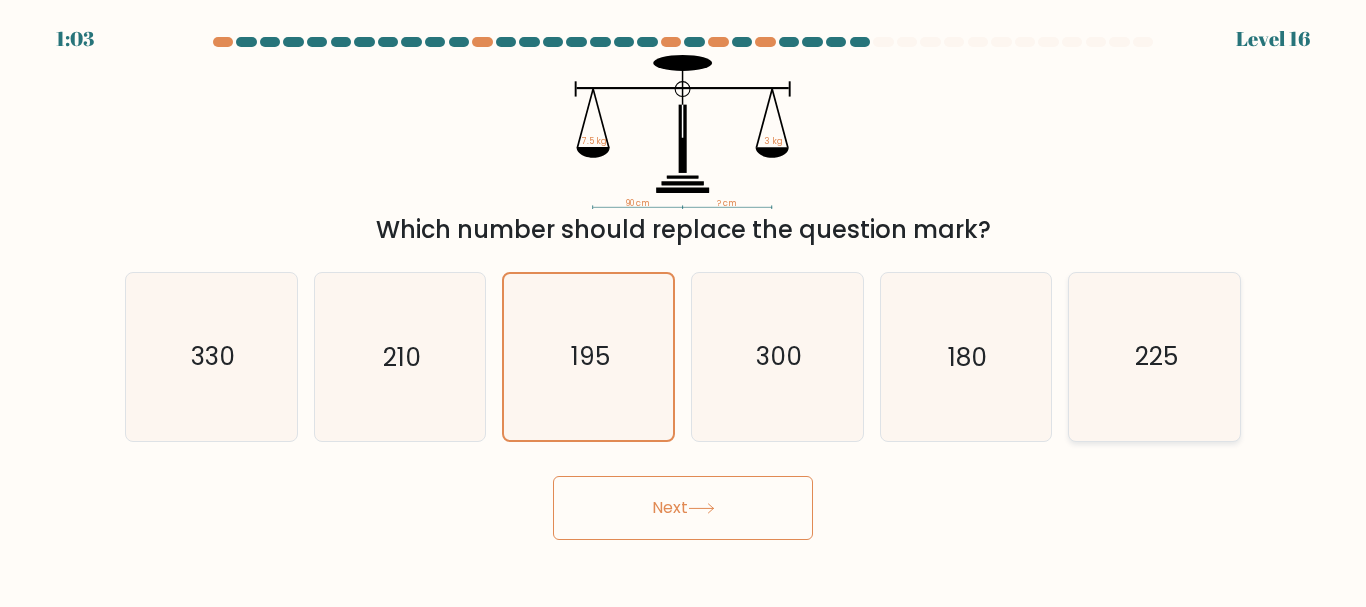 click on "225" 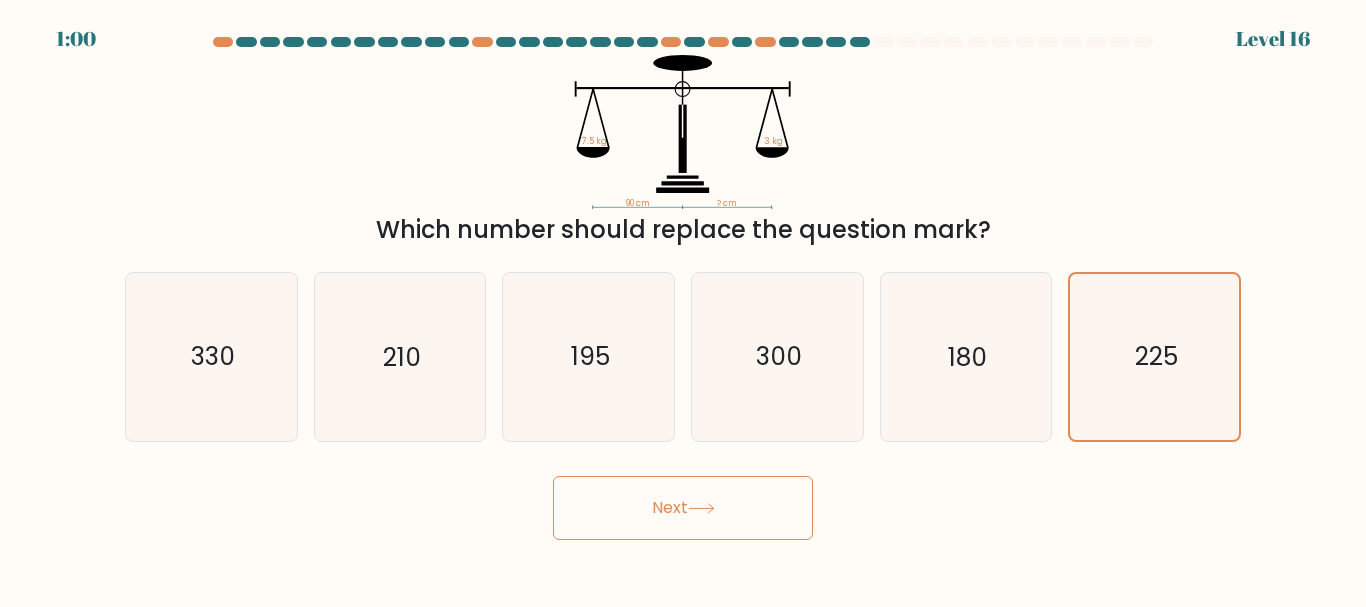 click on "Next" at bounding box center (683, 508) 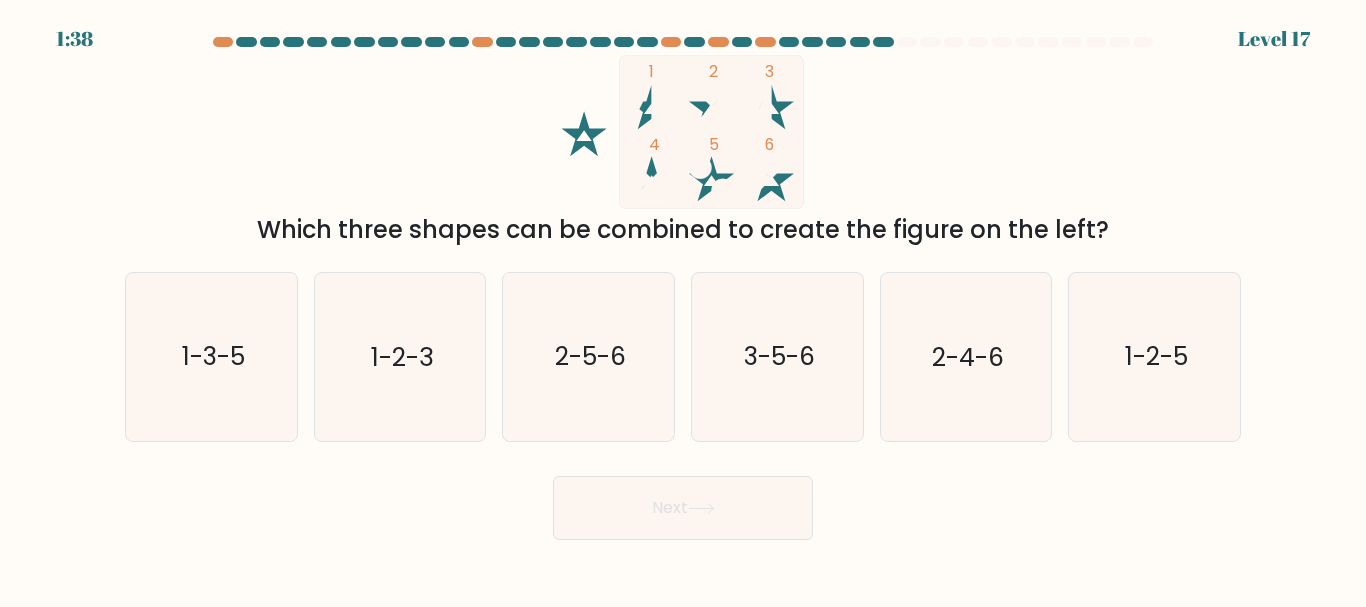 type 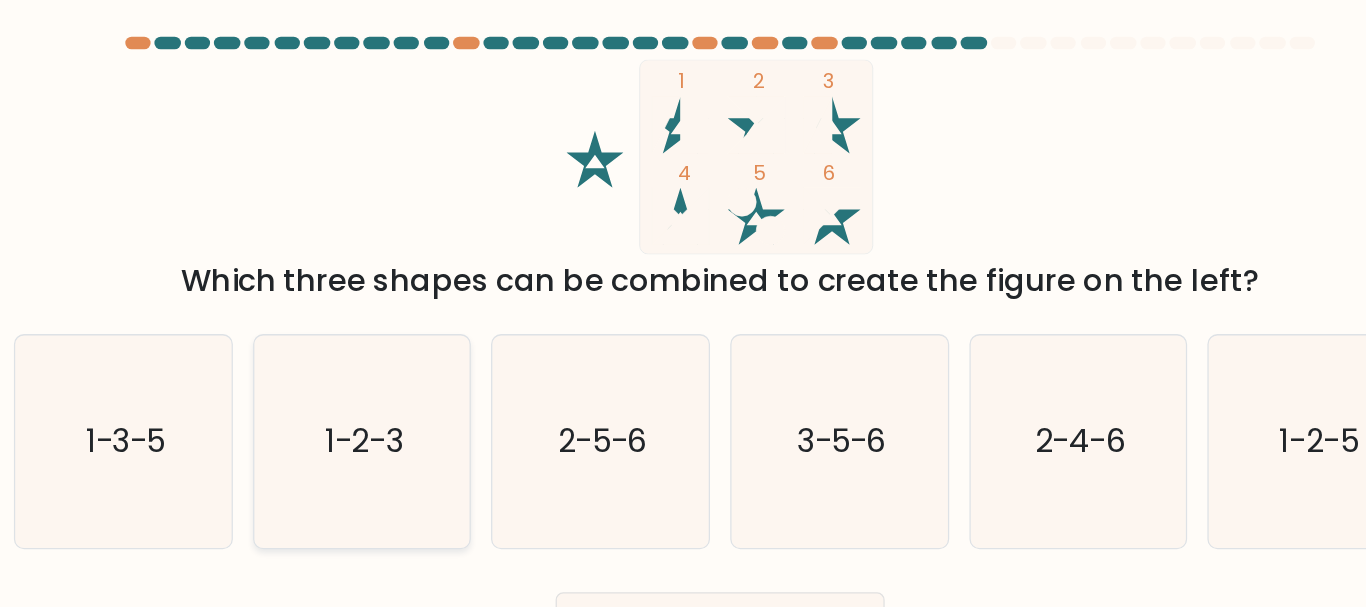 click on "1-2-3" 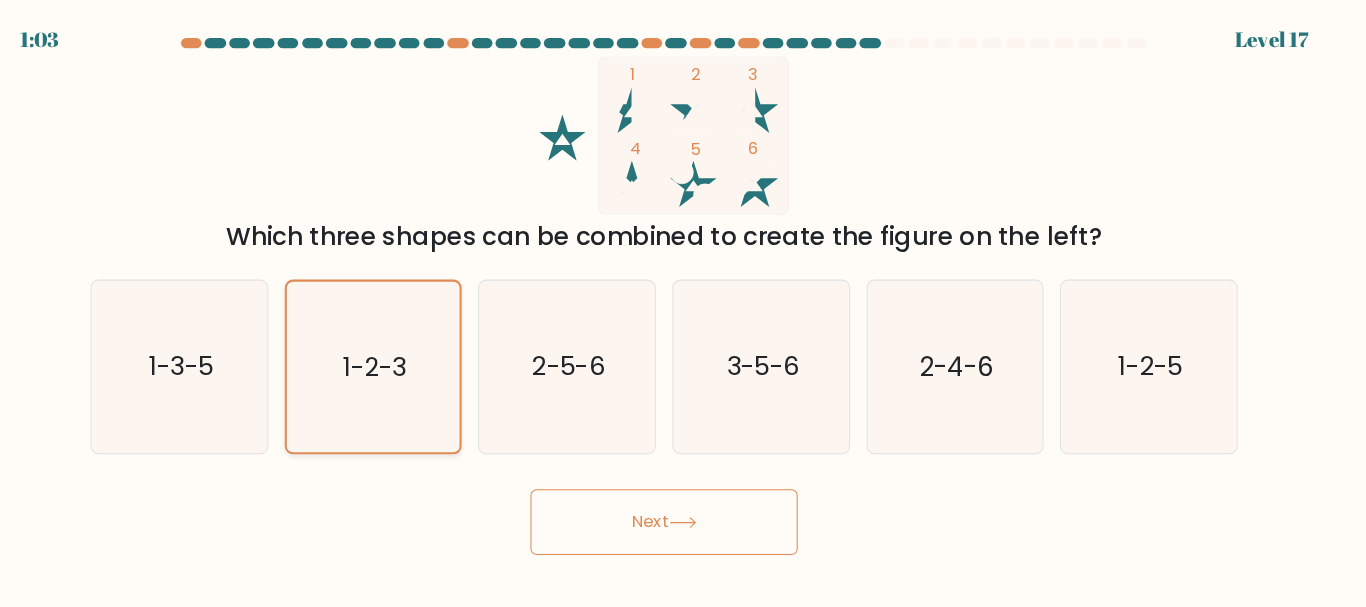 scroll, scrollTop: 0, scrollLeft: 0, axis: both 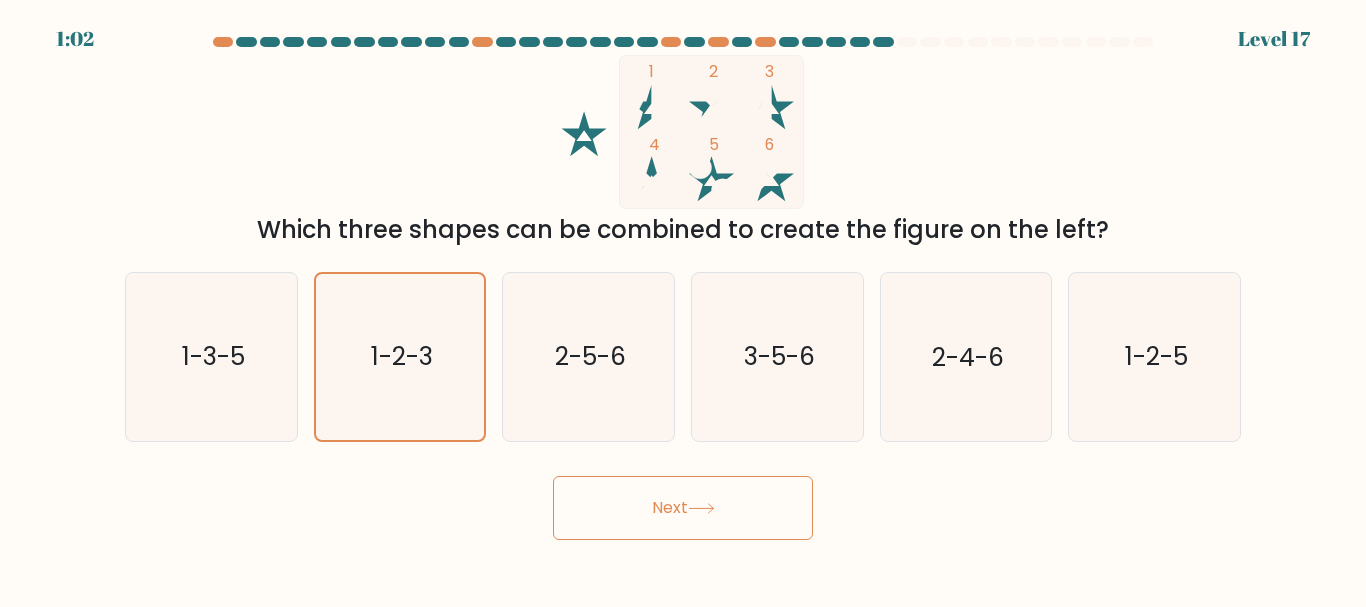 click on "Next" at bounding box center [683, 508] 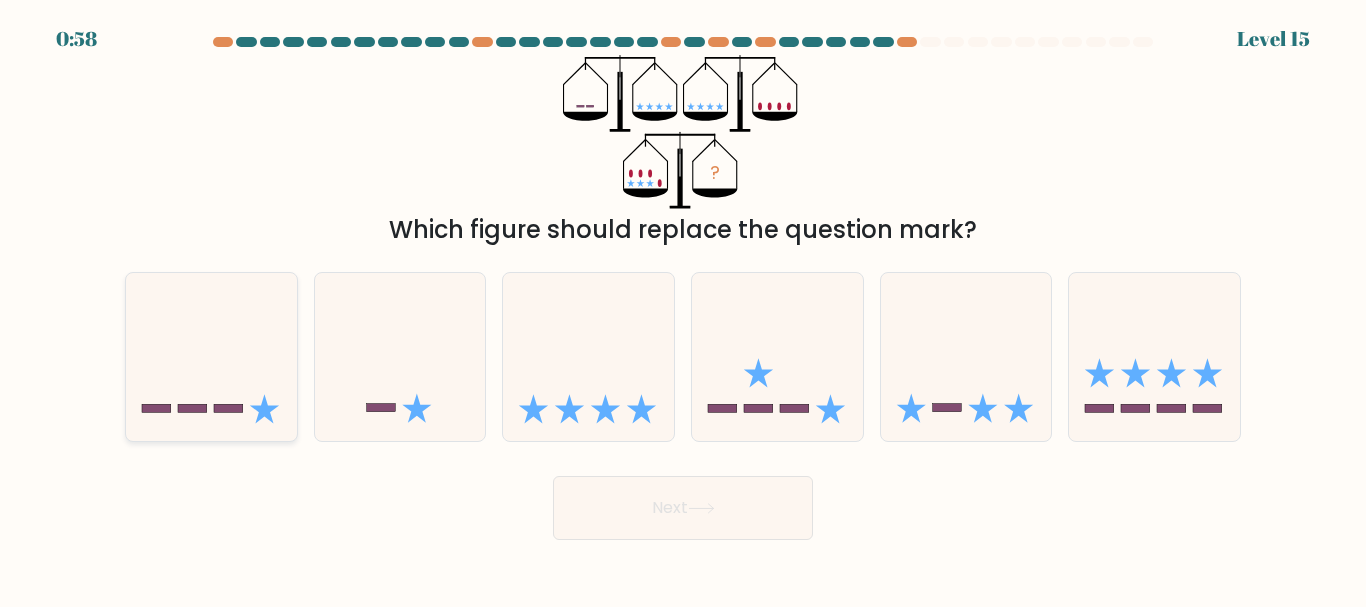click 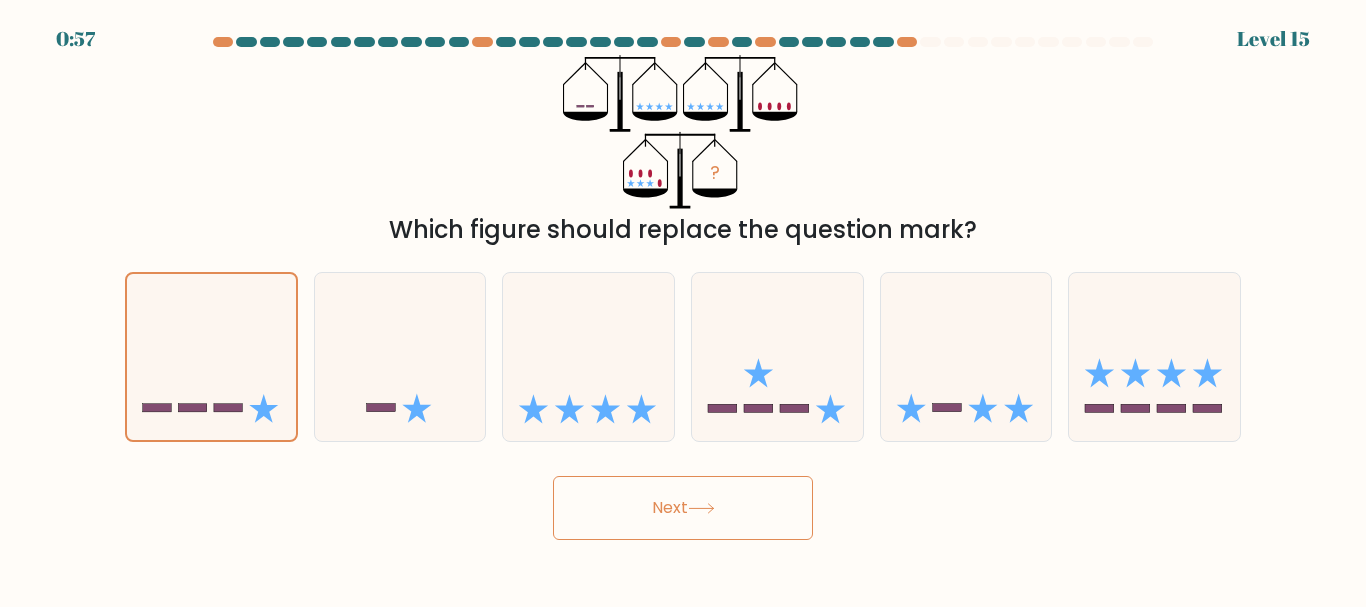click on "Next" at bounding box center [683, 508] 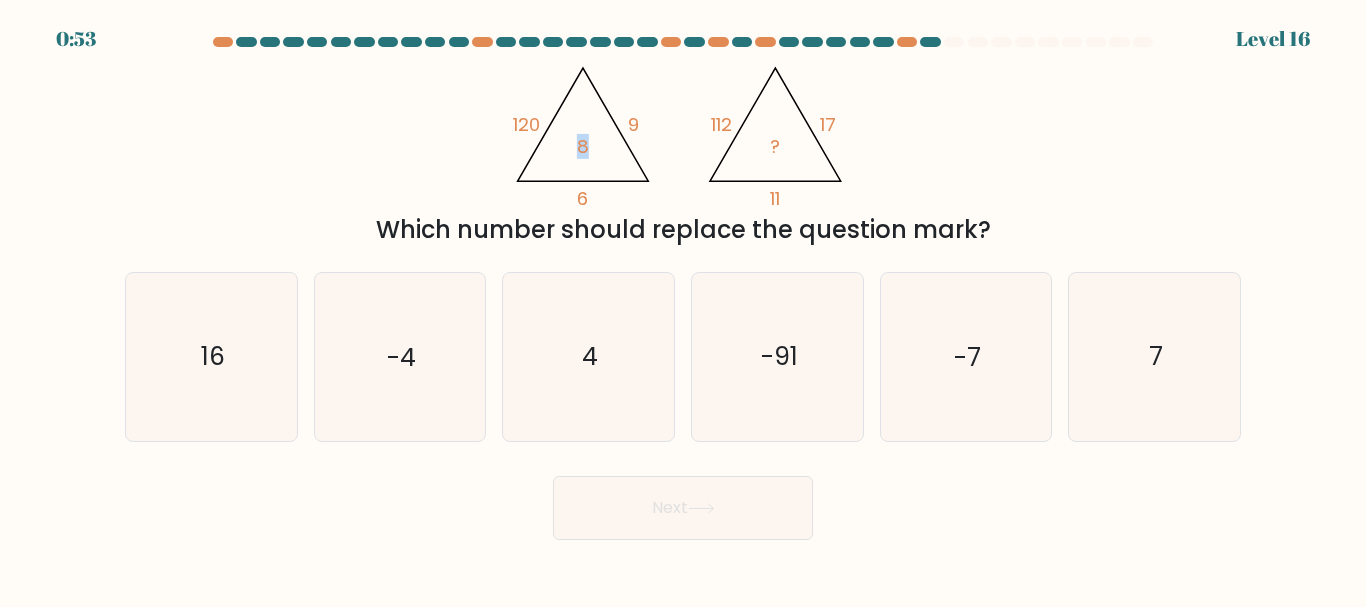 click on "8" 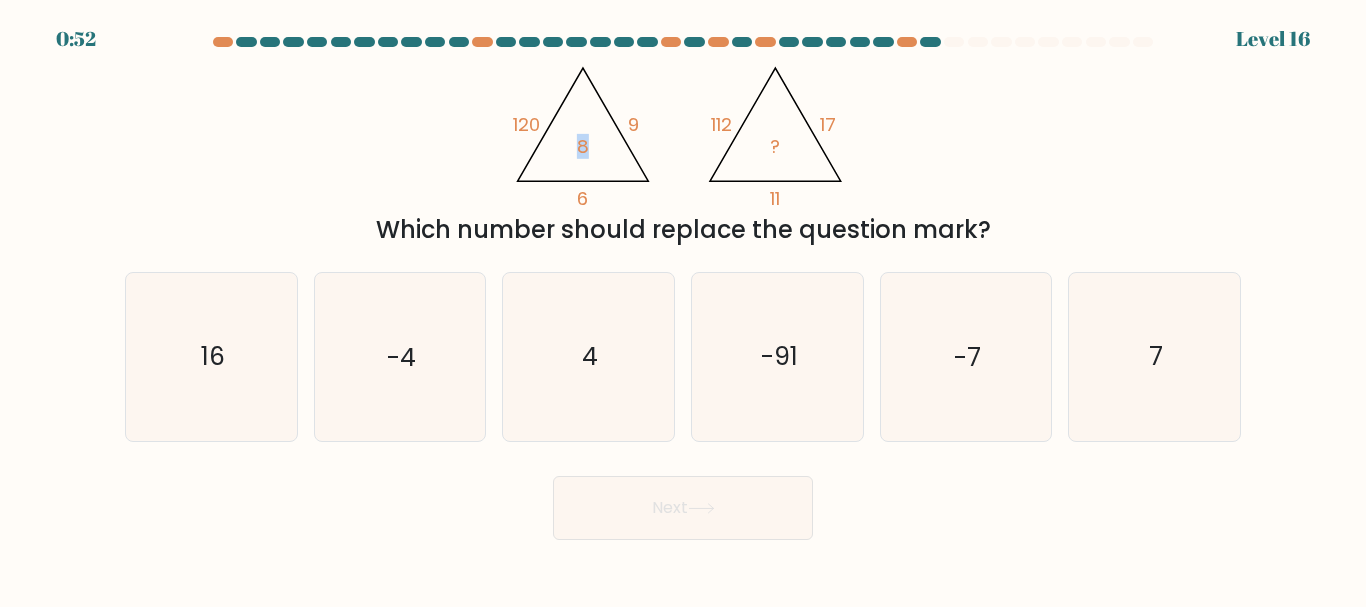 click on "8" 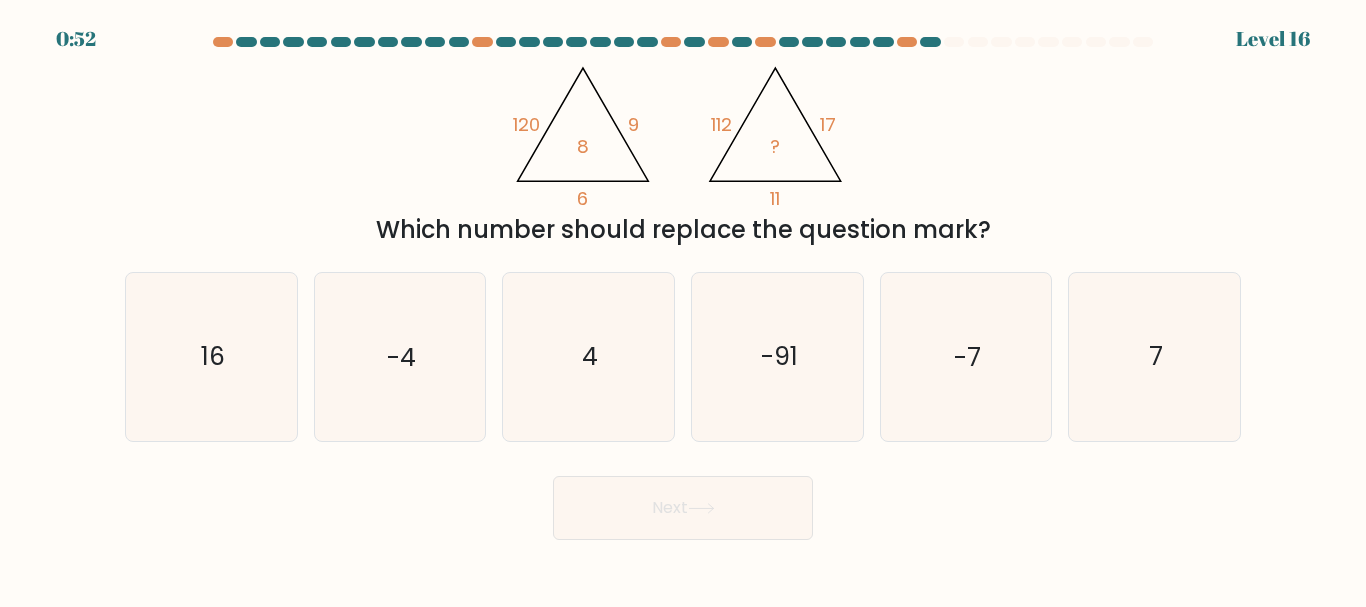 click on "8" 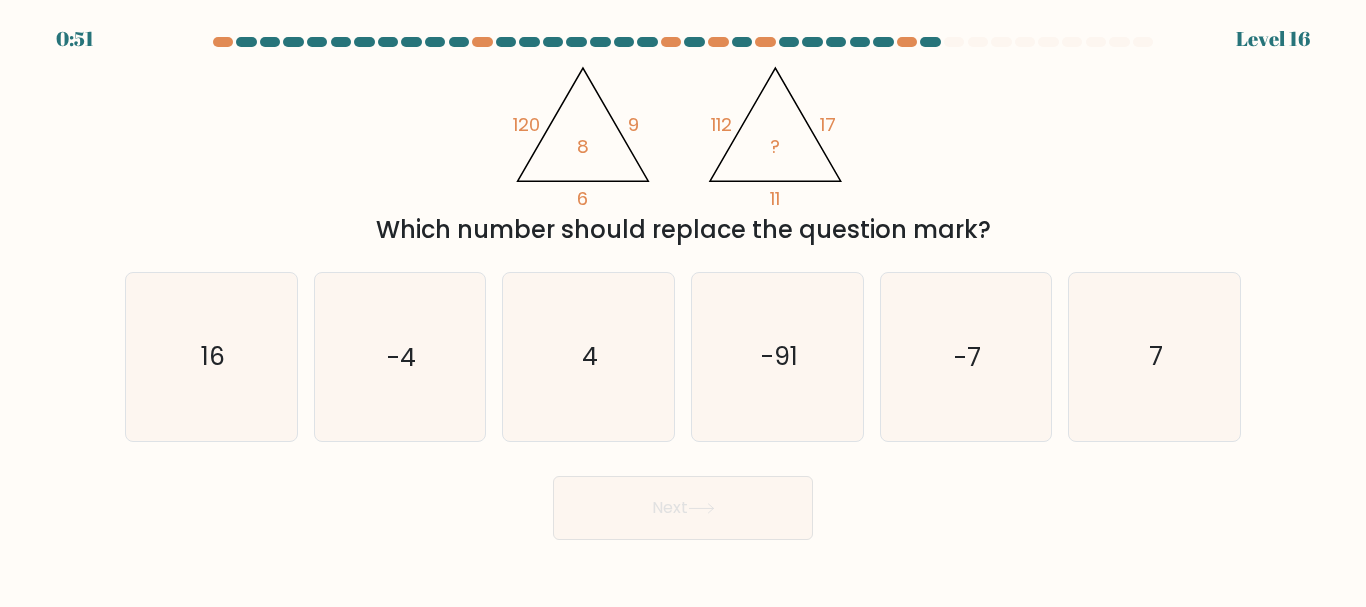 click on "8" 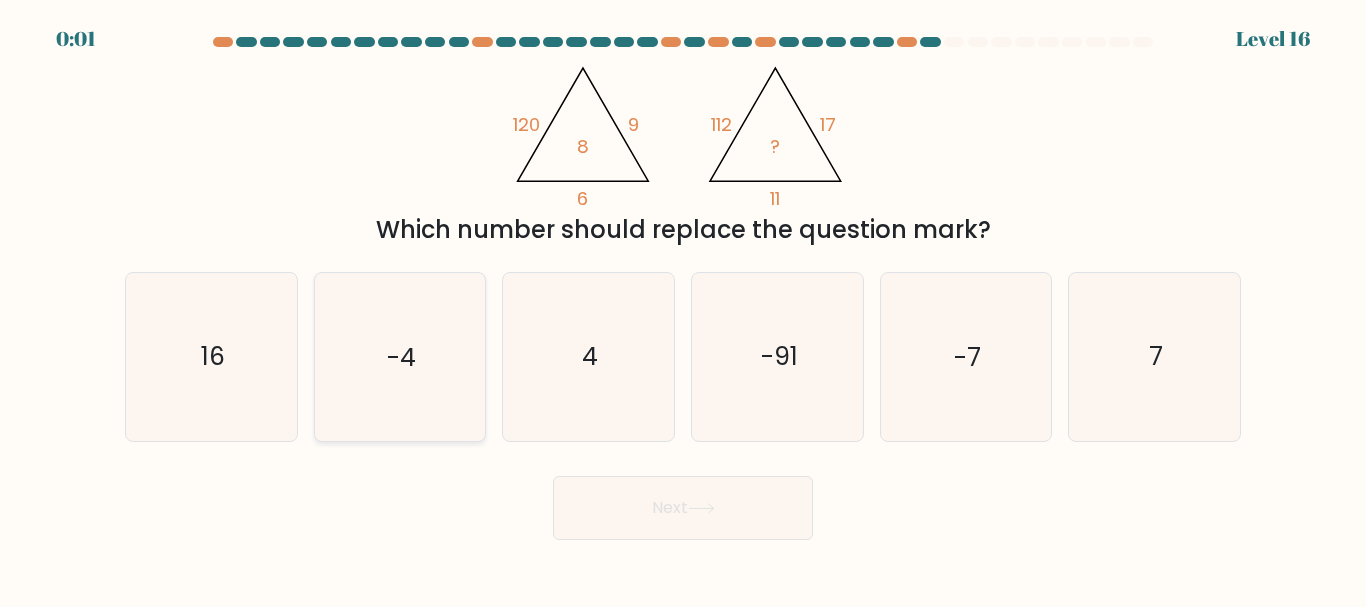 click on "-4" 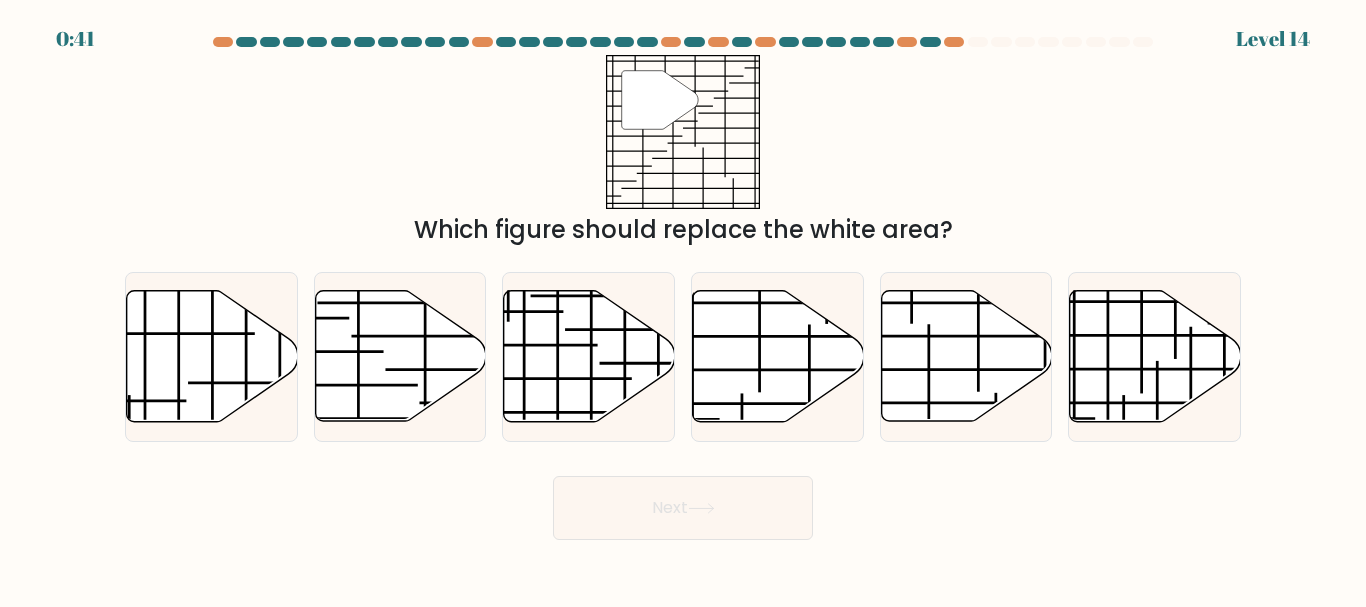 scroll, scrollTop: 0, scrollLeft: 0, axis: both 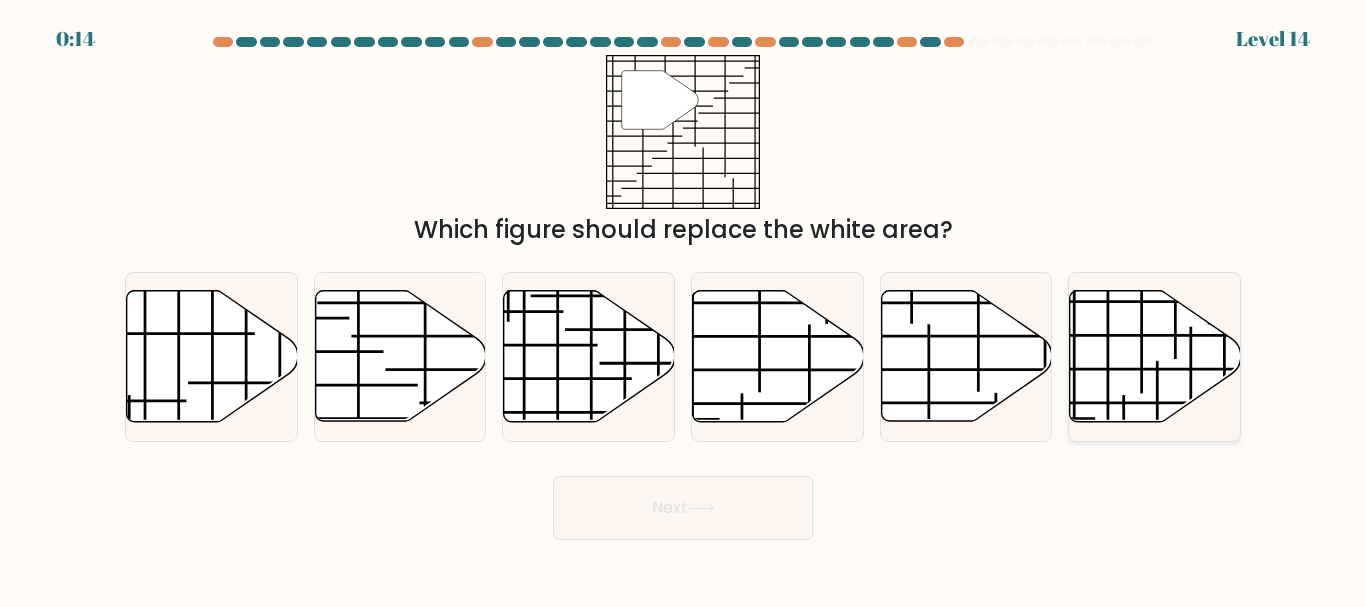 click 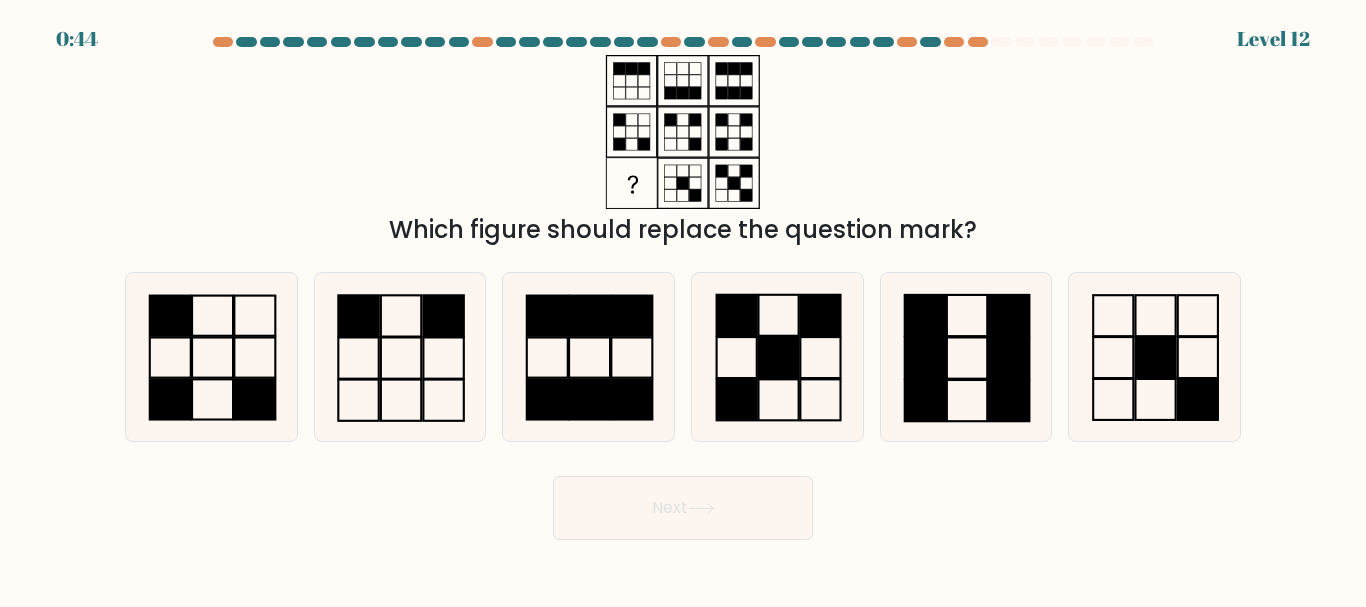 scroll, scrollTop: 0, scrollLeft: 0, axis: both 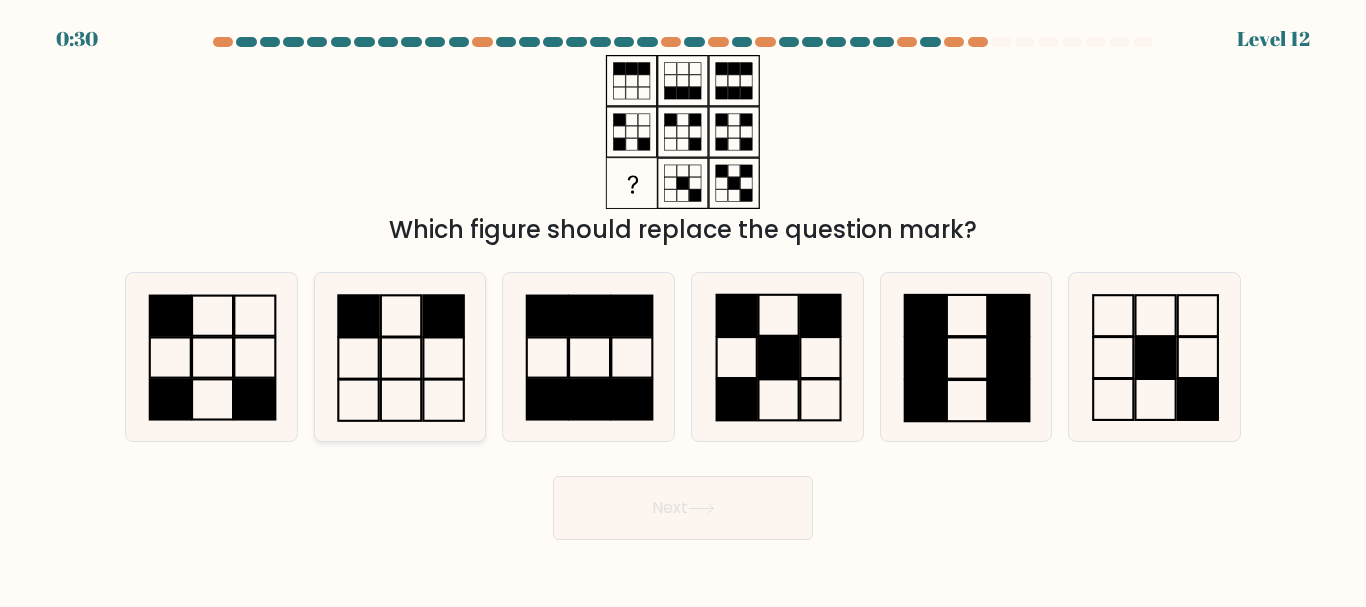 click 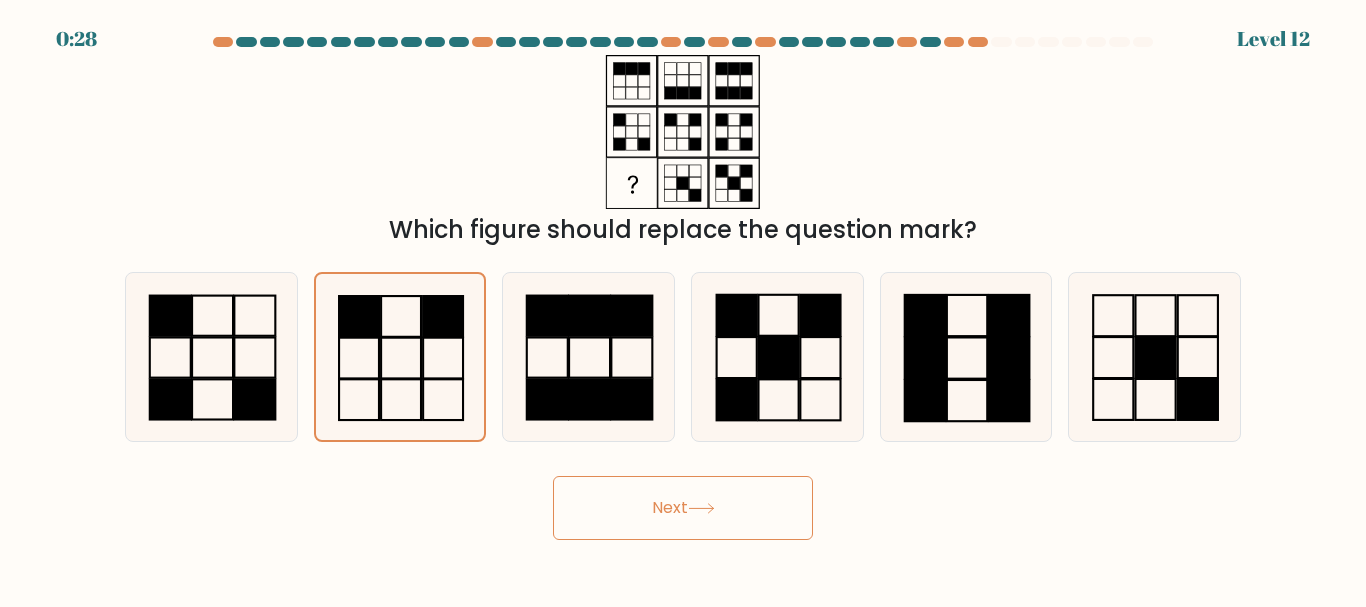 click on "Next" at bounding box center (683, 508) 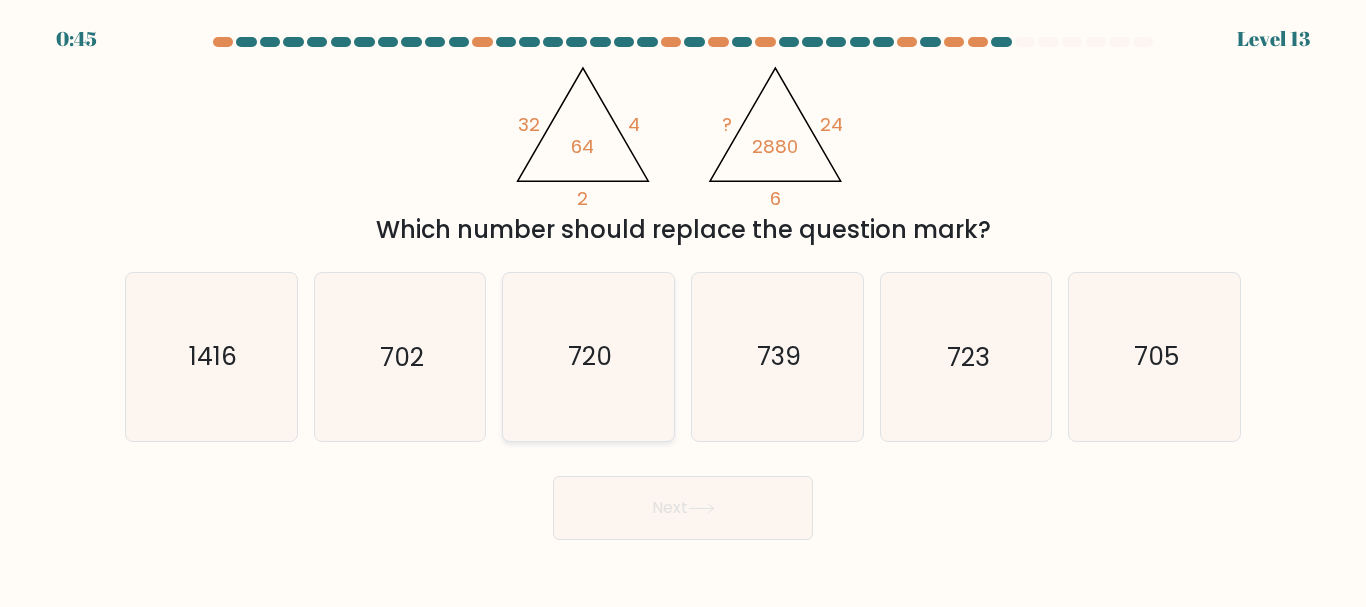 click on "720" 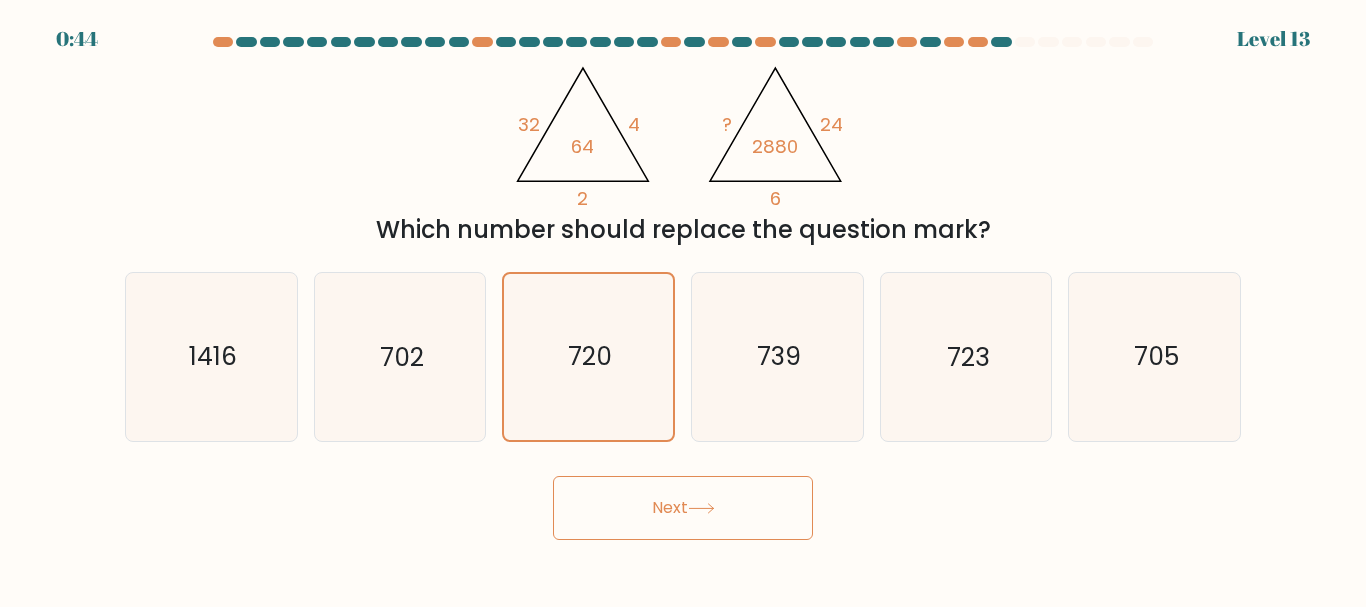 click on "Next" at bounding box center (683, 508) 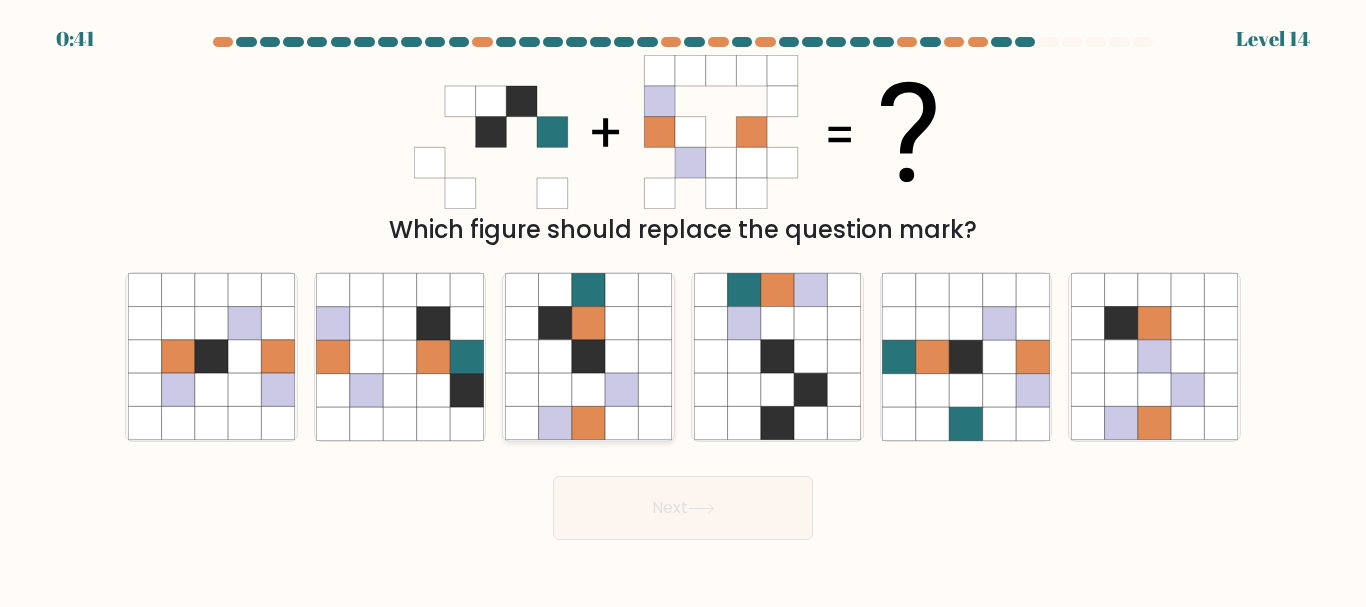 click 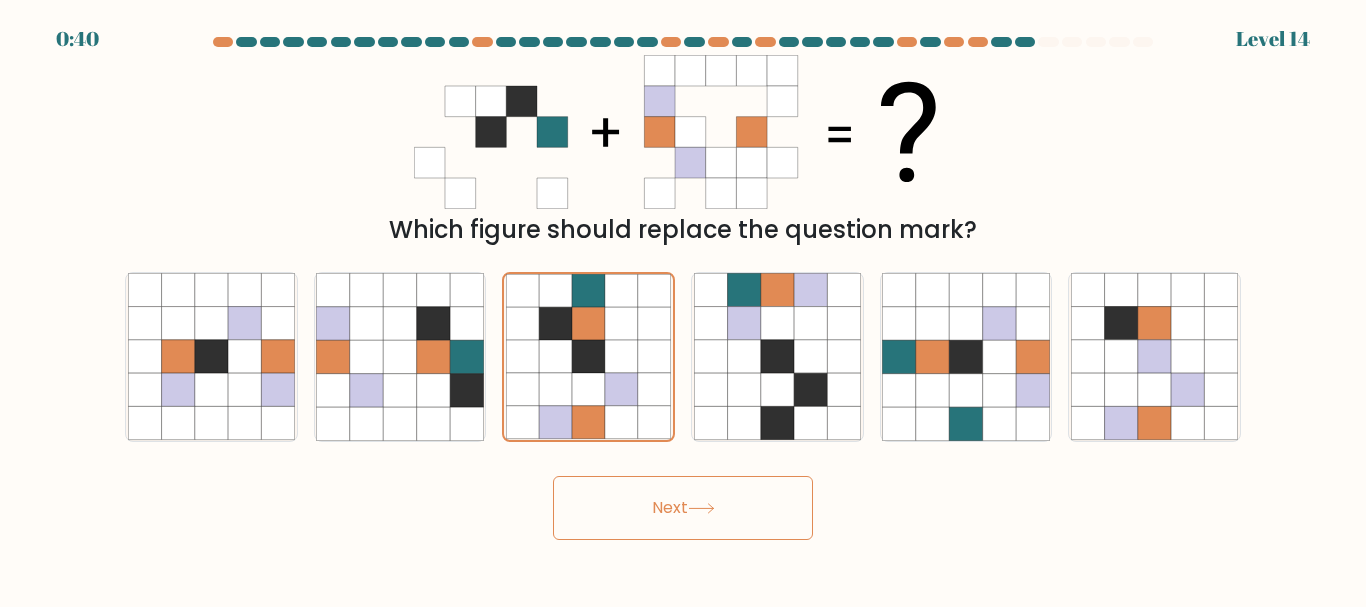 click on "Next" at bounding box center (683, 508) 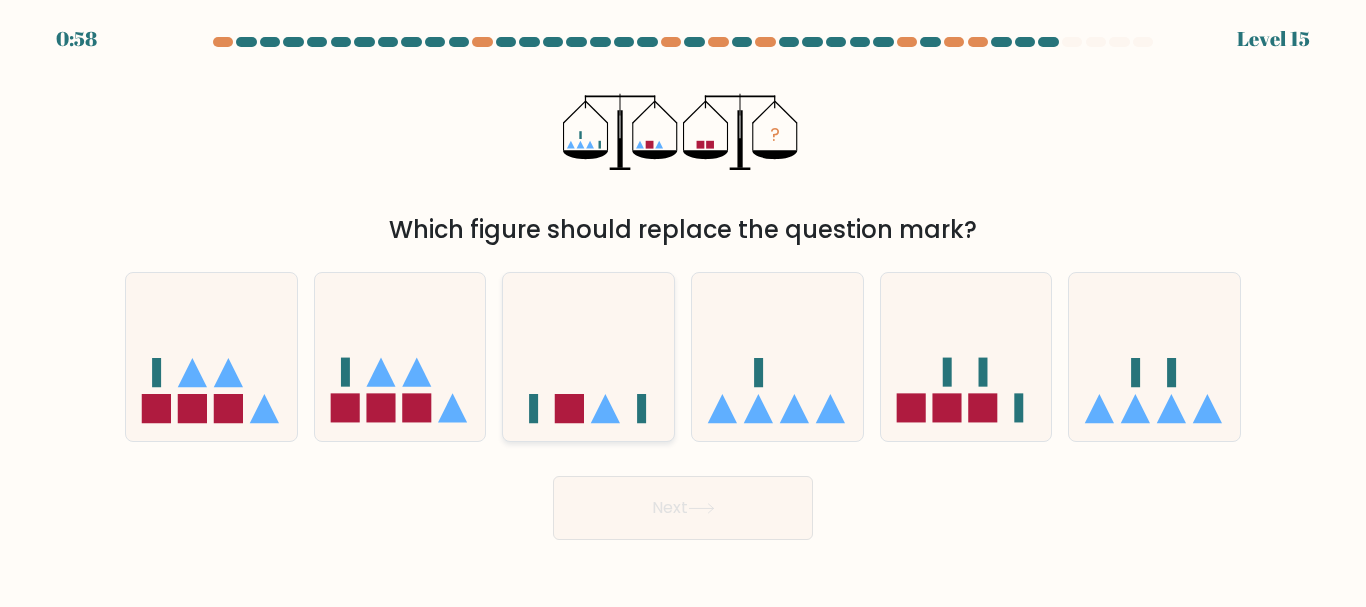 click 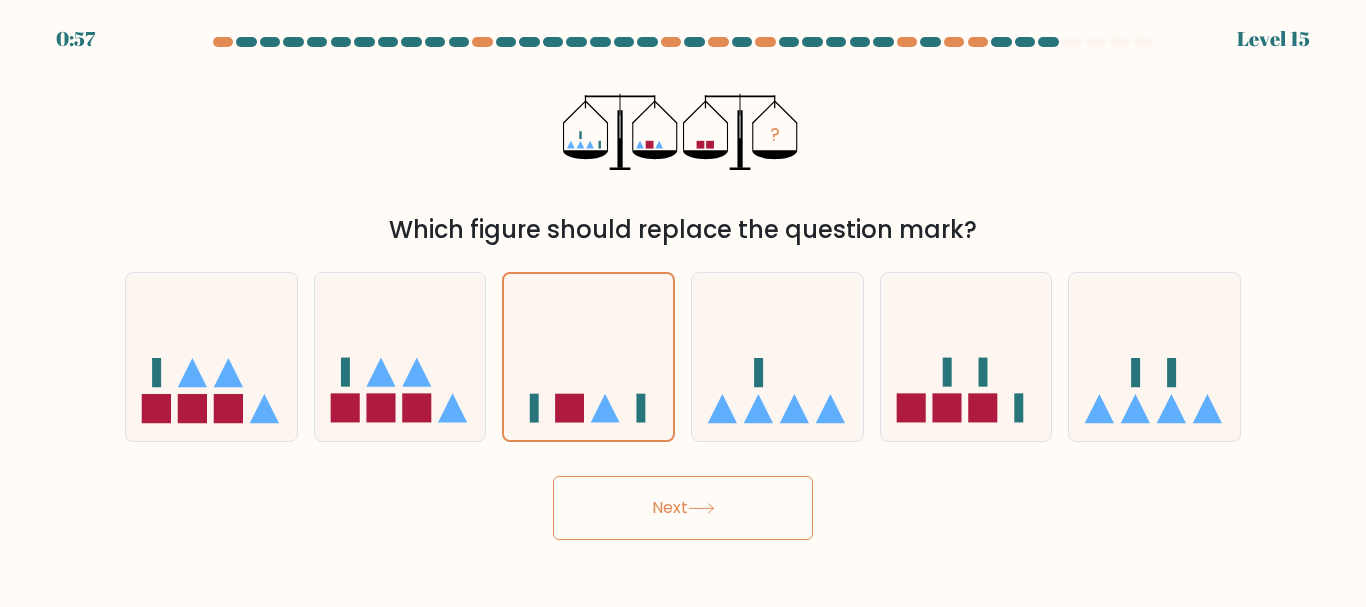 click on "Next" at bounding box center (683, 508) 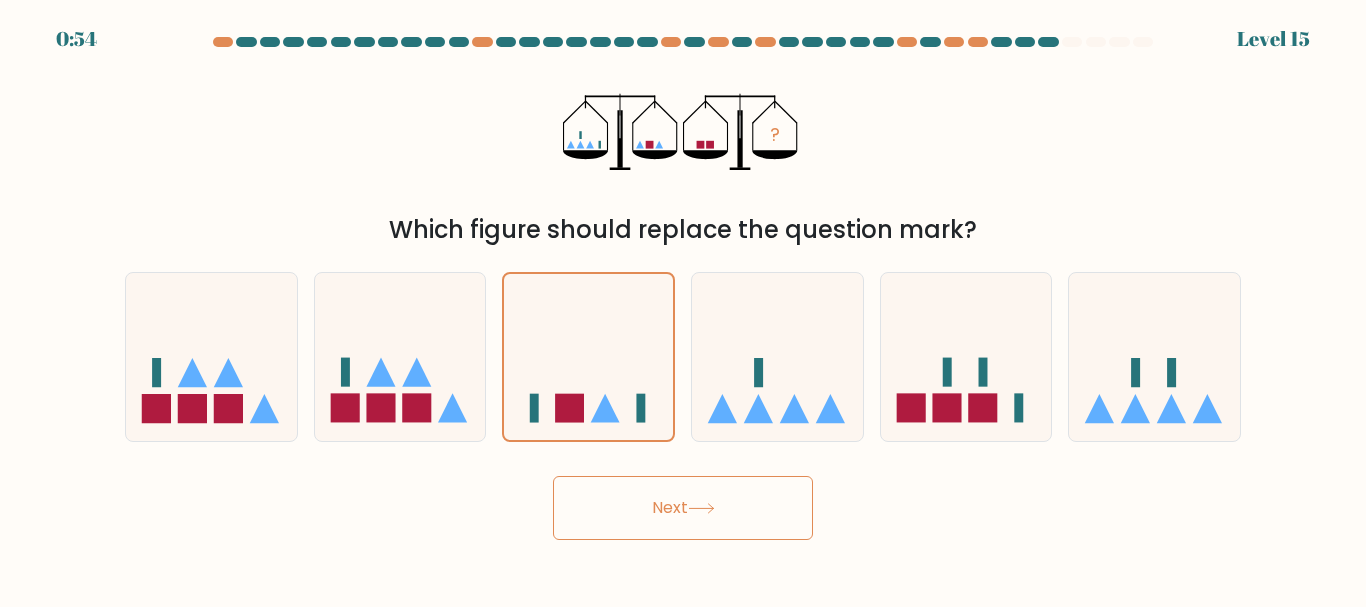 click on "Next" at bounding box center (683, 508) 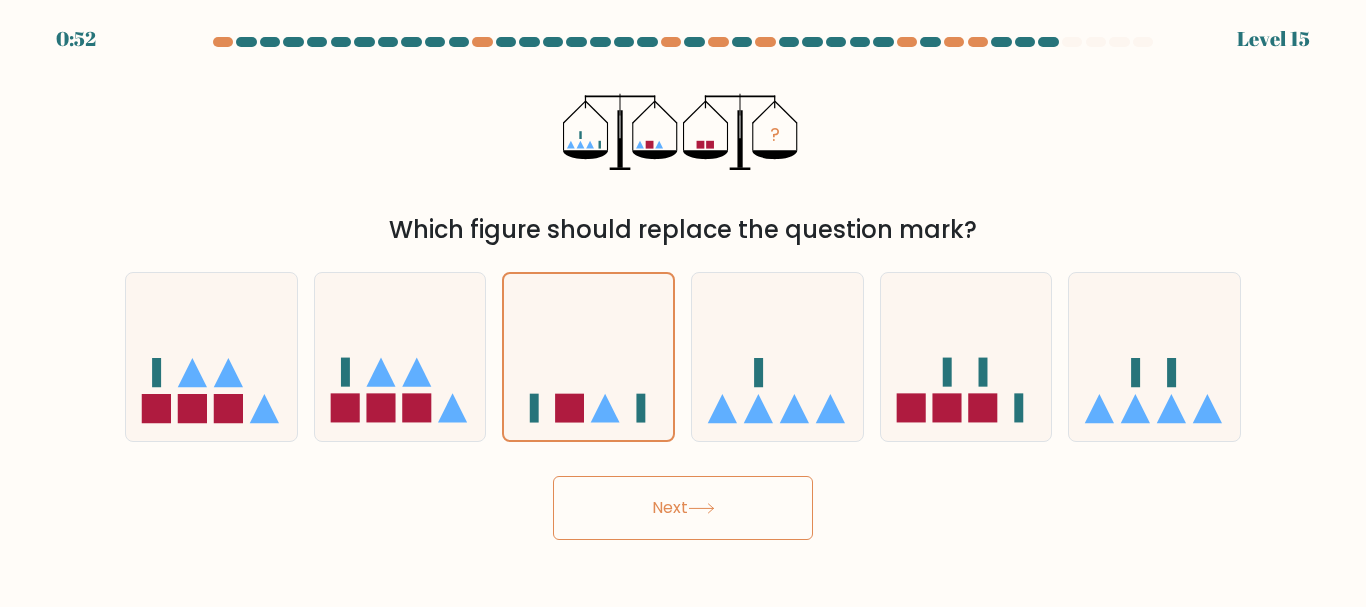 click on "Next" at bounding box center [683, 508] 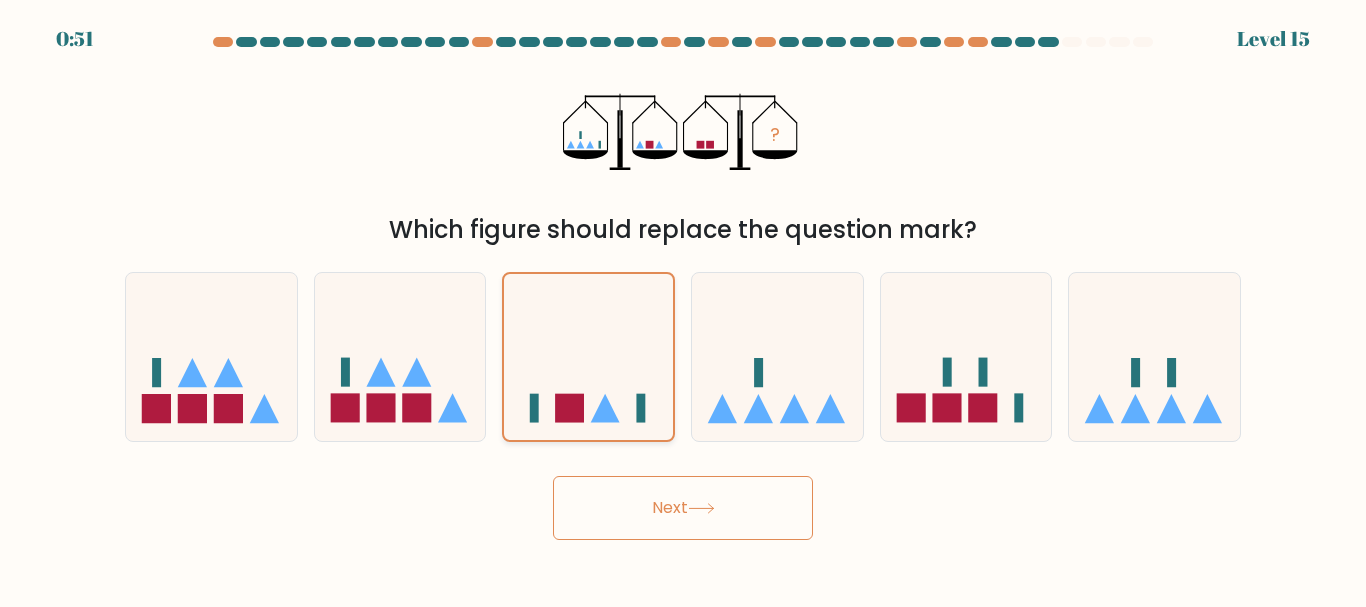 click 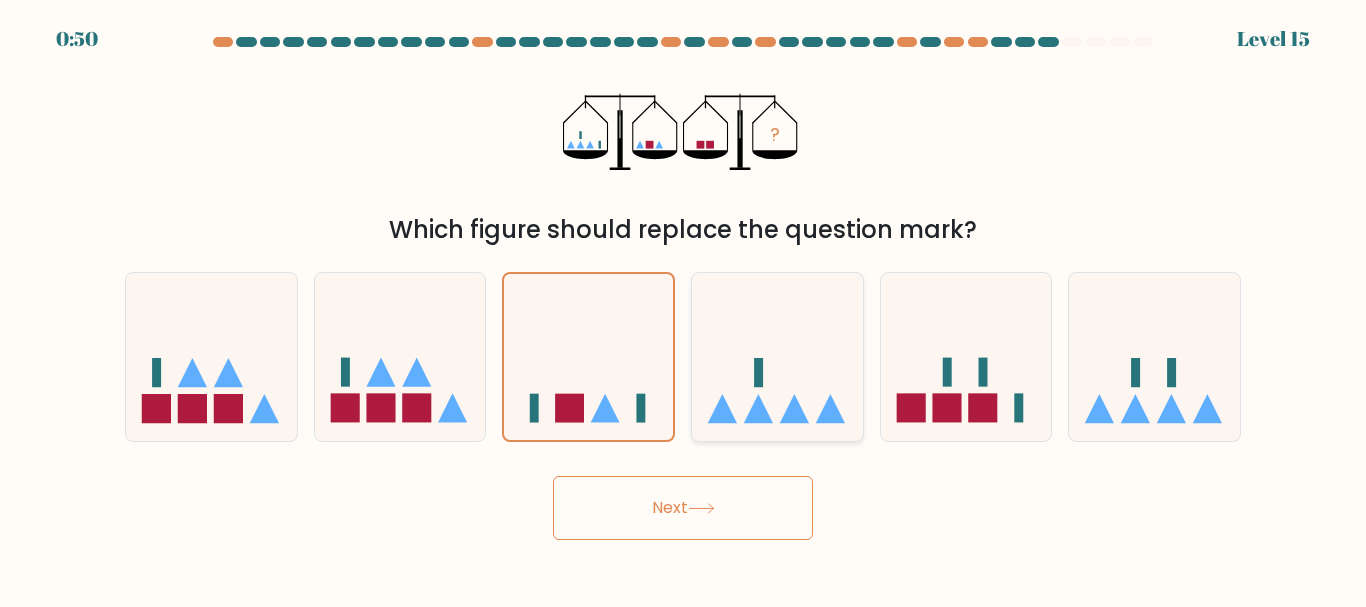 click 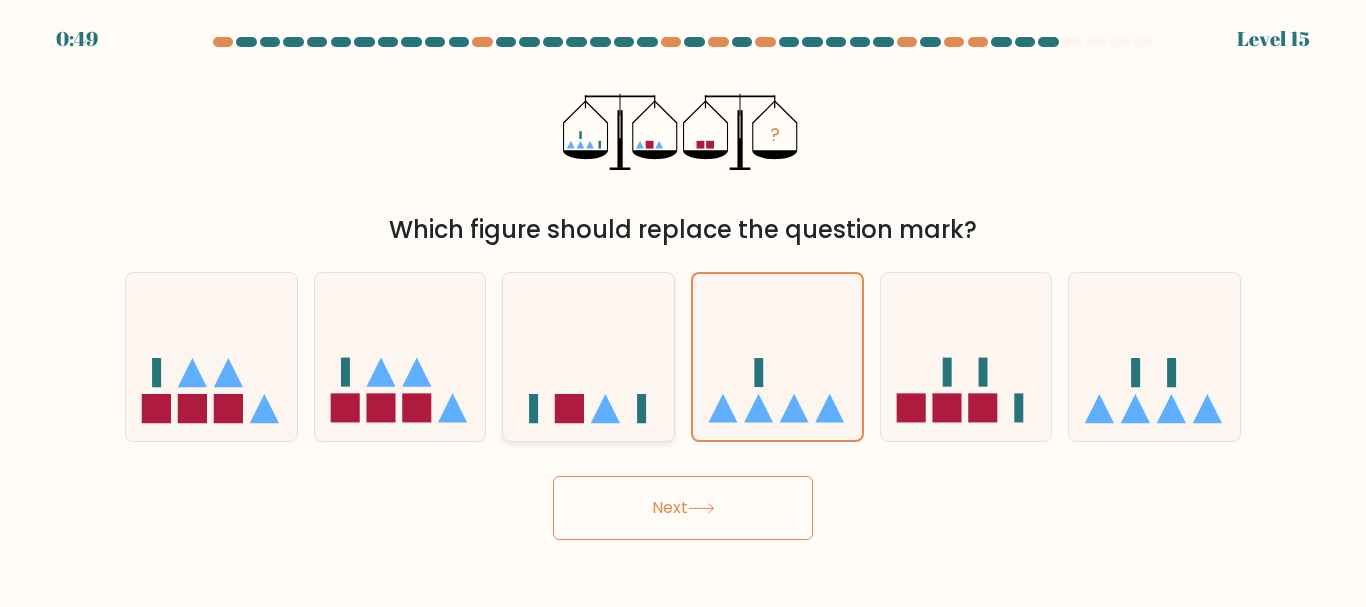 click 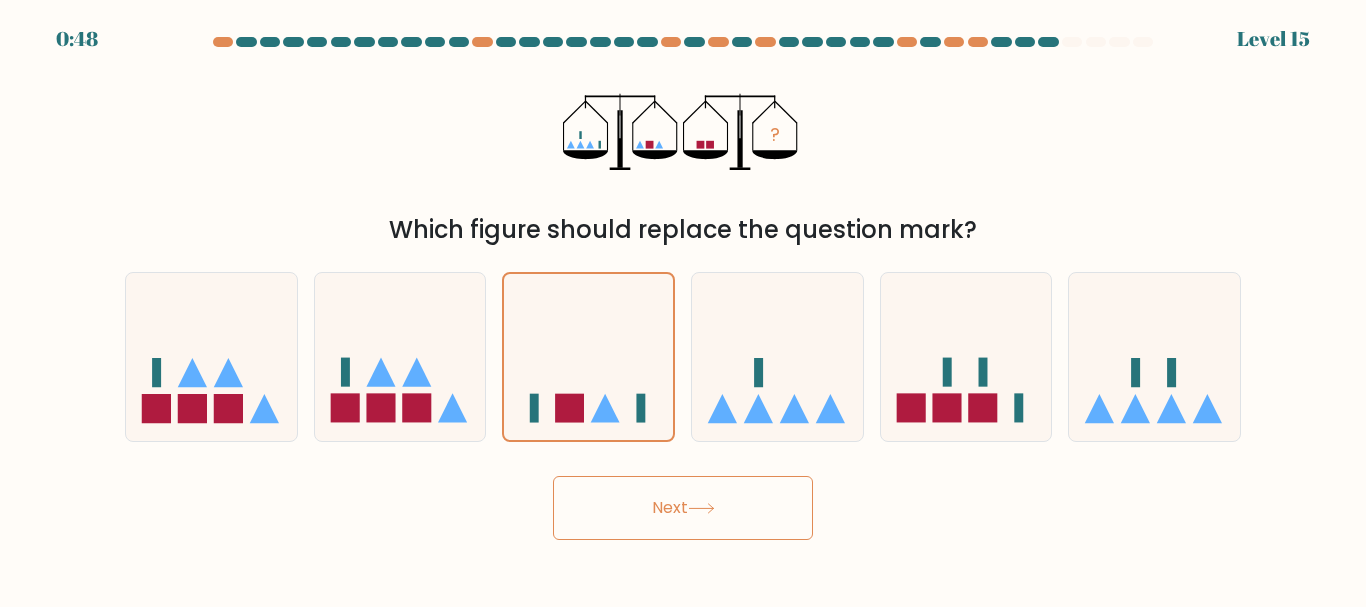 click on "Next" at bounding box center (683, 508) 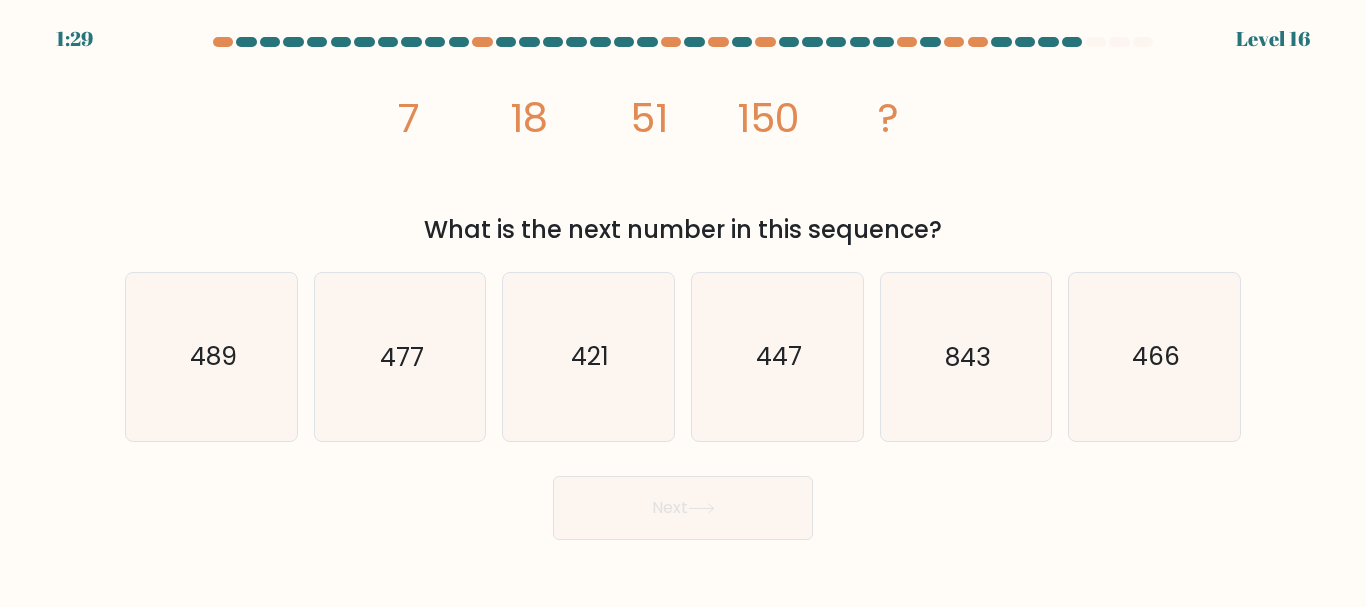 drag, startPoint x: 669, startPoint y: 497, endPoint x: 437, endPoint y: 525, distance: 233.68355 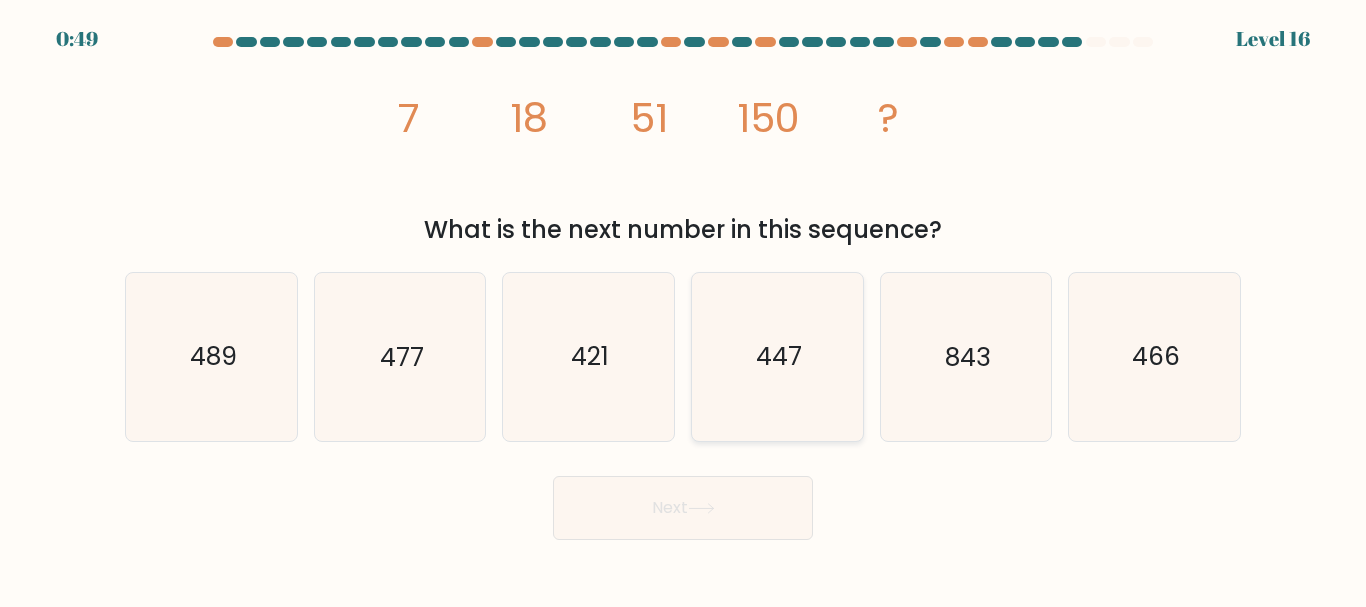 click on "447" 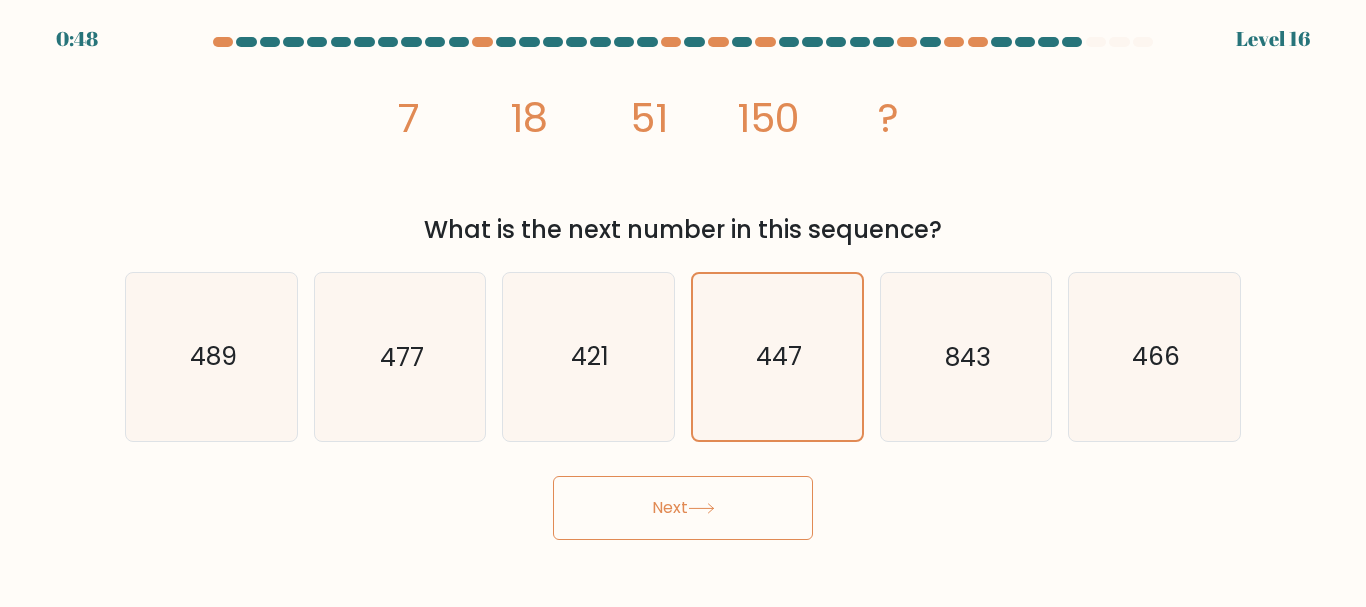 click on "Next" at bounding box center [683, 508] 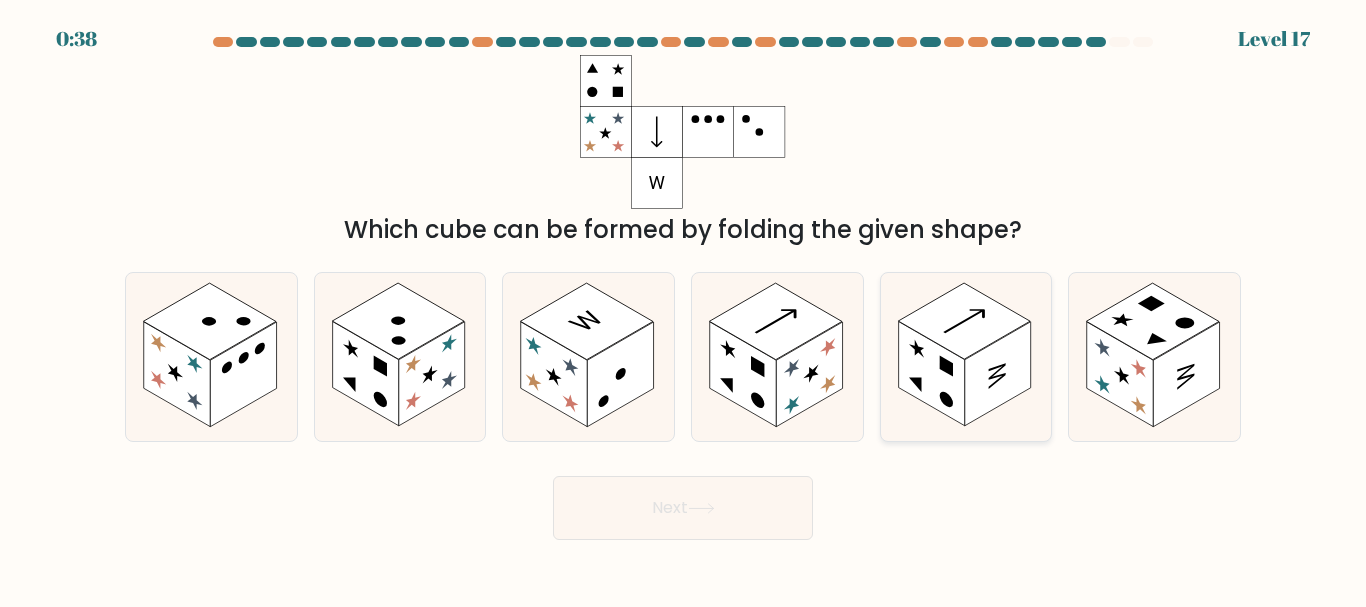 click 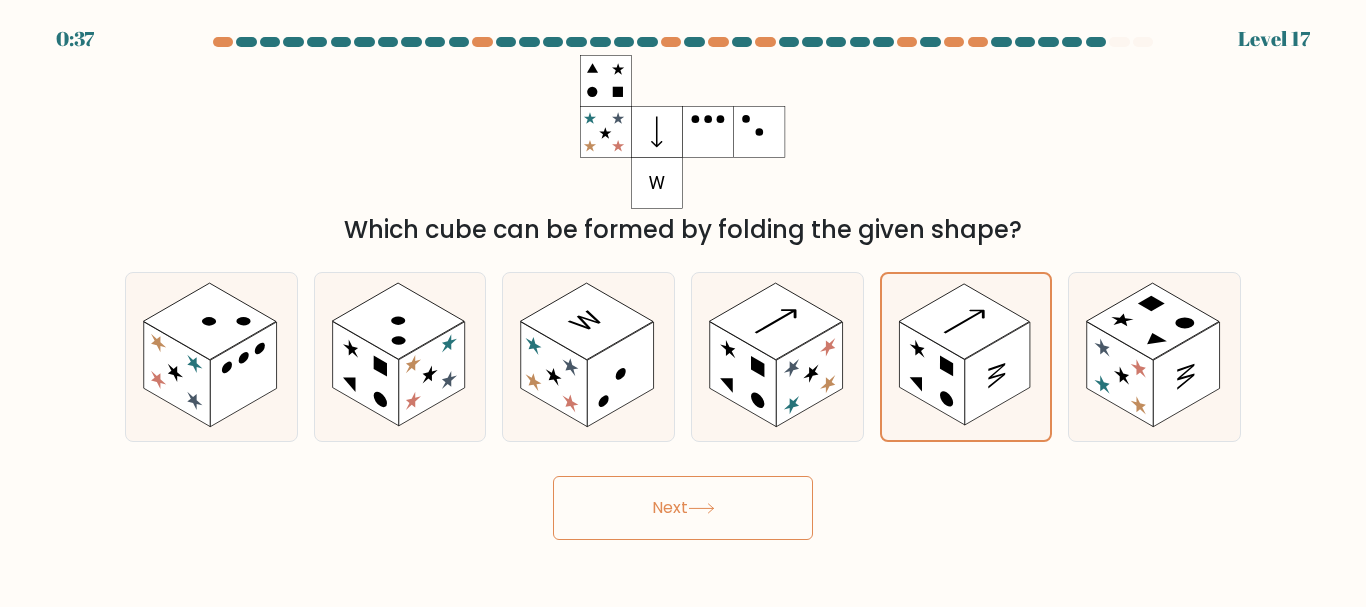 click on "Next" at bounding box center (683, 508) 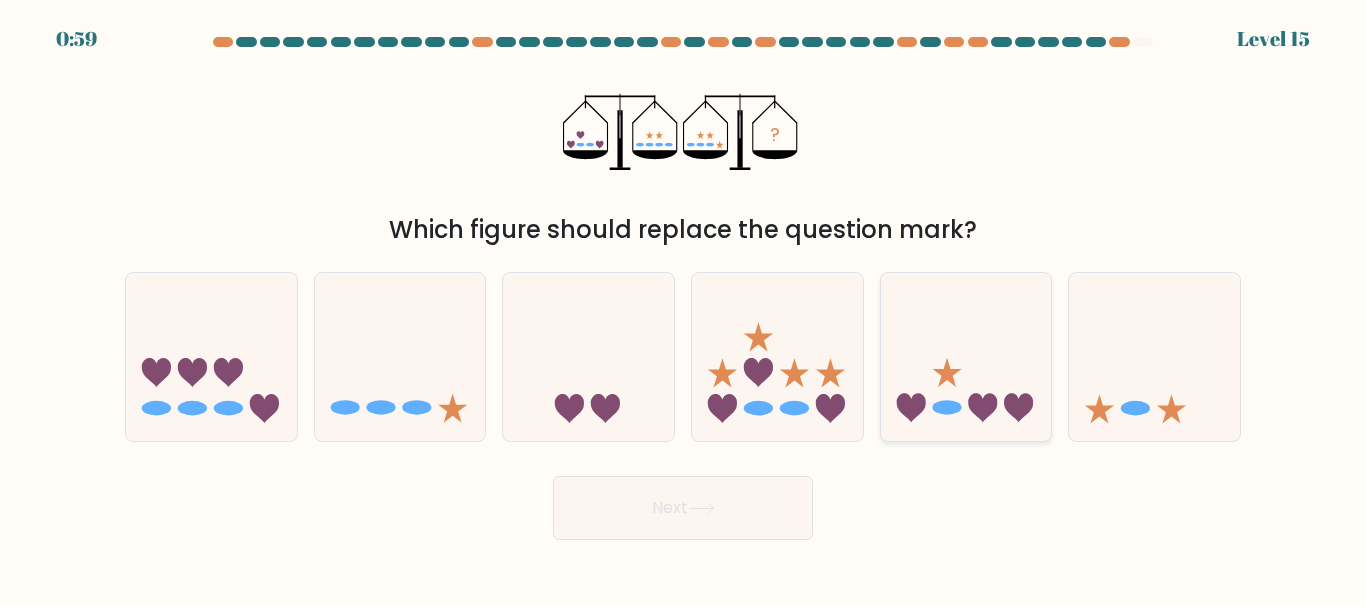 click 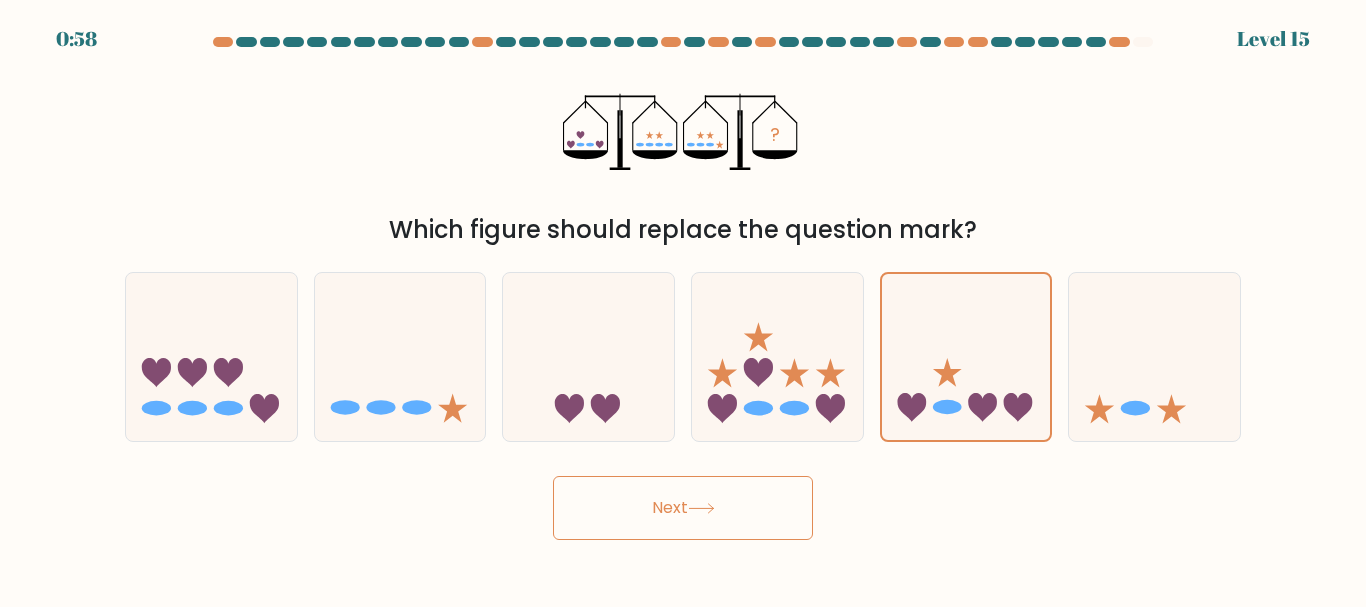 click 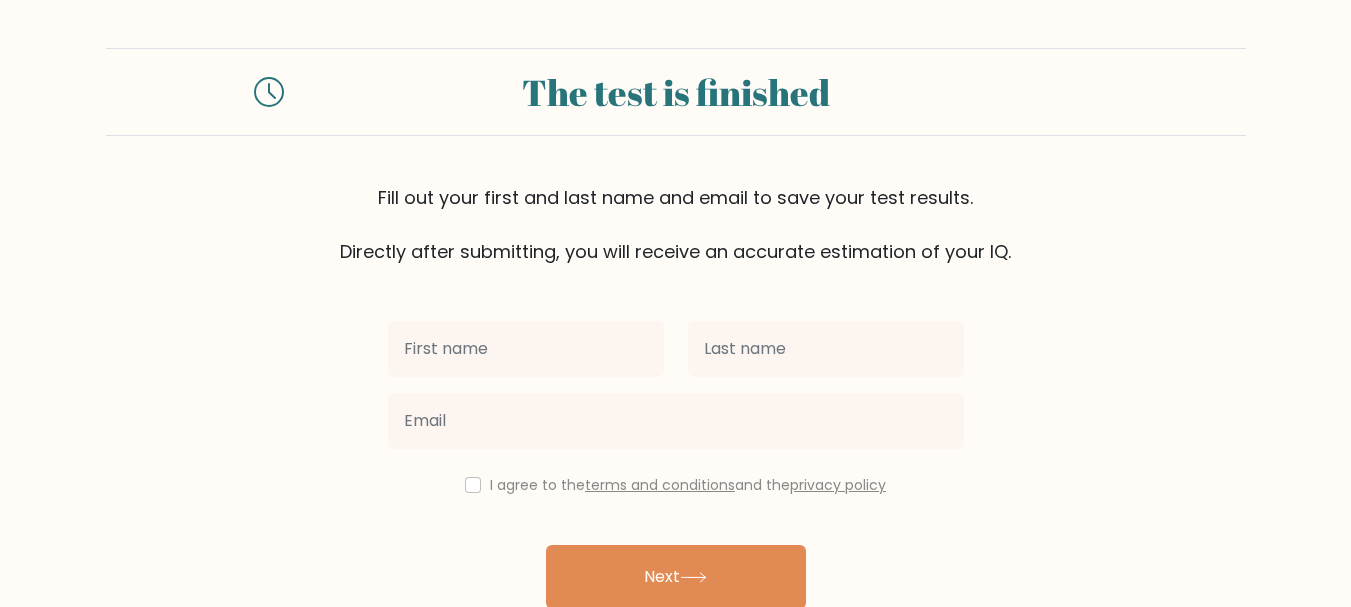 scroll, scrollTop: 95, scrollLeft: 0, axis: vertical 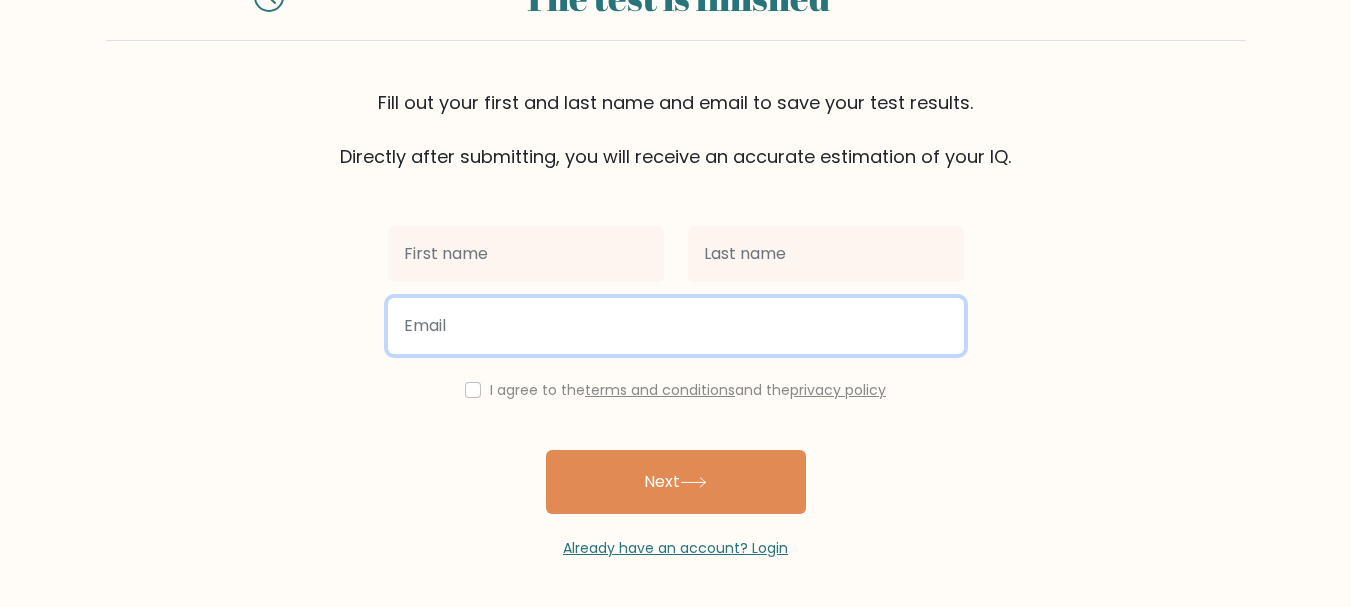 click at bounding box center [676, 326] 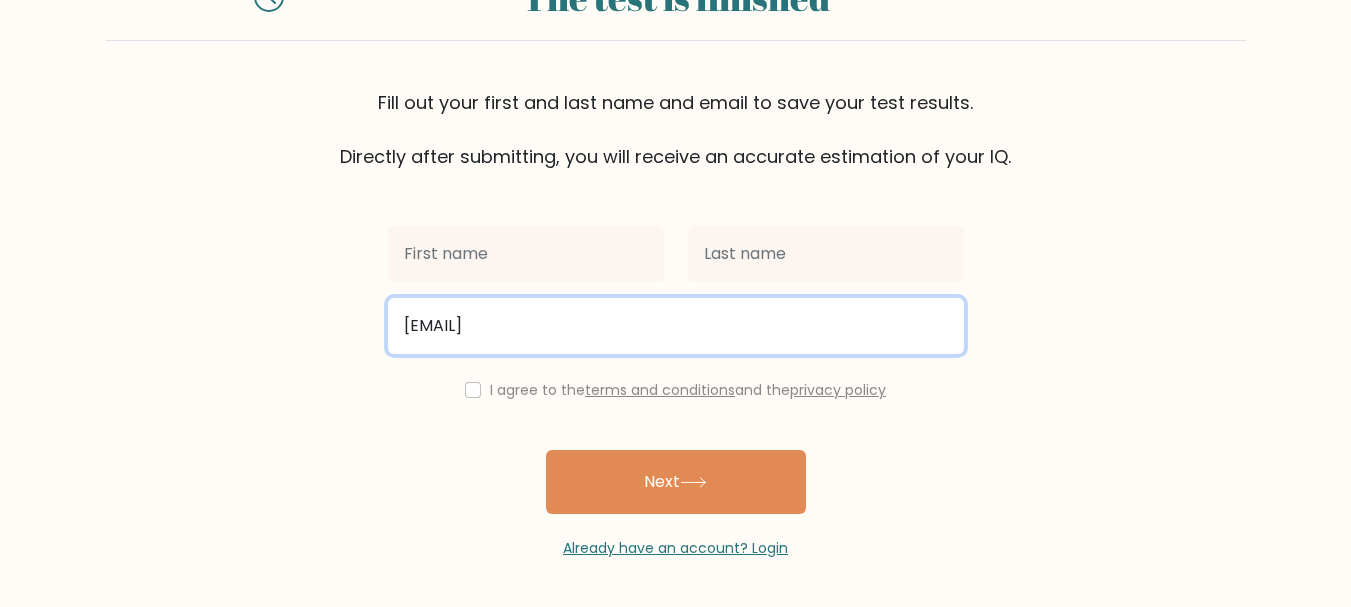 type on "[EMAIL]" 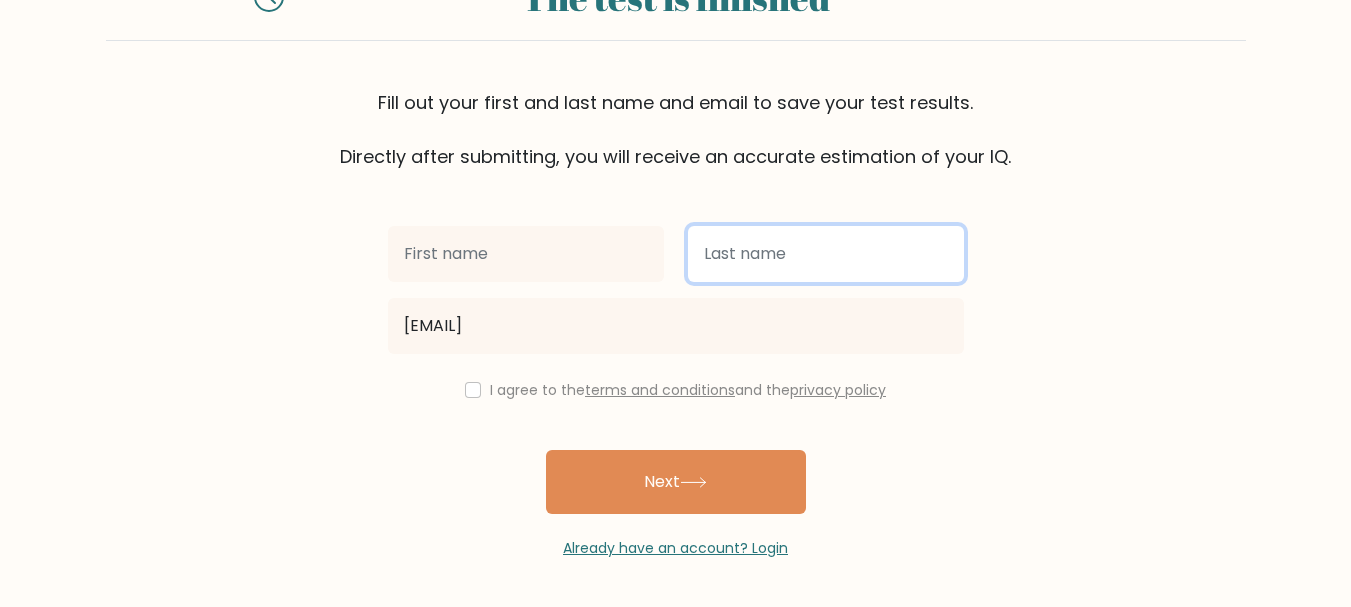 click at bounding box center (826, 254) 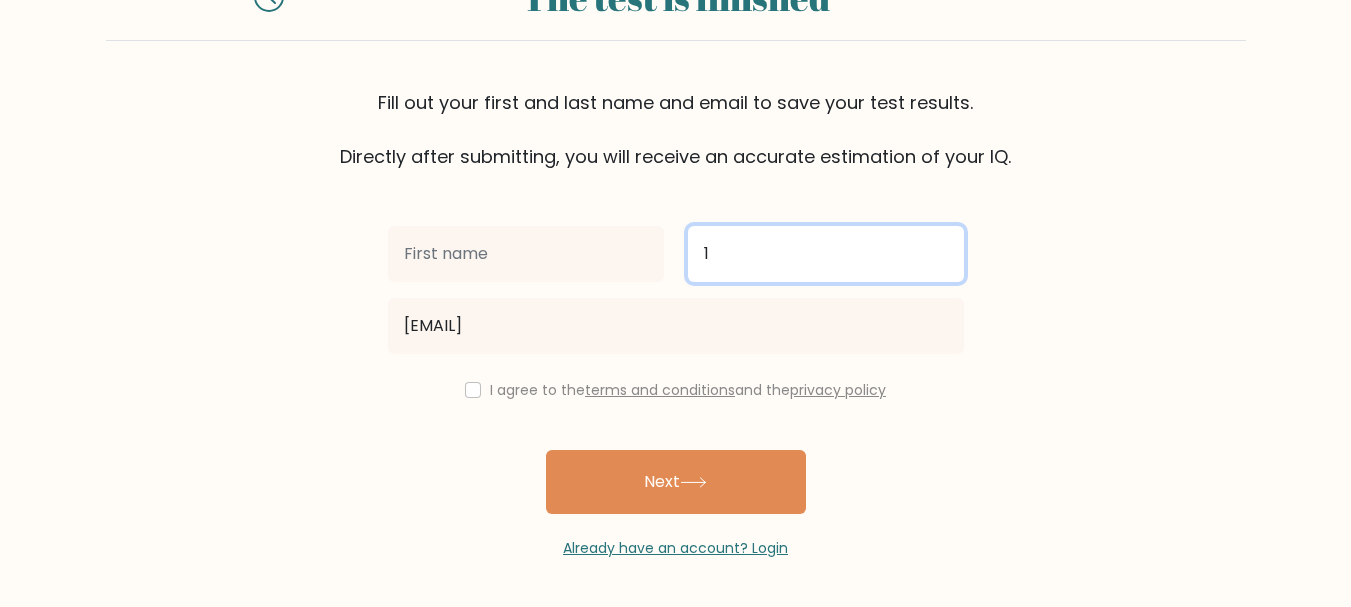 type on "1" 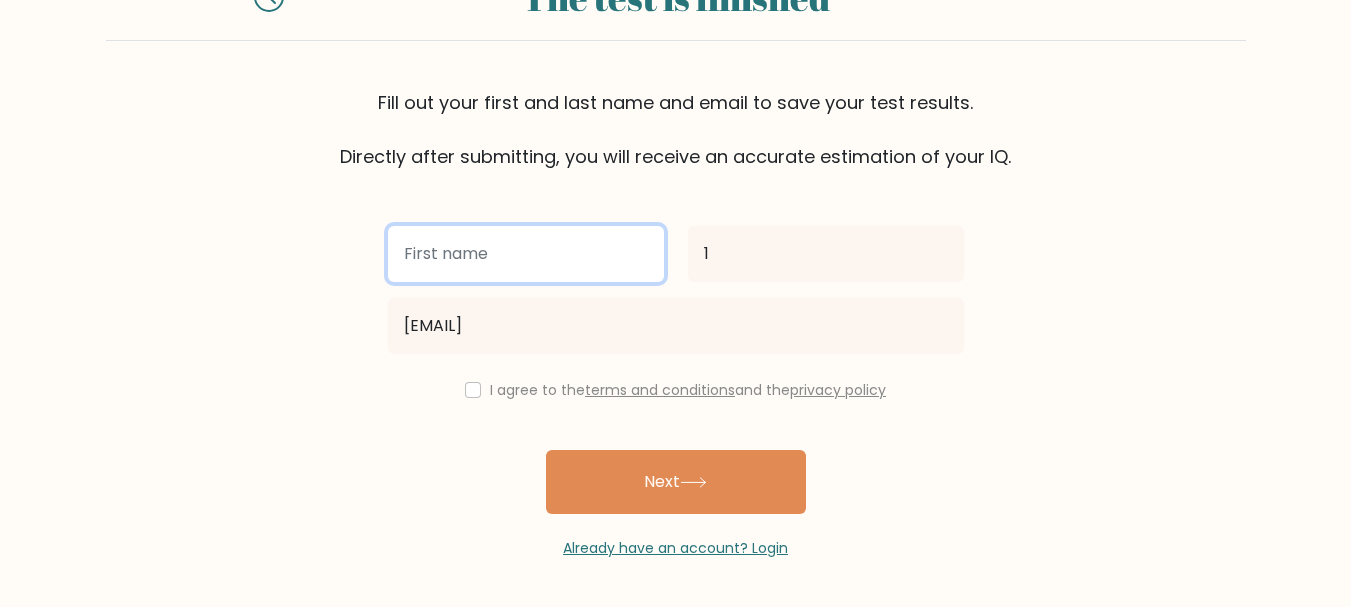 click at bounding box center [526, 254] 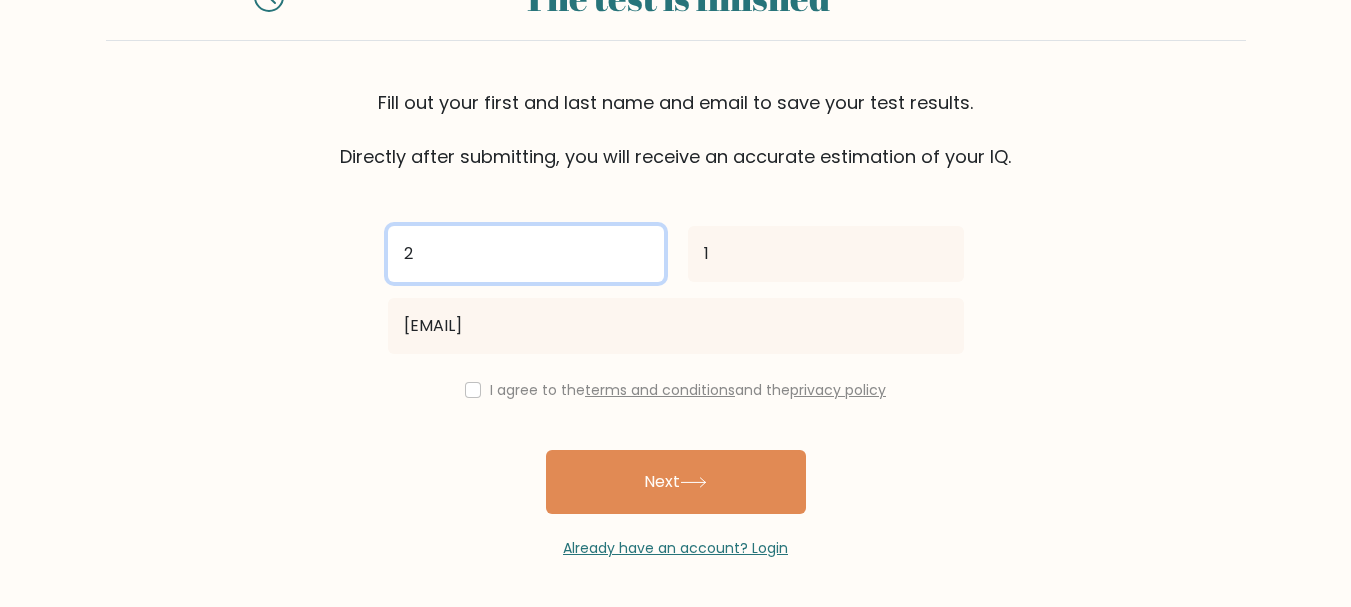type on "2" 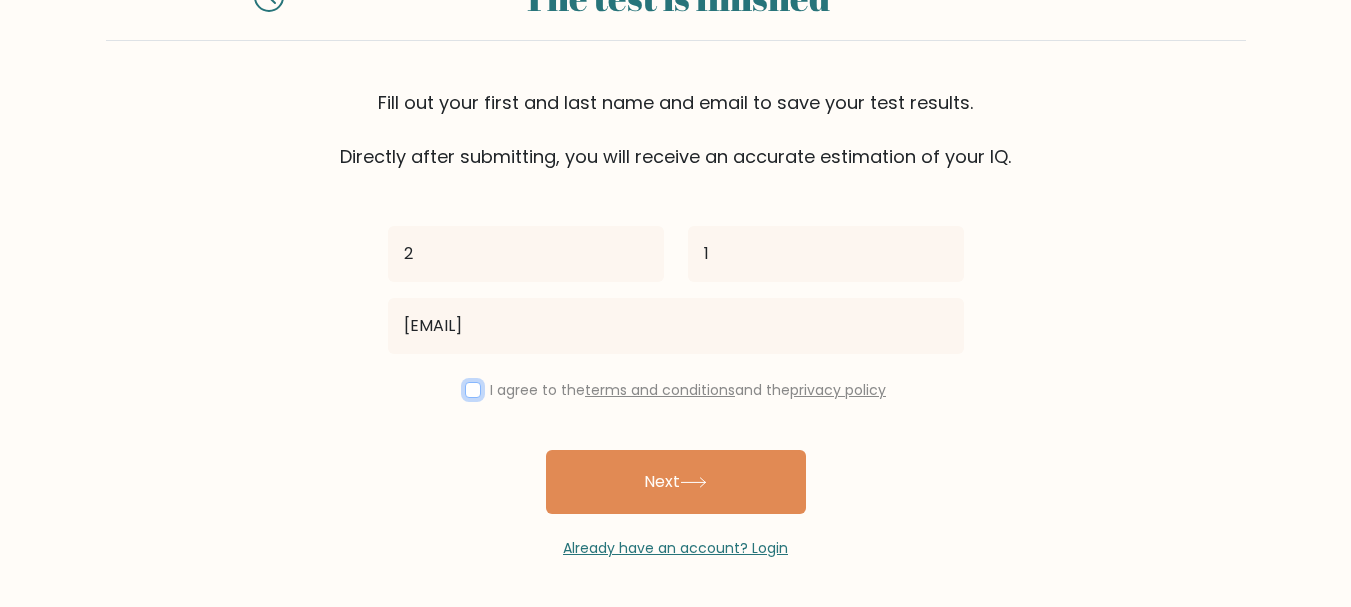 click at bounding box center [473, 390] 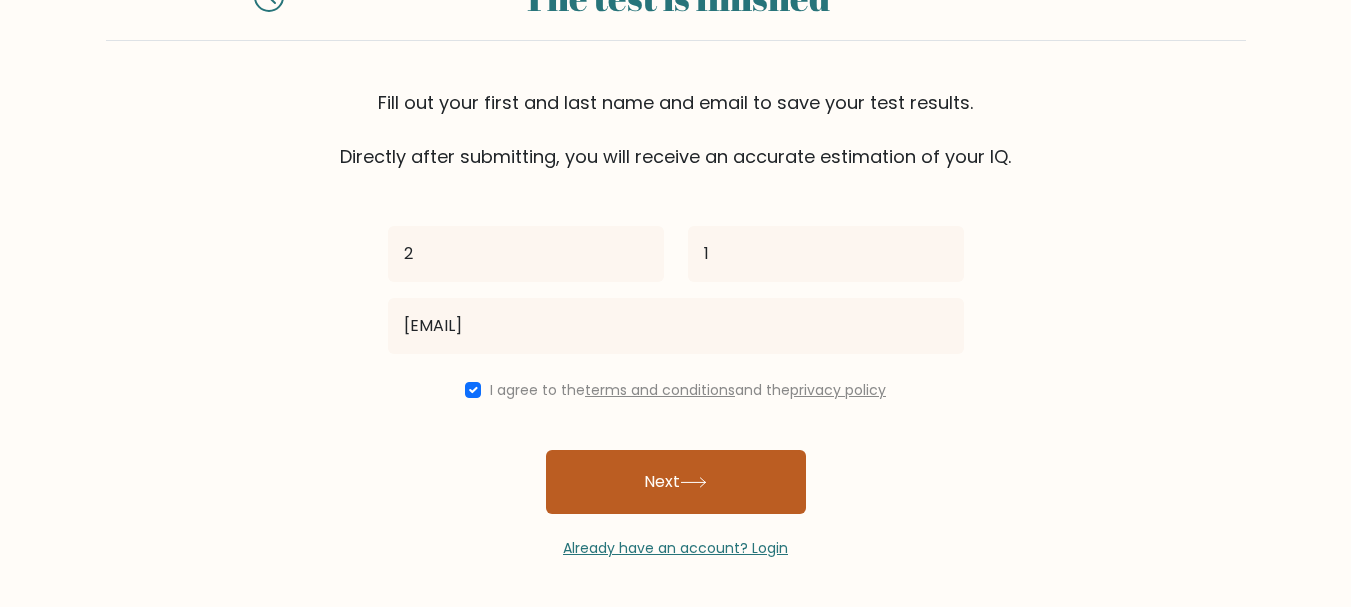 click on "Next" at bounding box center (676, 482) 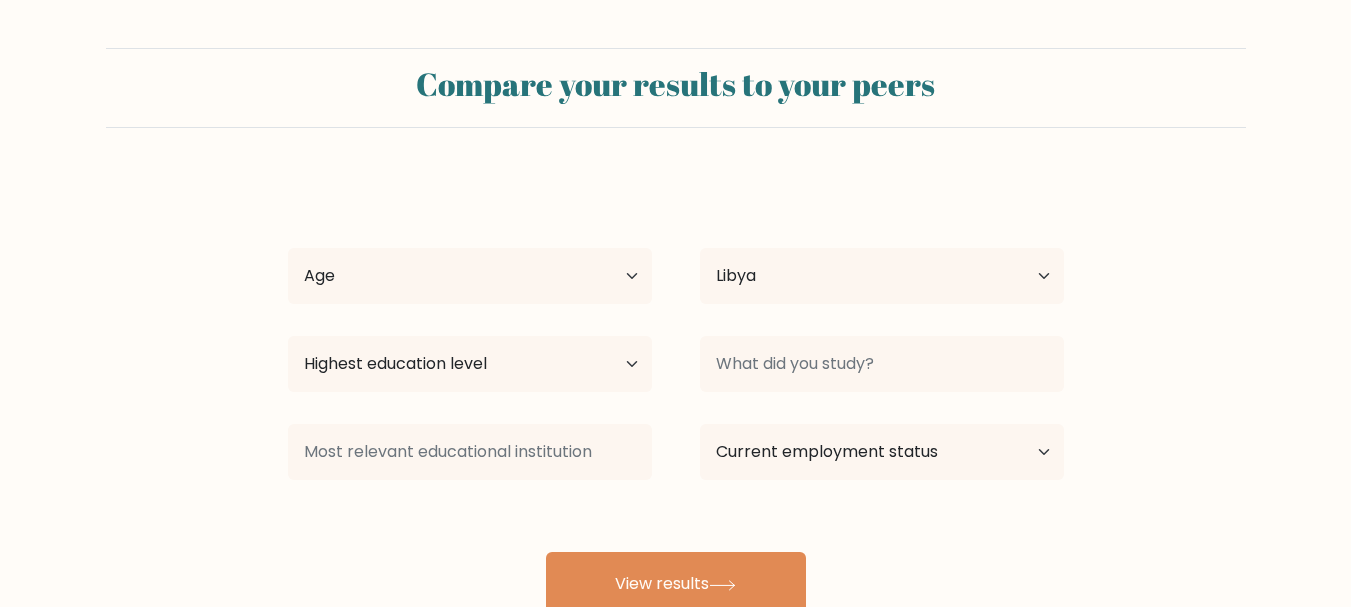 select on "LY" 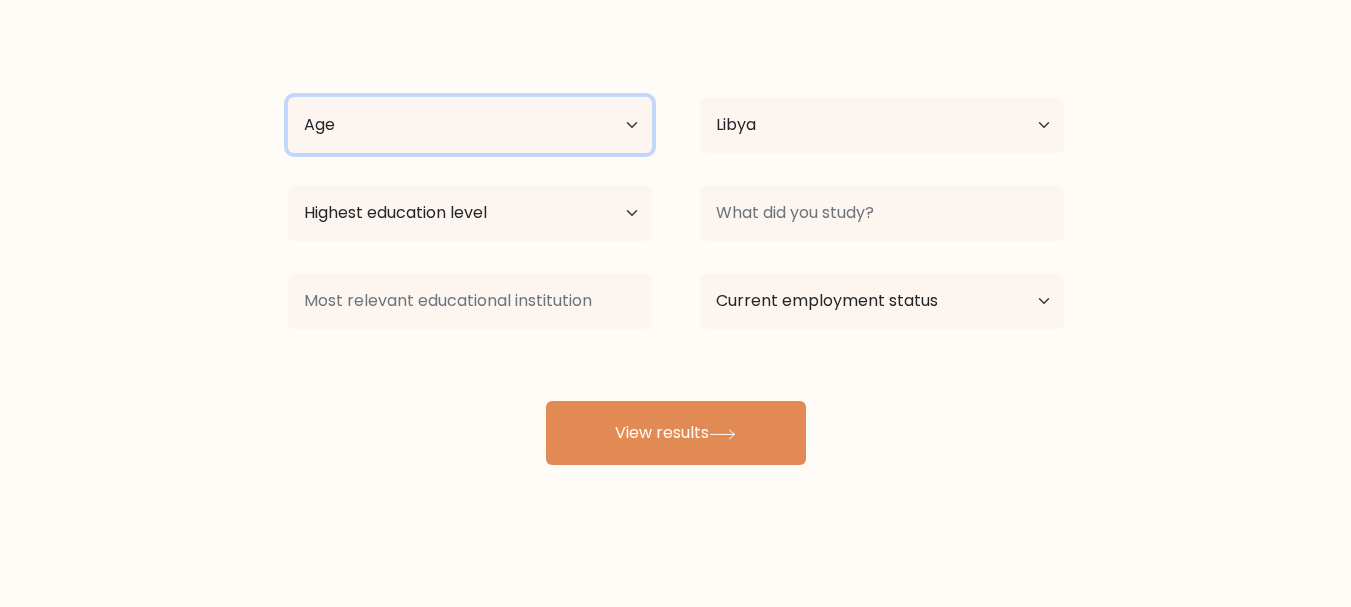 click on "Age
Under 18 years old
18-24 years old
25-34 years old
35-44 years old
45-54 years old
55-64 years old
65 years old and above" at bounding box center (470, 125) 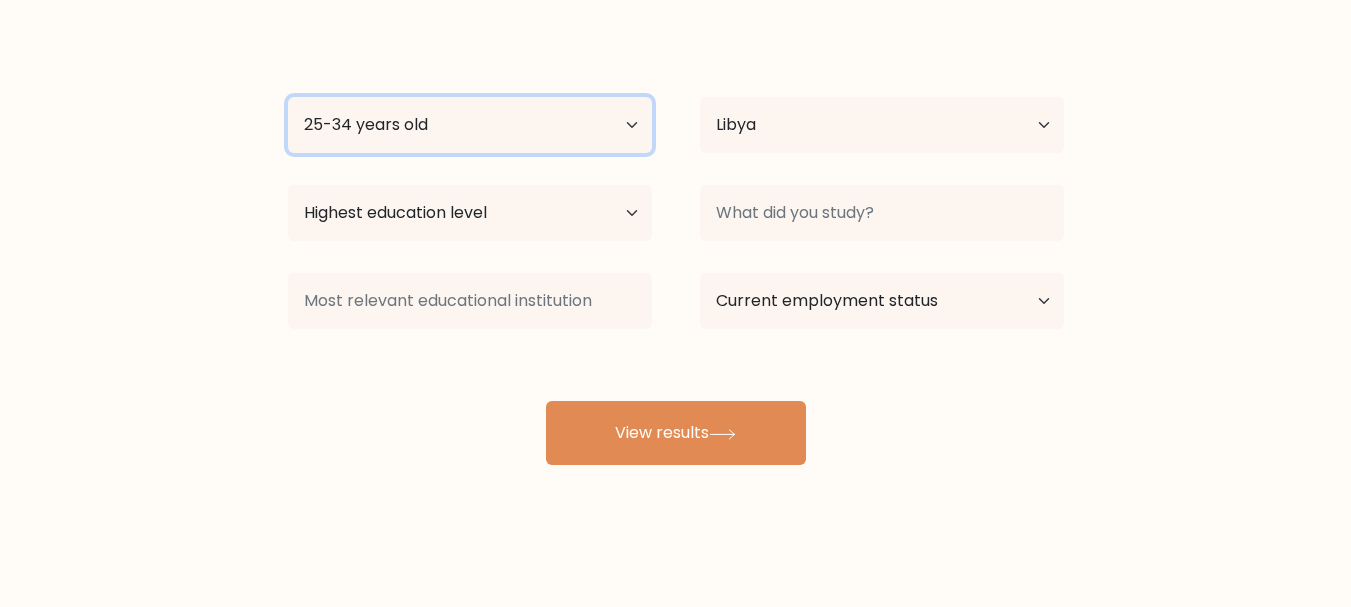 click on "Age
Under 18 years old
18-24 years old
25-34 years old
35-44 years old
45-54 years old
55-64 years old
65 years old and above" at bounding box center [470, 125] 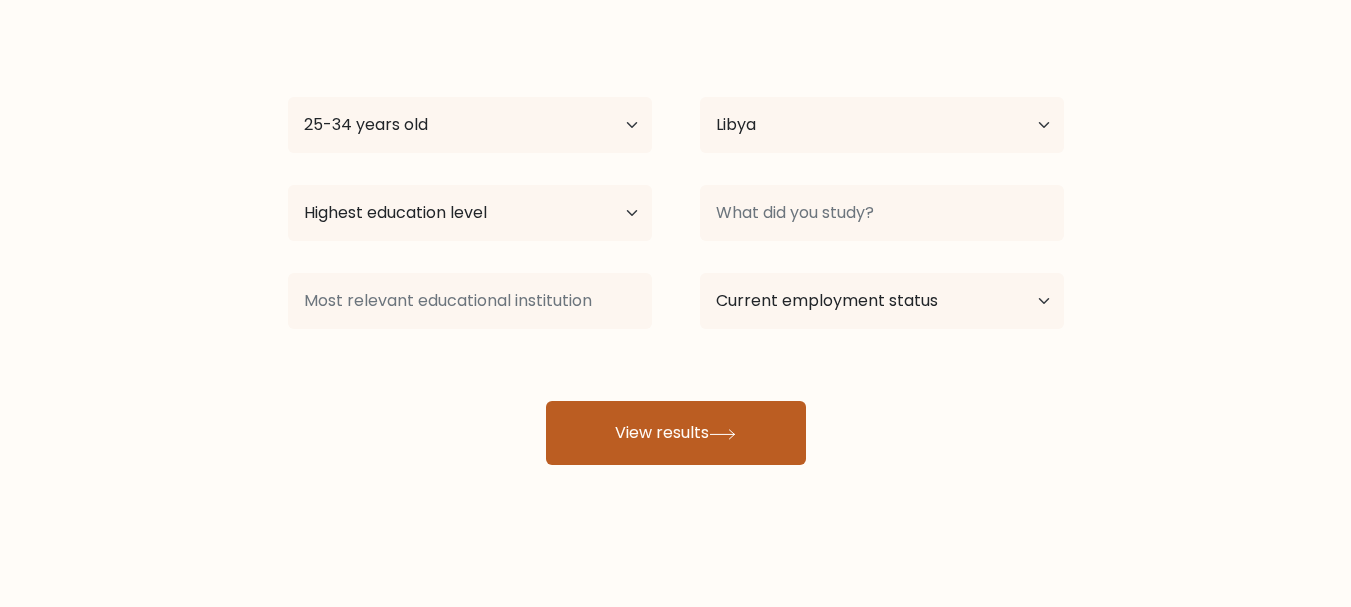 click on "View results" at bounding box center [676, 433] 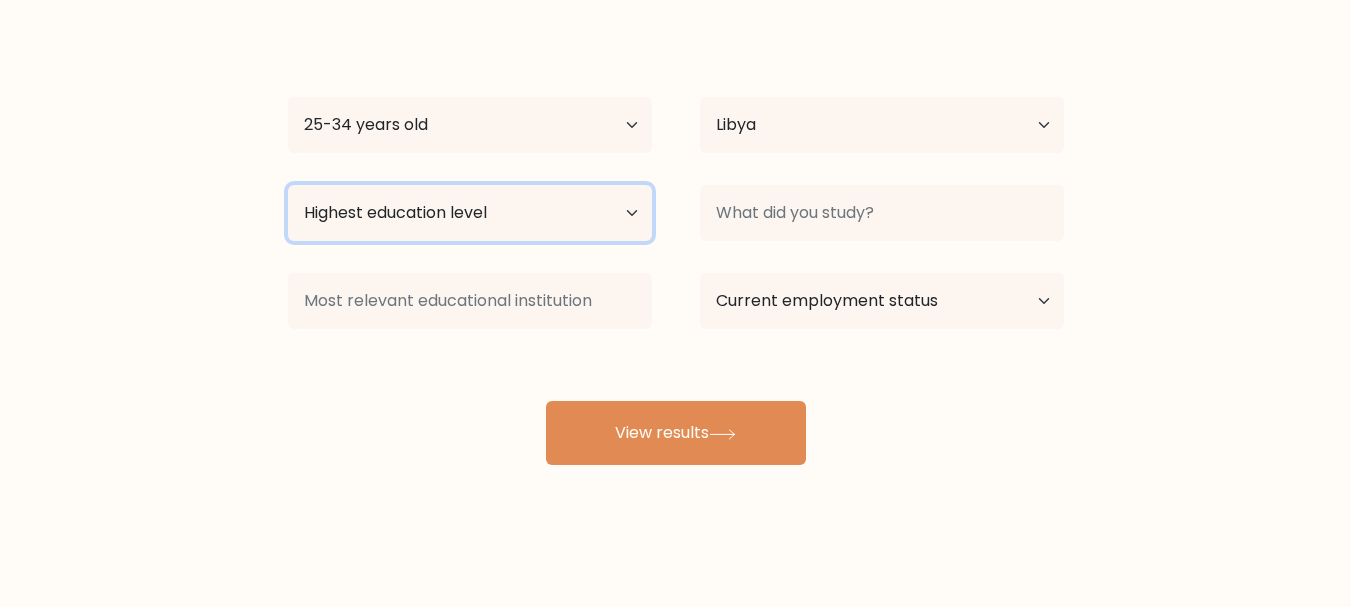click on "Highest education level
No schooling
Primary
Lower Secondary
Upper Secondary
Occupation Specific
Bachelor's degree
Master's degree
Doctoral degree" at bounding box center (470, 213) 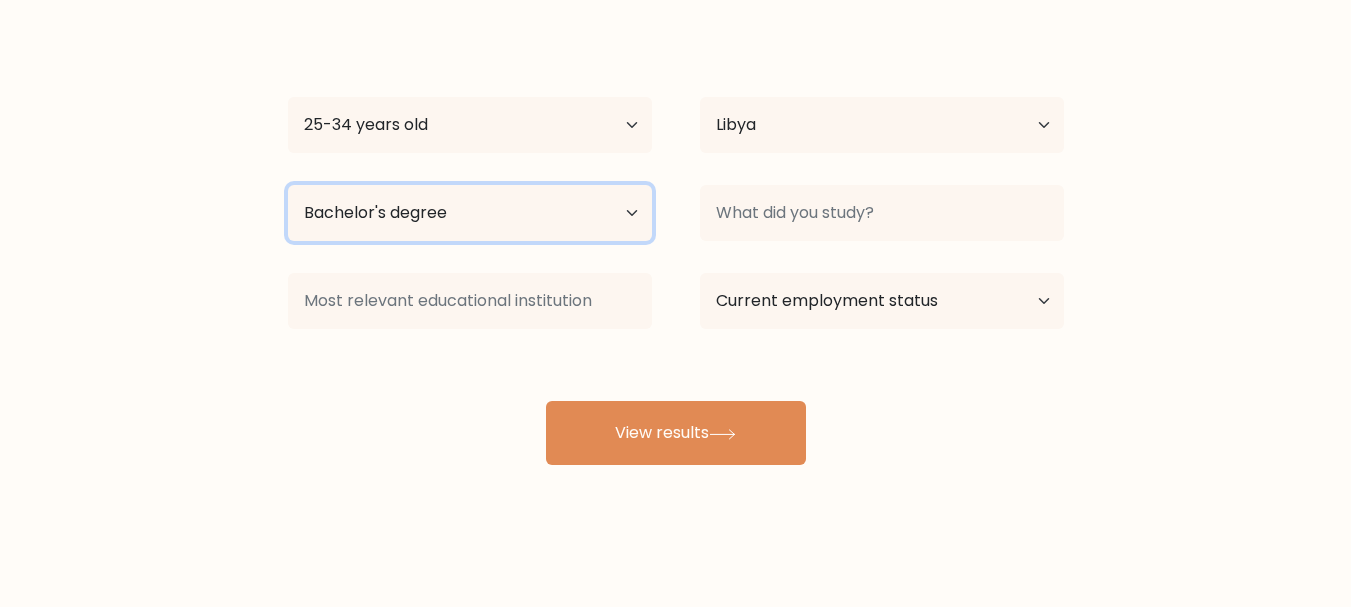 click on "Highest education level
No schooling
Primary
Lower Secondary
Upper Secondary
Occupation Specific
Bachelor's degree
Master's degree
Doctoral degree" at bounding box center (470, 213) 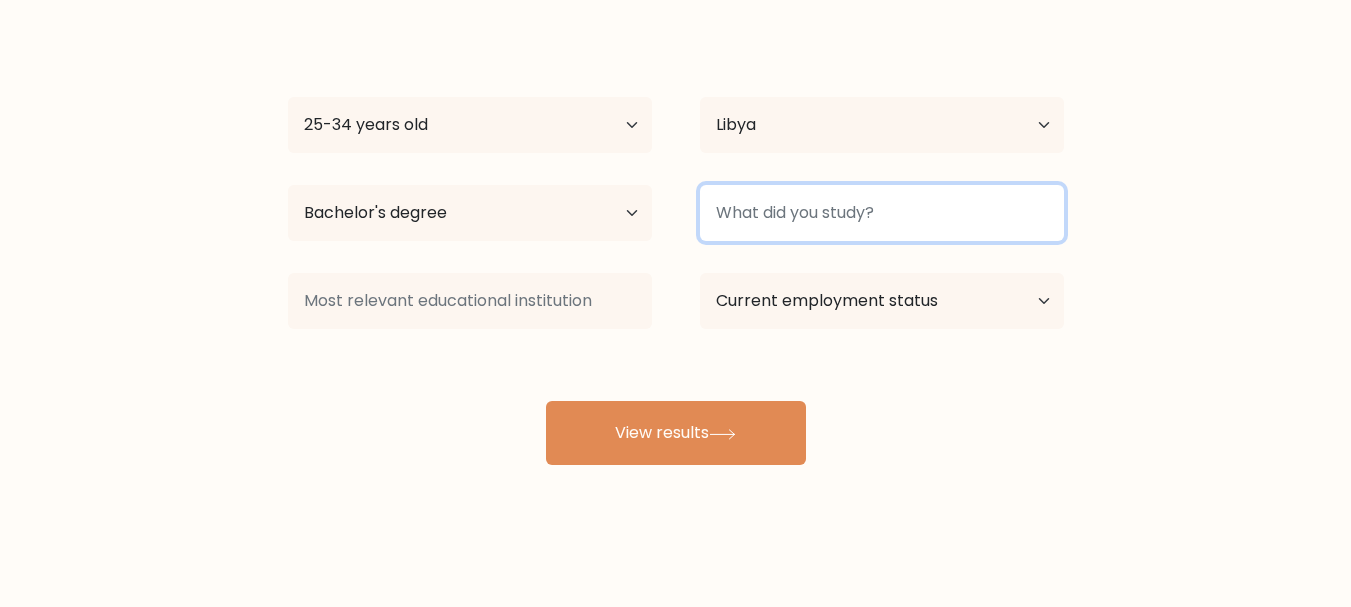 click at bounding box center [882, 213] 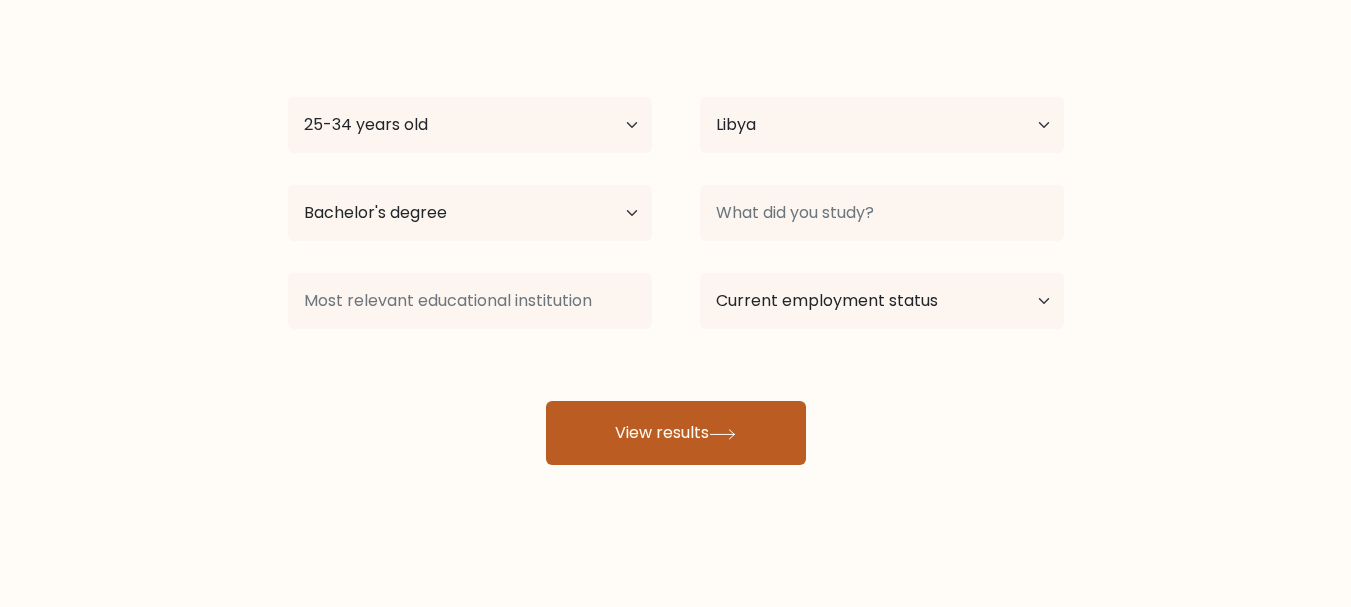 click on "View results" at bounding box center (676, 433) 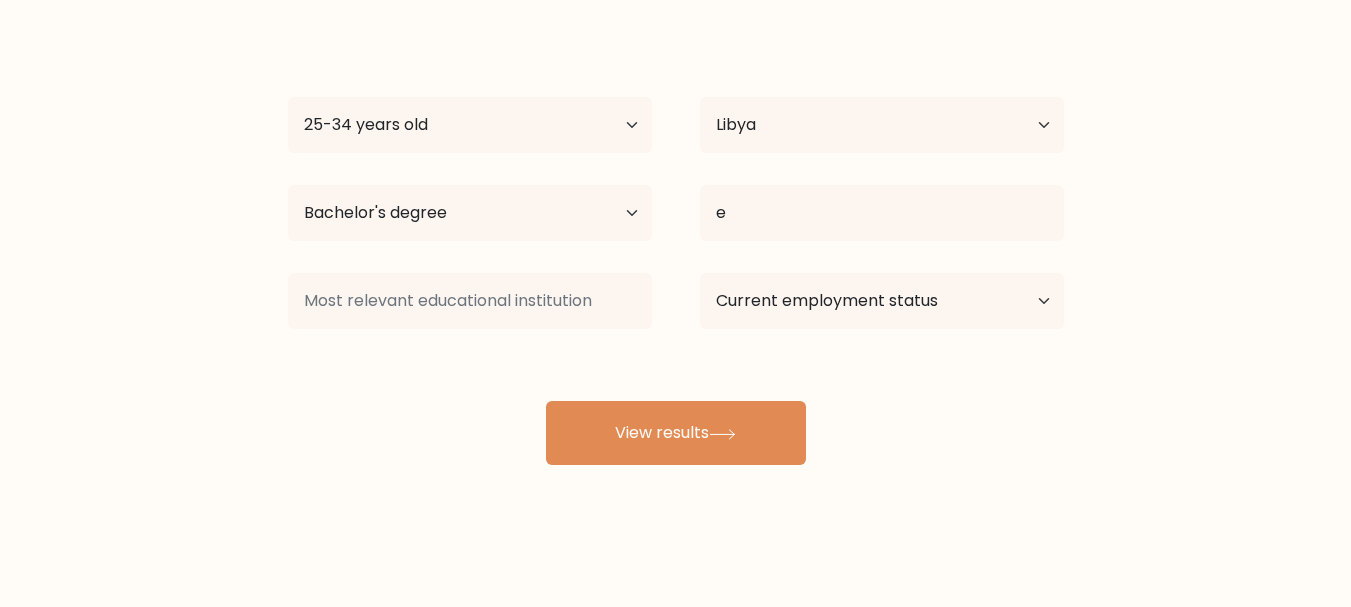 click on "2
1
Age
Under 18 years old
18-24 years old
25-34 years old
35-44 years old
45-54 years old
55-64 years old
65 years old and above
Country
Afghanistan
Albania
Algeria
American Samoa
Andorra
Angola
Anguilla
Antarctica
Antigua and Barbuda
Argentina
Armenia
Aruba
Australia
Austria
Azerbaijan
Bahamas
Bahrain
Bangladesh
Barbados
Belarus
Belgium
Belize
Benin
Bermuda
Bhutan
Bolivia
Bonaire, Sint Eustatius and Saba
Bosnia and Herzegovina
Botswana
Bouvet Island
Brazil
Brunei
e" at bounding box center (676, 245) 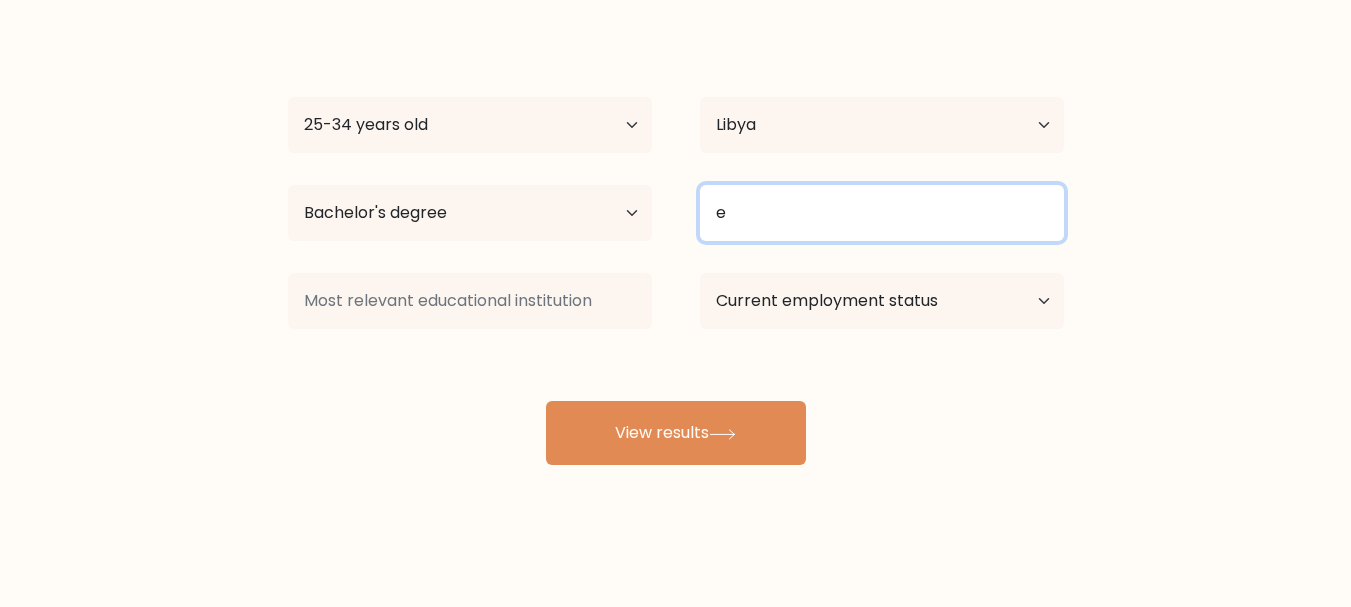 click on "e" at bounding box center (882, 213) 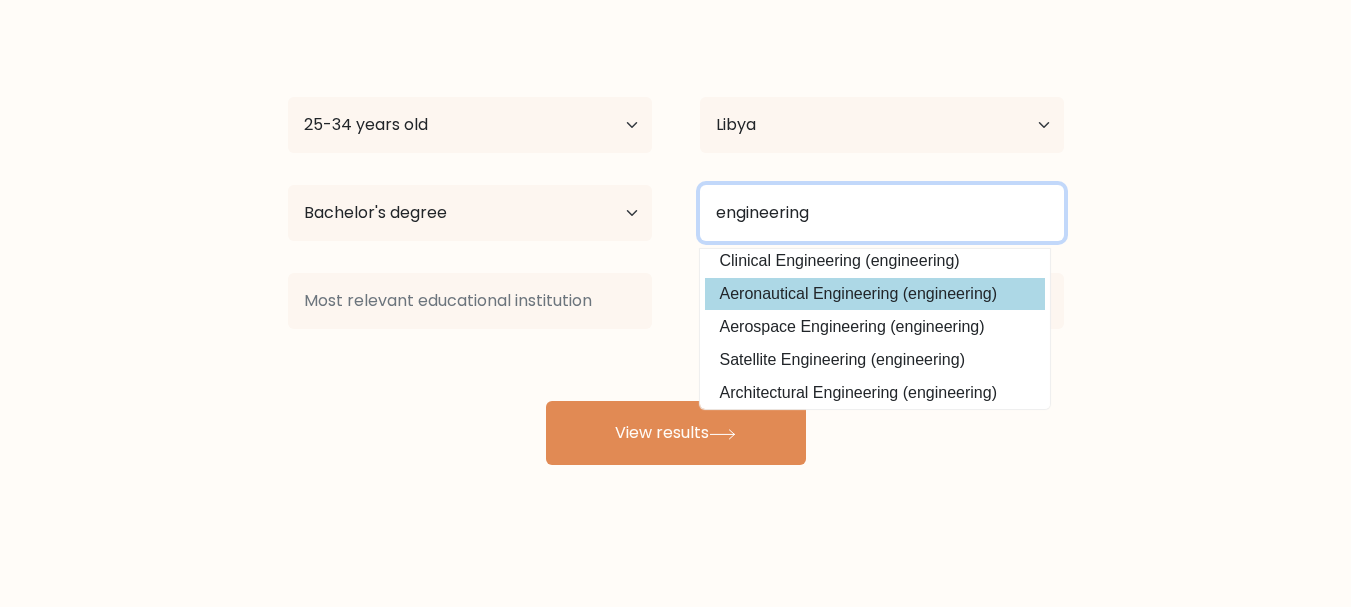 scroll, scrollTop: 12, scrollLeft: 0, axis: vertical 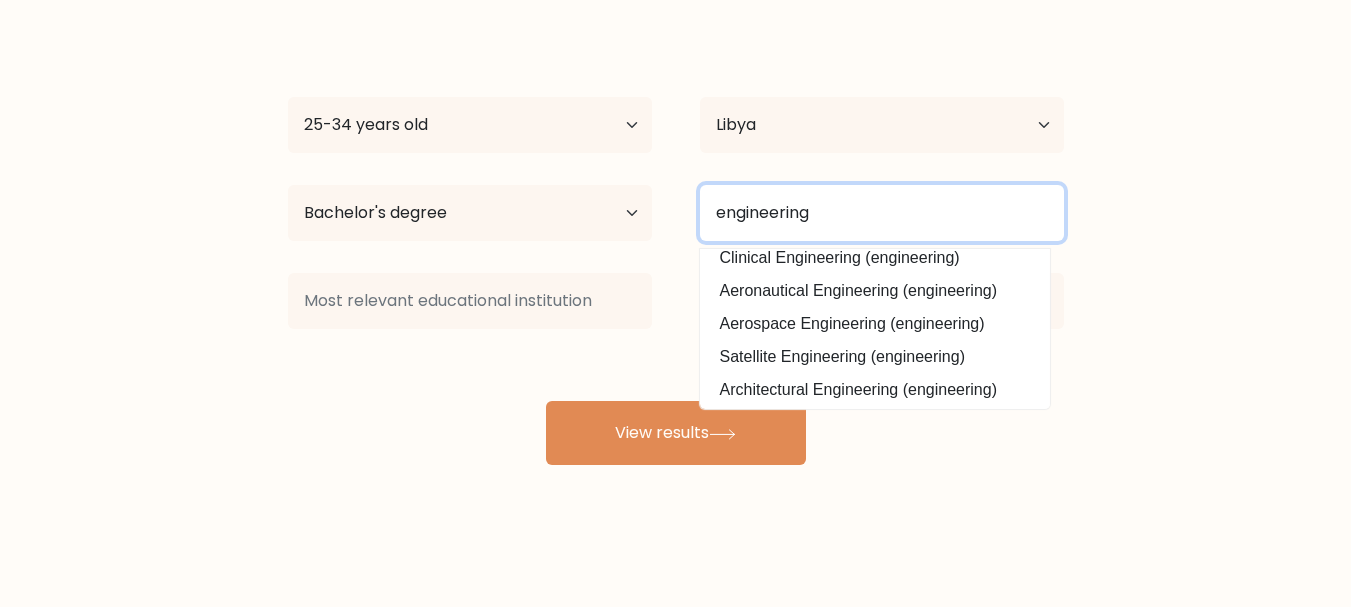 type on "engineering" 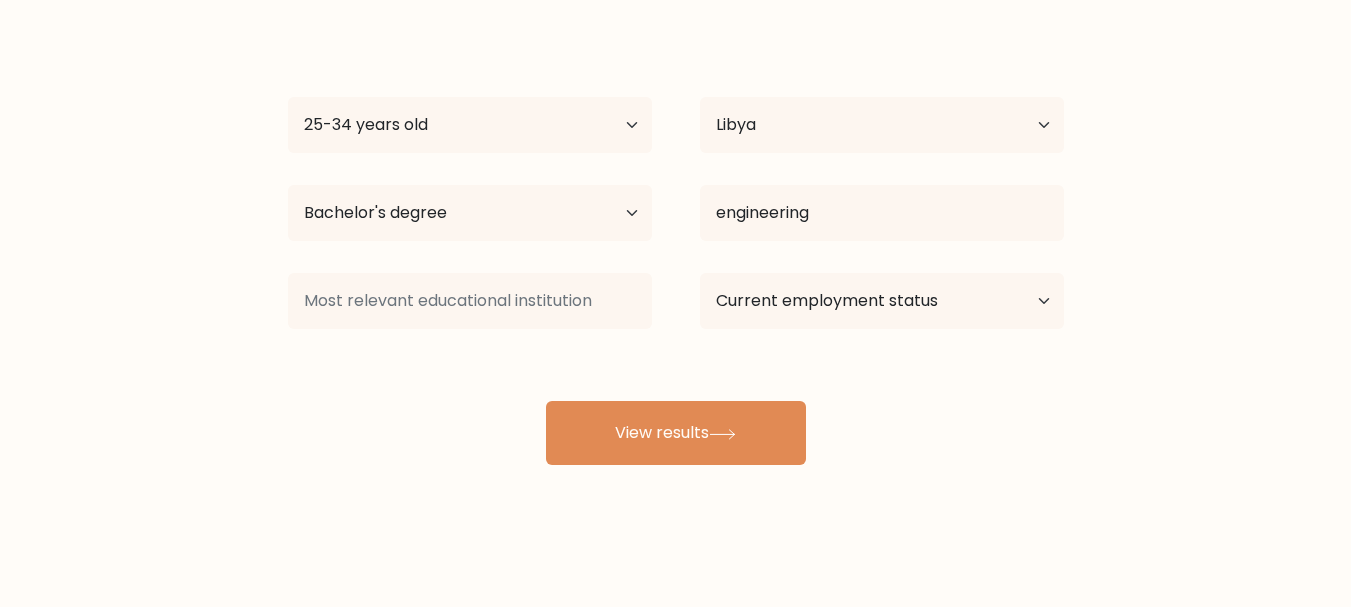 click on "Compare your results to your peers
2
1
Age
Under 18 years old
18-24 years old
25-34 years old
35-44 years old
45-54 years old
55-64 years old
65 years old and above
Country
Afghanistan
Albania
Algeria
American Samoa
Andorra
Angola
Anguilla
Antarctica
Antigua and Barbuda
Argentina
Armenia
Aruba
Australia
Austria" at bounding box center (675, 181) 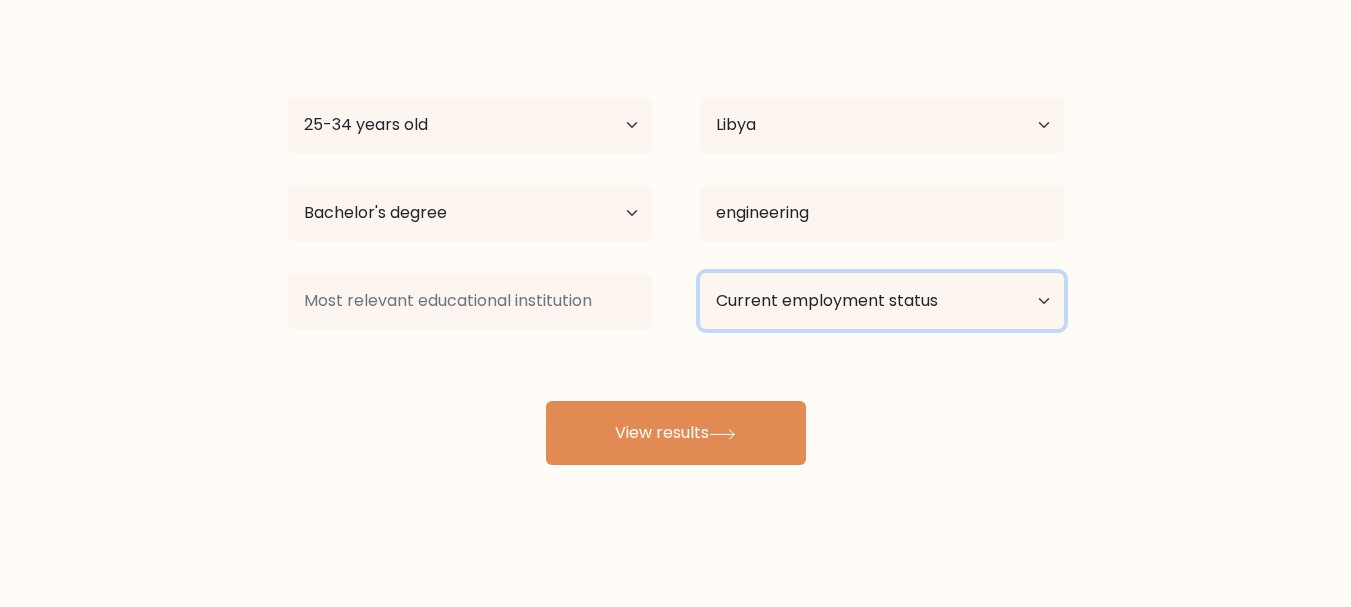 click on "Current employment status
Employed
Student
Retired
Other / prefer not to answer" at bounding box center [882, 301] 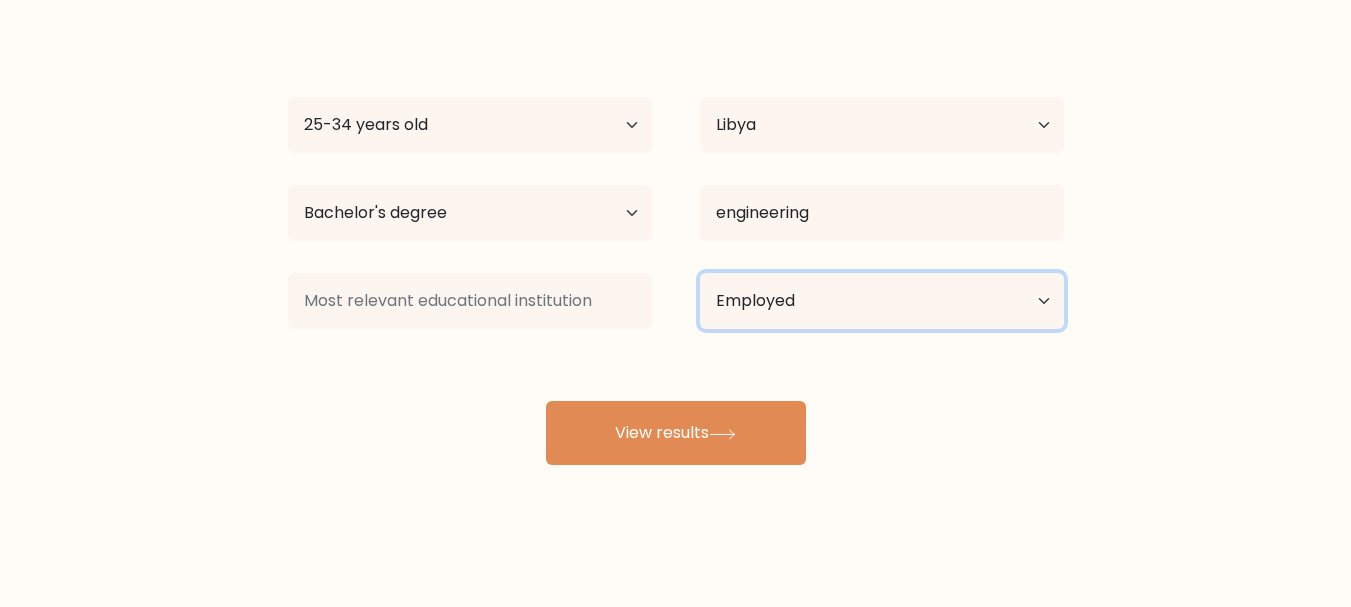click on "Current employment status
Employed
Student
Retired
Other / prefer not to answer" at bounding box center (882, 301) 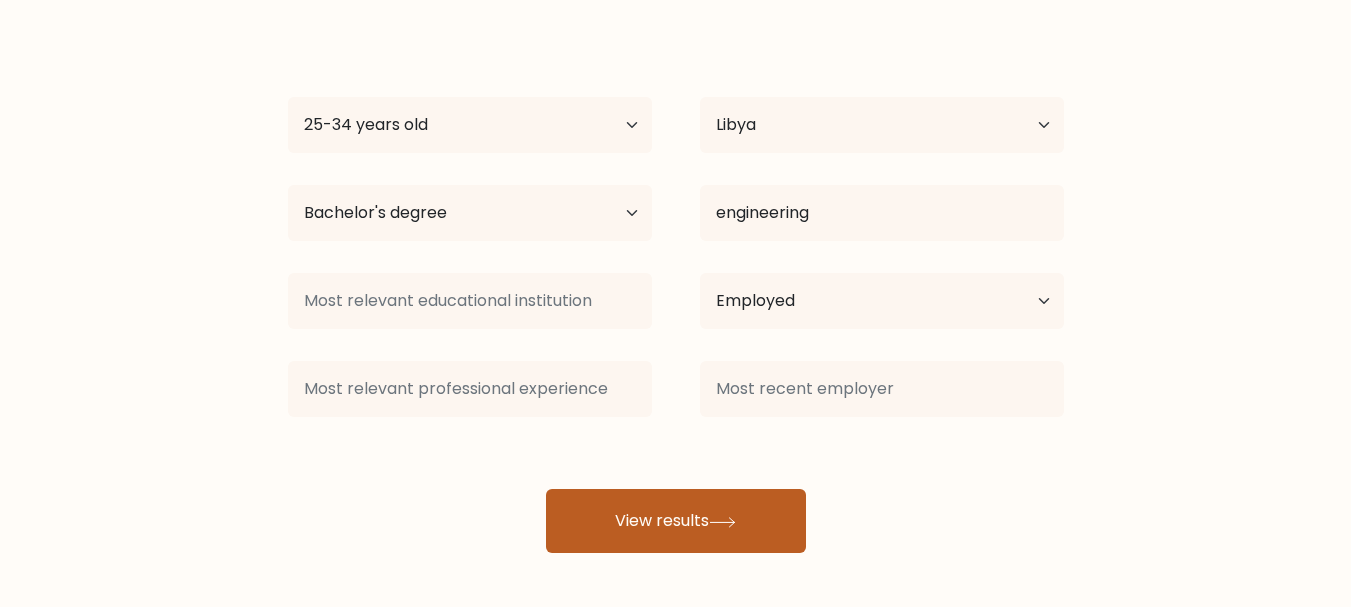 click on "View results" at bounding box center [676, 521] 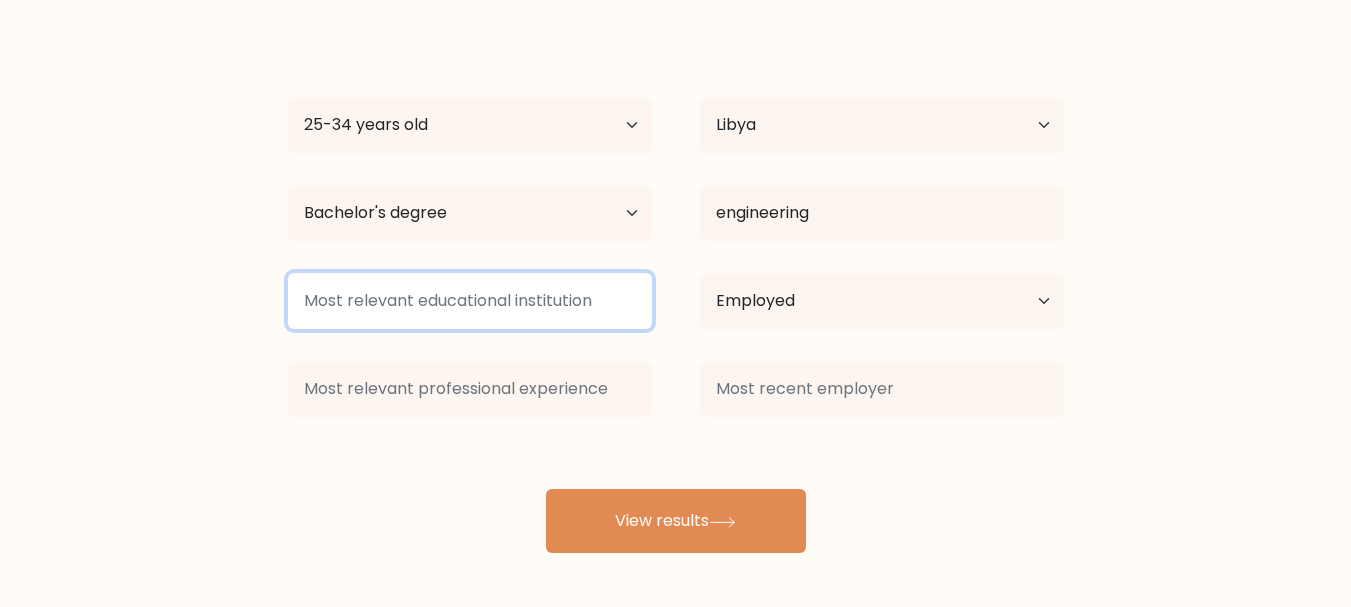 click at bounding box center [470, 301] 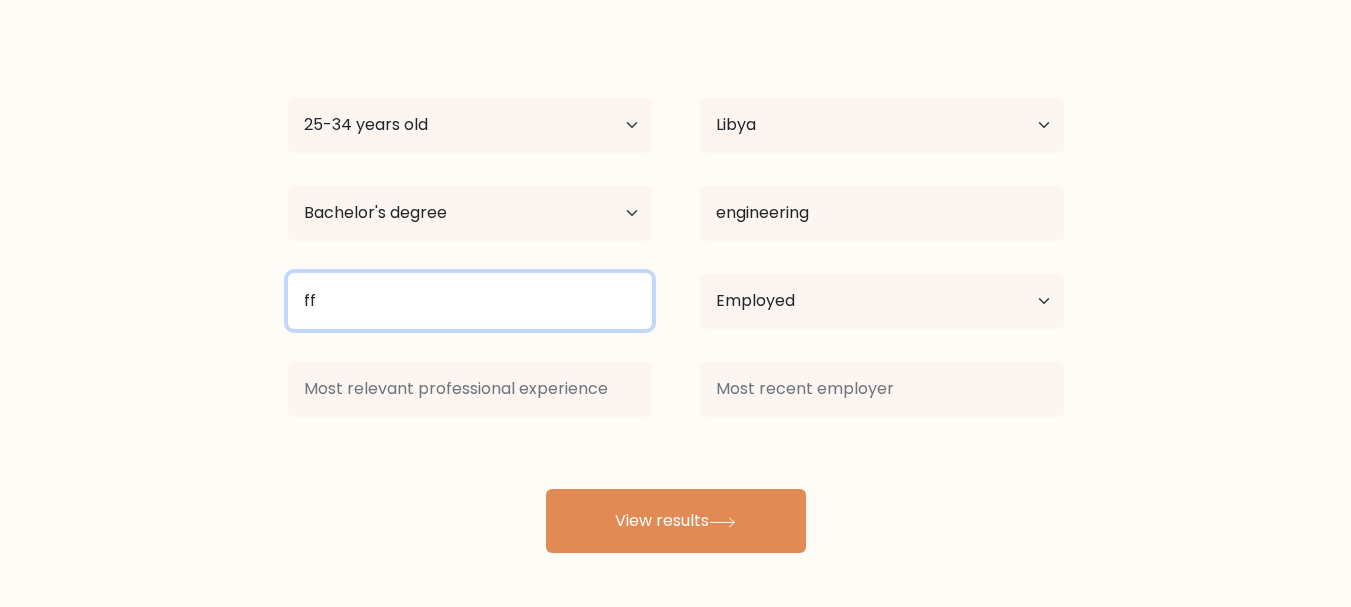 type on "f" 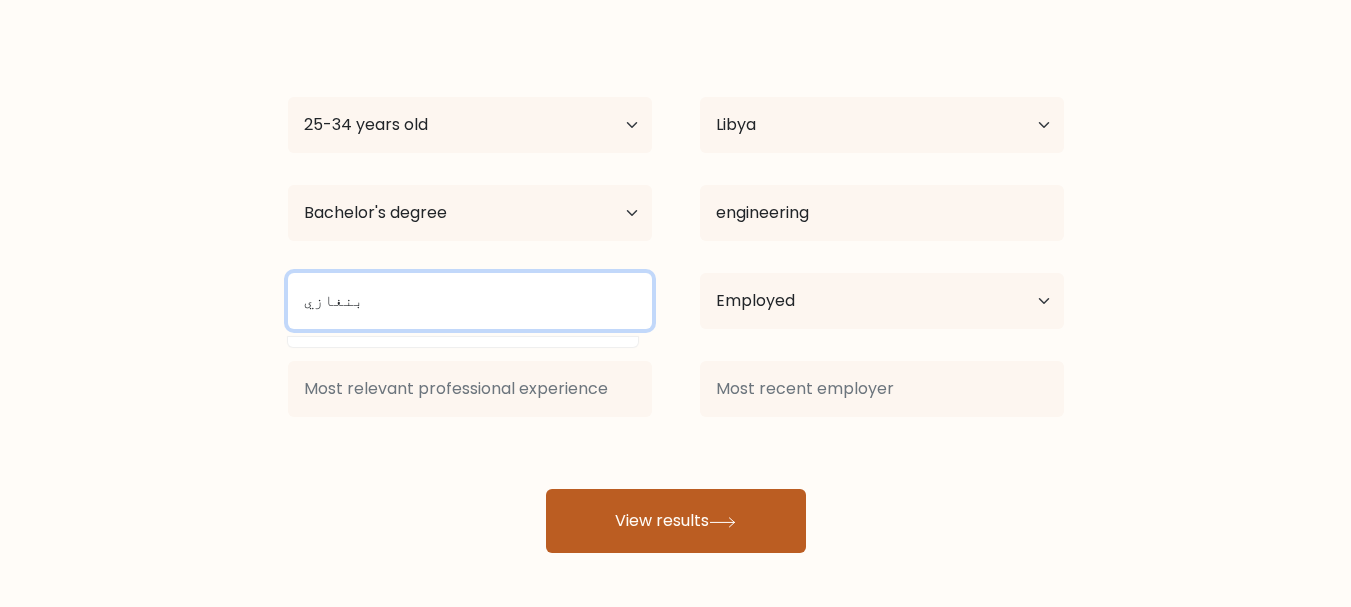 type on "بنغازي" 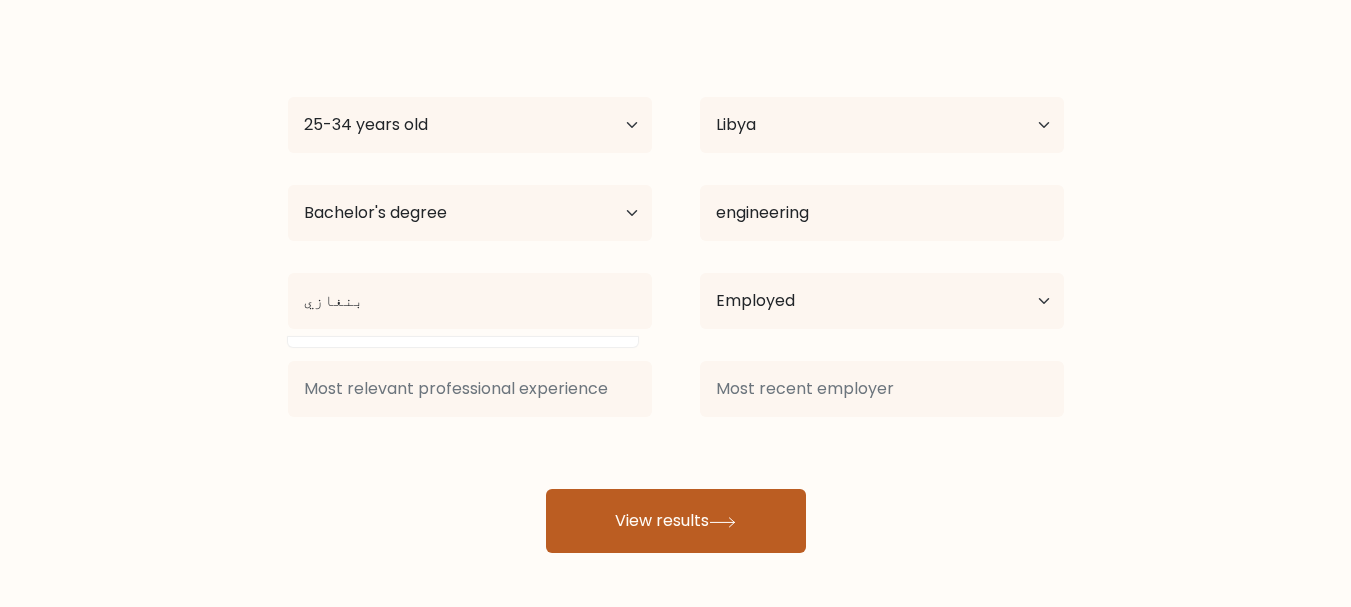 click on "View results" at bounding box center [676, 521] 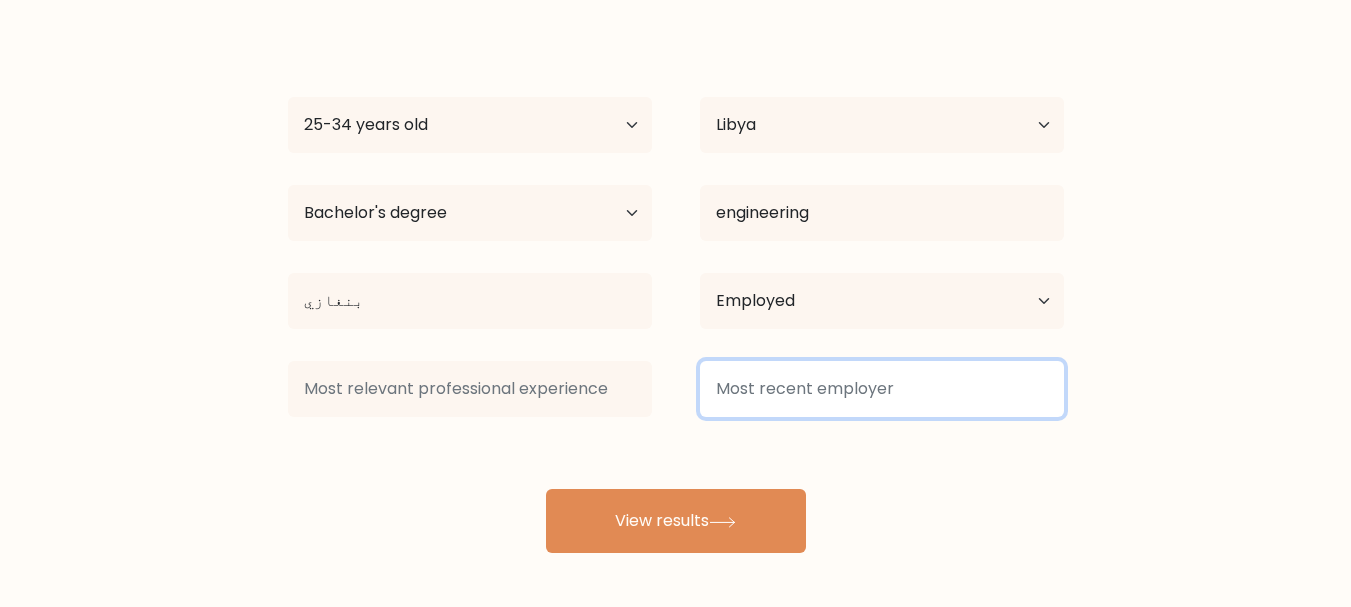click at bounding box center [882, 389] 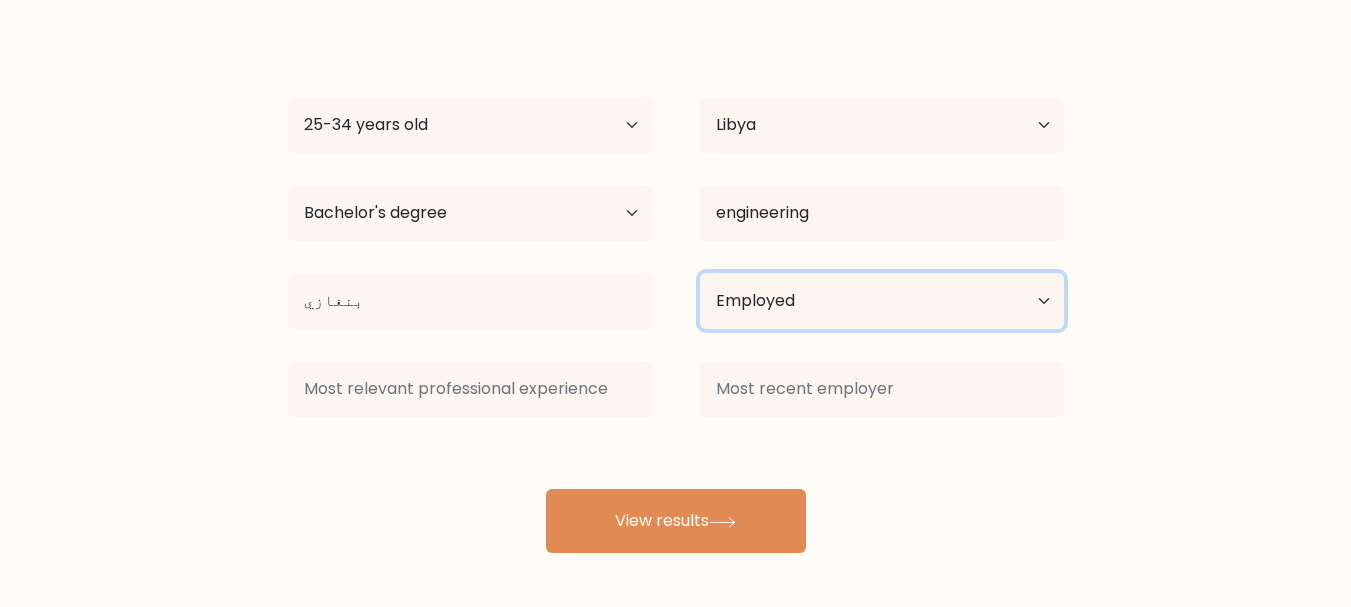 click on "Current employment status
Employed
Student
Retired
Other / prefer not to answer" at bounding box center [882, 301] 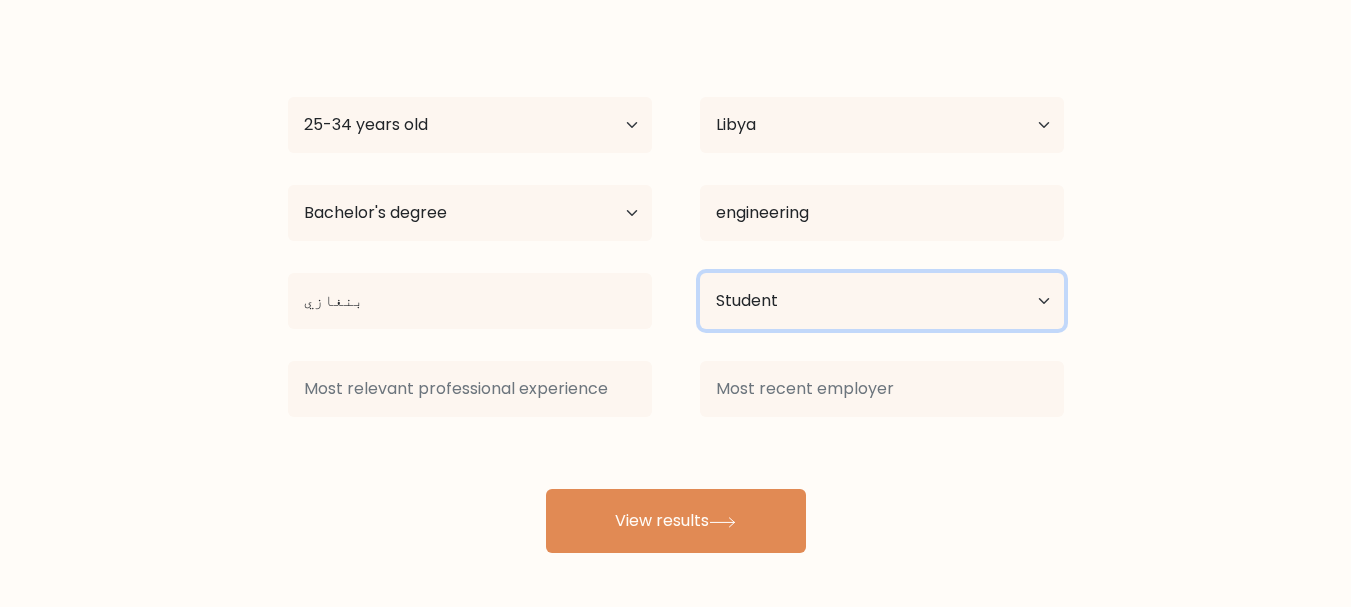 click on "Current employment status
Employed
Student
Retired
Other / prefer not to answer" at bounding box center [882, 301] 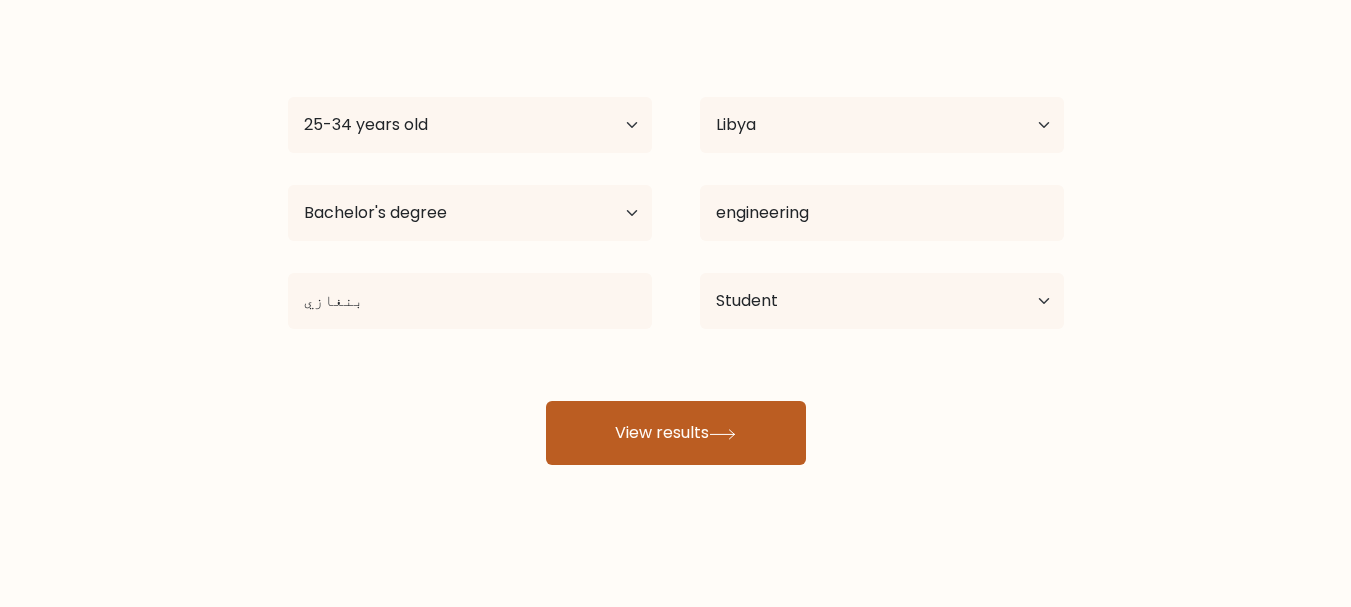 click on "View results" at bounding box center [676, 433] 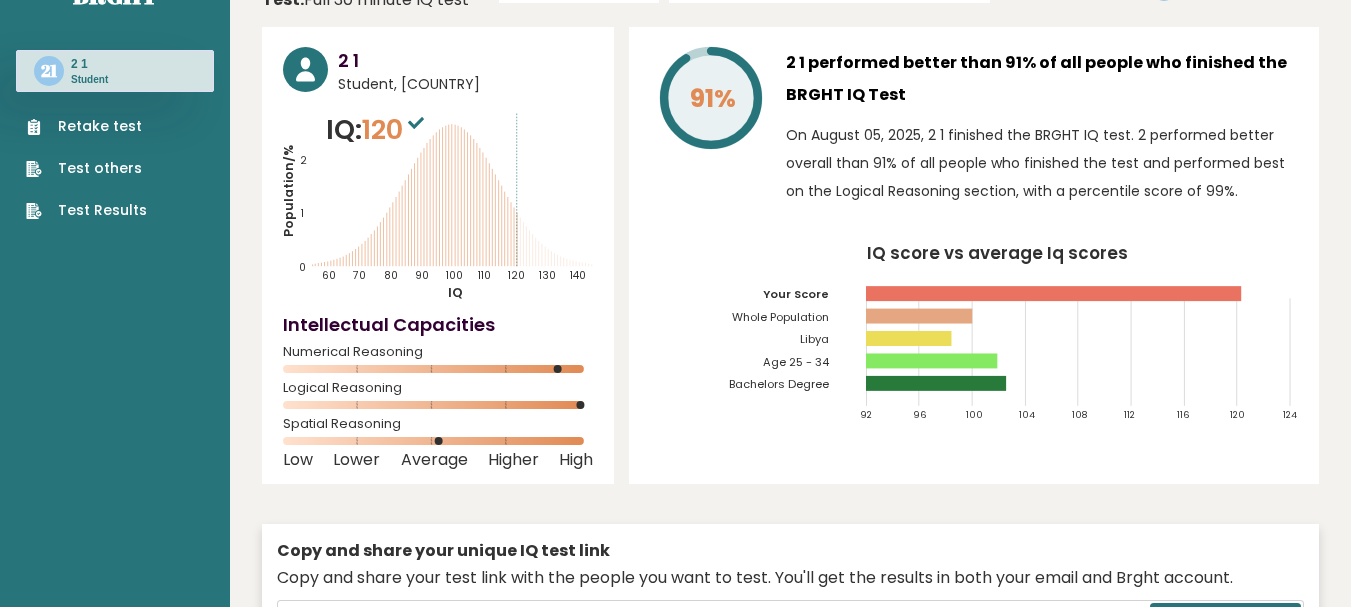 scroll, scrollTop: 57, scrollLeft: 0, axis: vertical 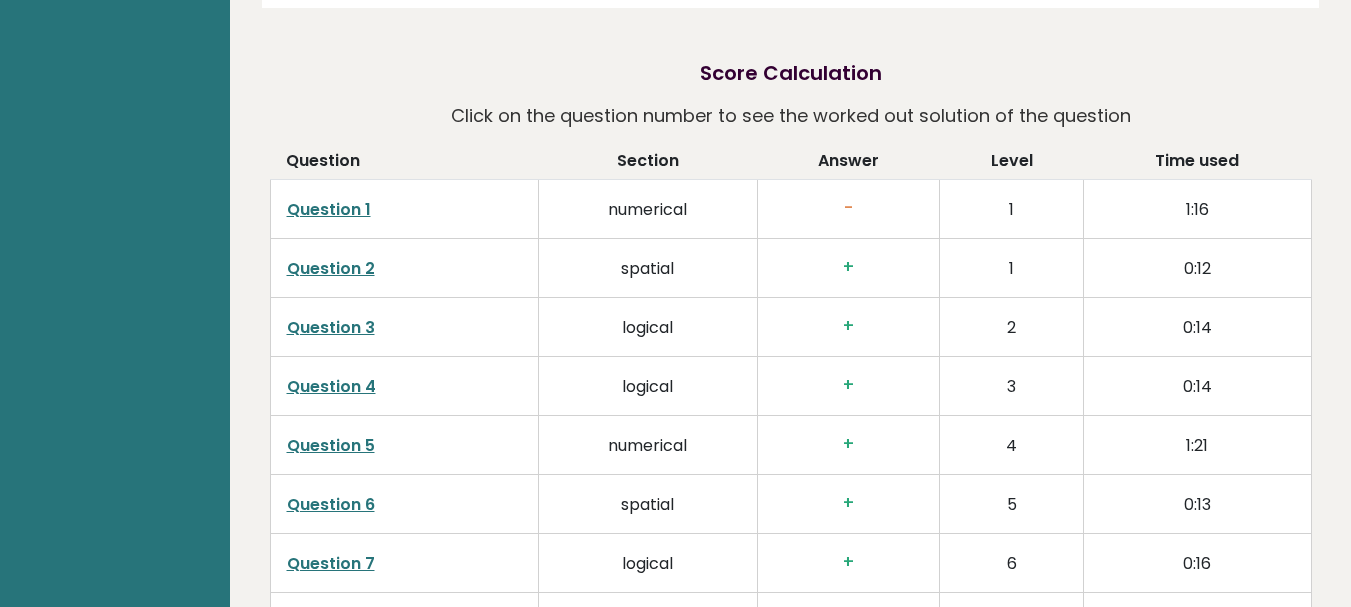 click on "Question
1" at bounding box center (329, 209) 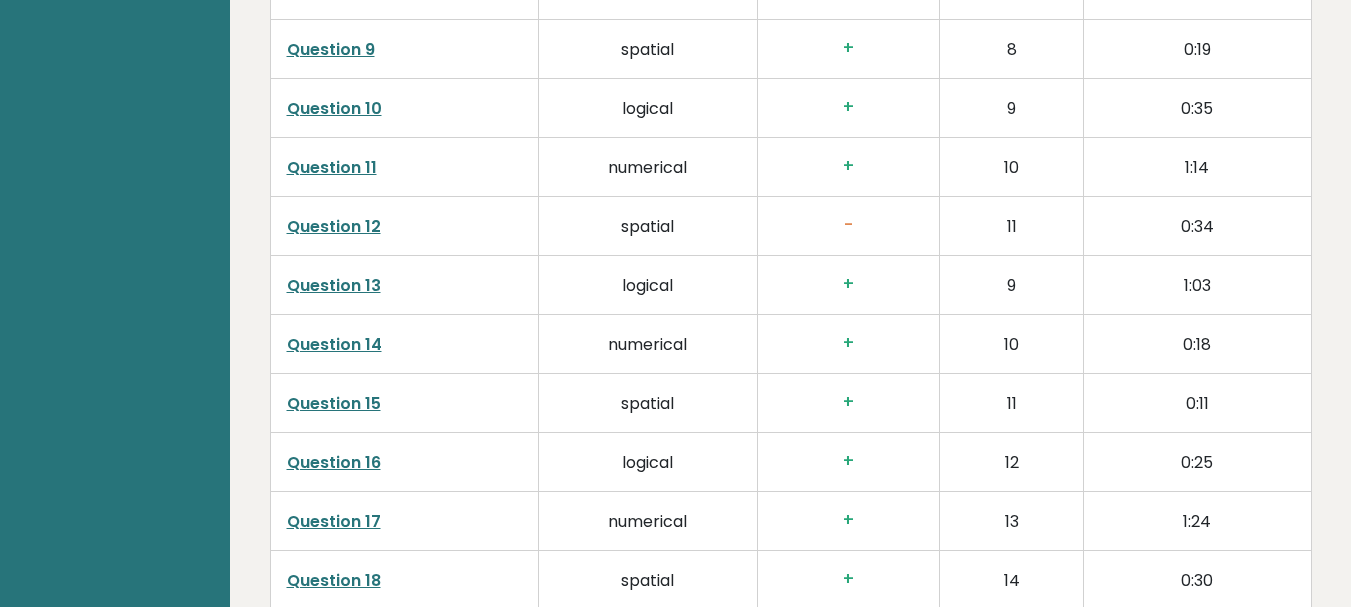 scroll, scrollTop: 3579, scrollLeft: 0, axis: vertical 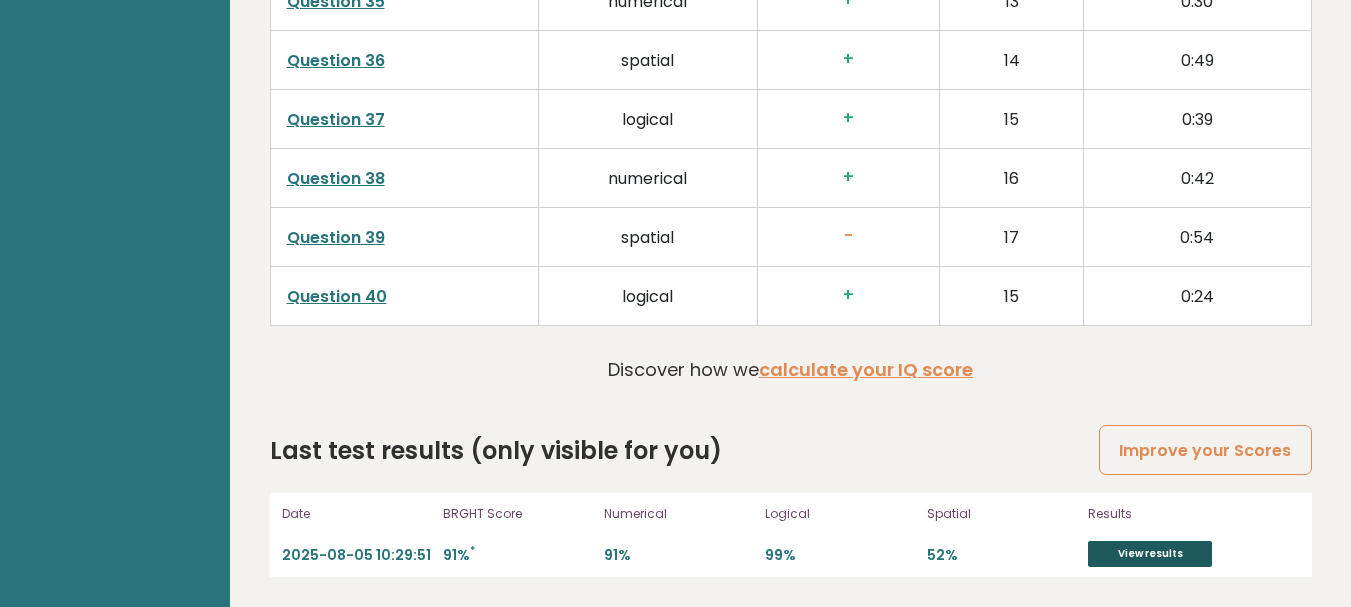 click on "View results" at bounding box center [1150, 554] 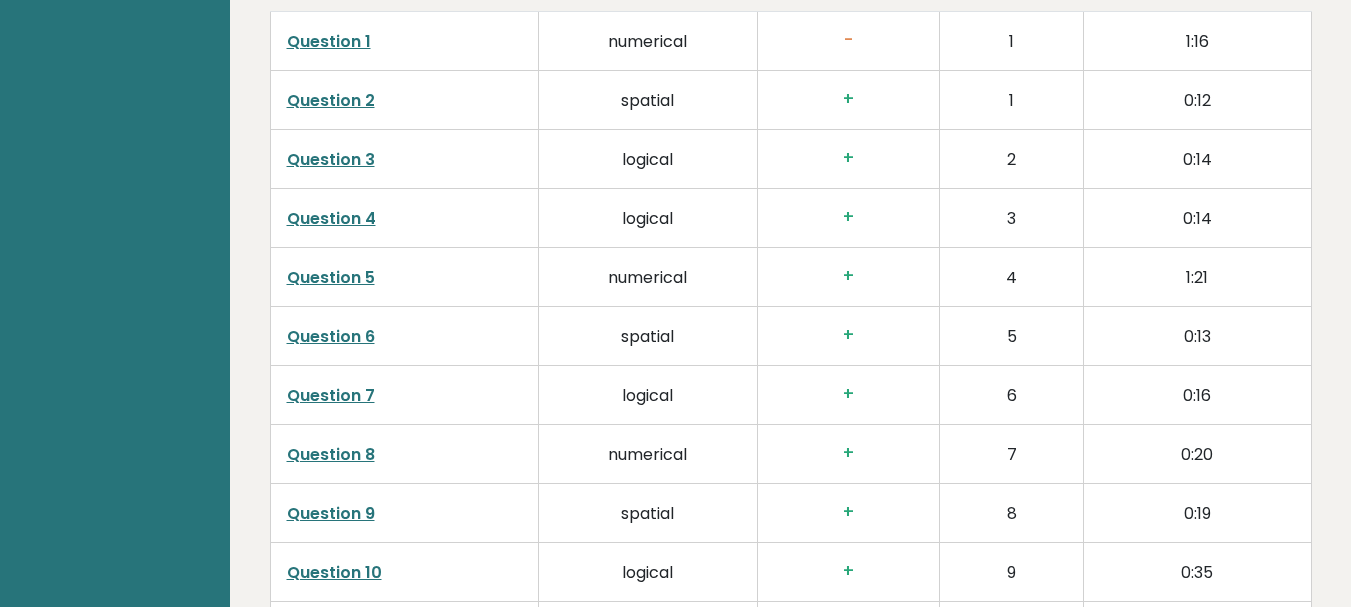 scroll, scrollTop: 3082, scrollLeft: 0, axis: vertical 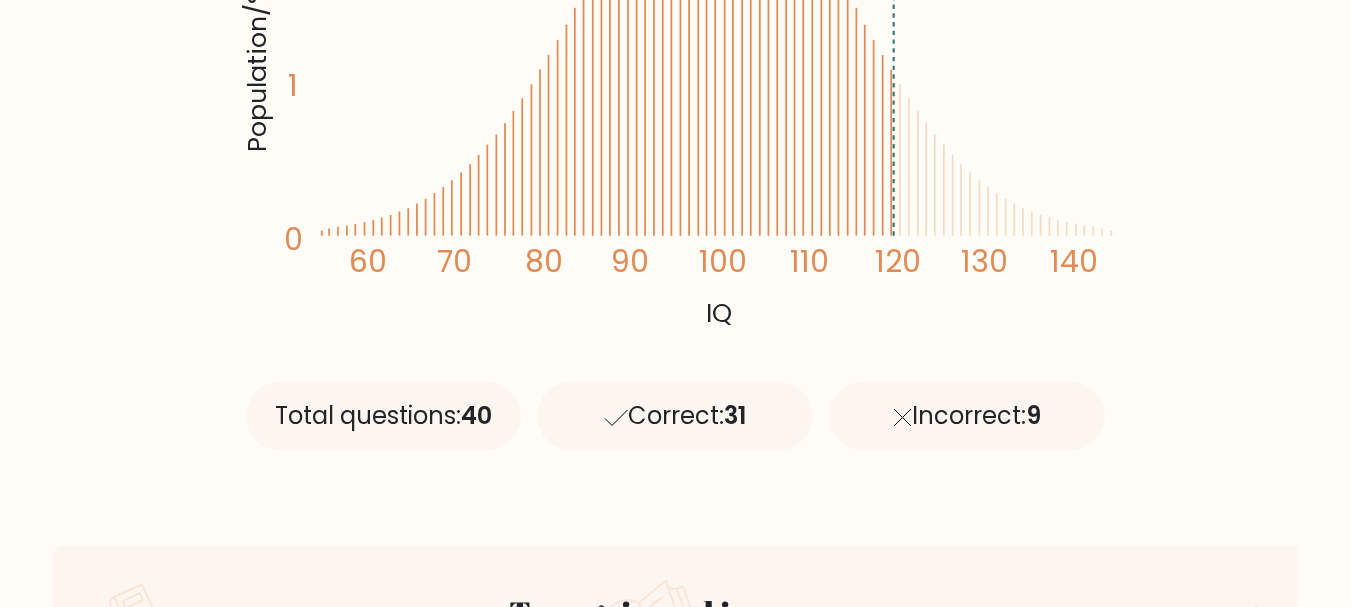 click on "Correct:  31" at bounding box center (675, 416) 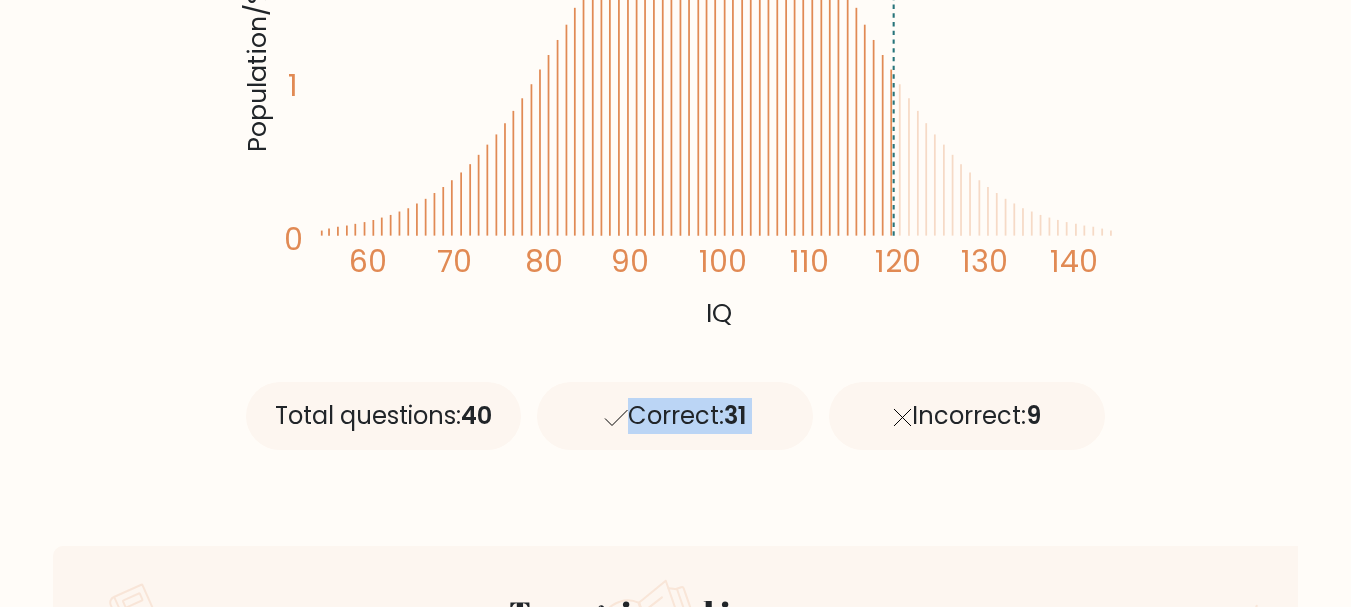 click on "Correct:  31" at bounding box center [675, 416] 